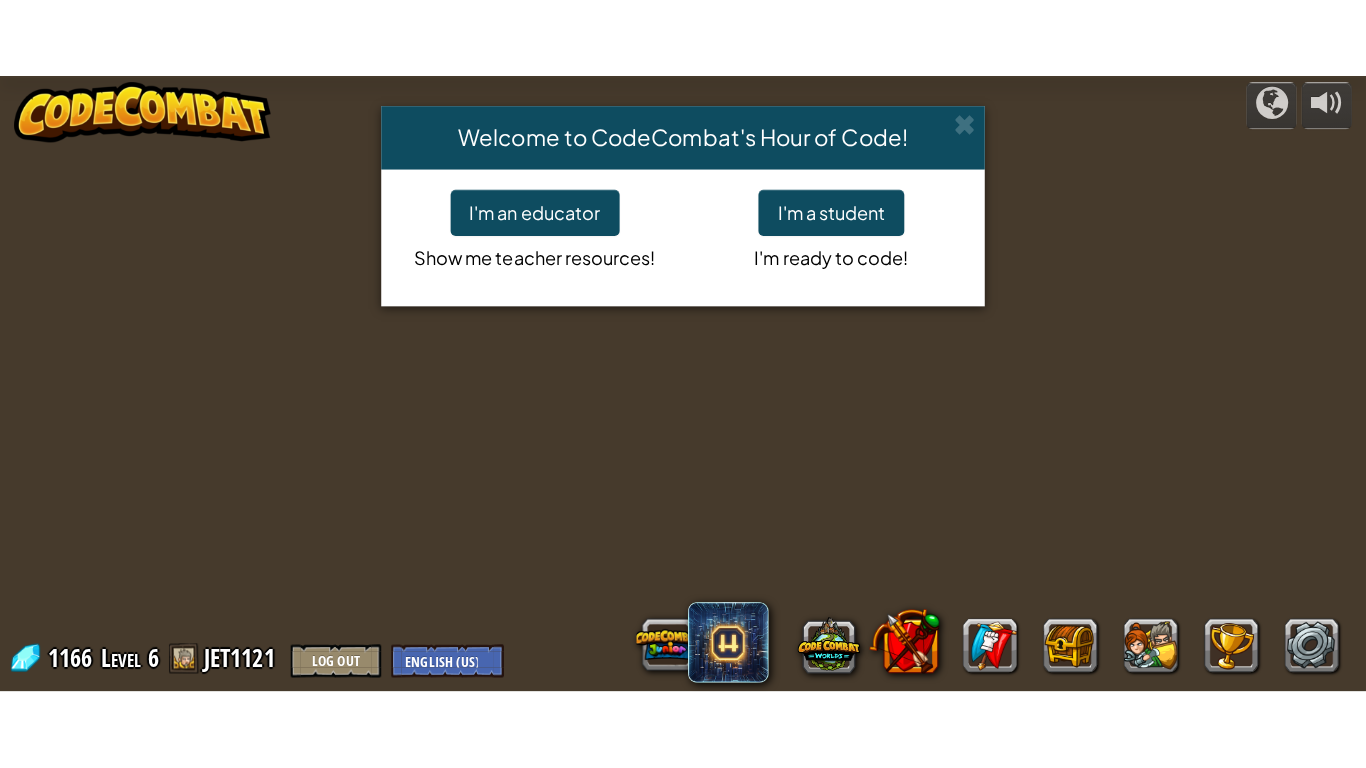 scroll, scrollTop: 0, scrollLeft: 0, axis: both 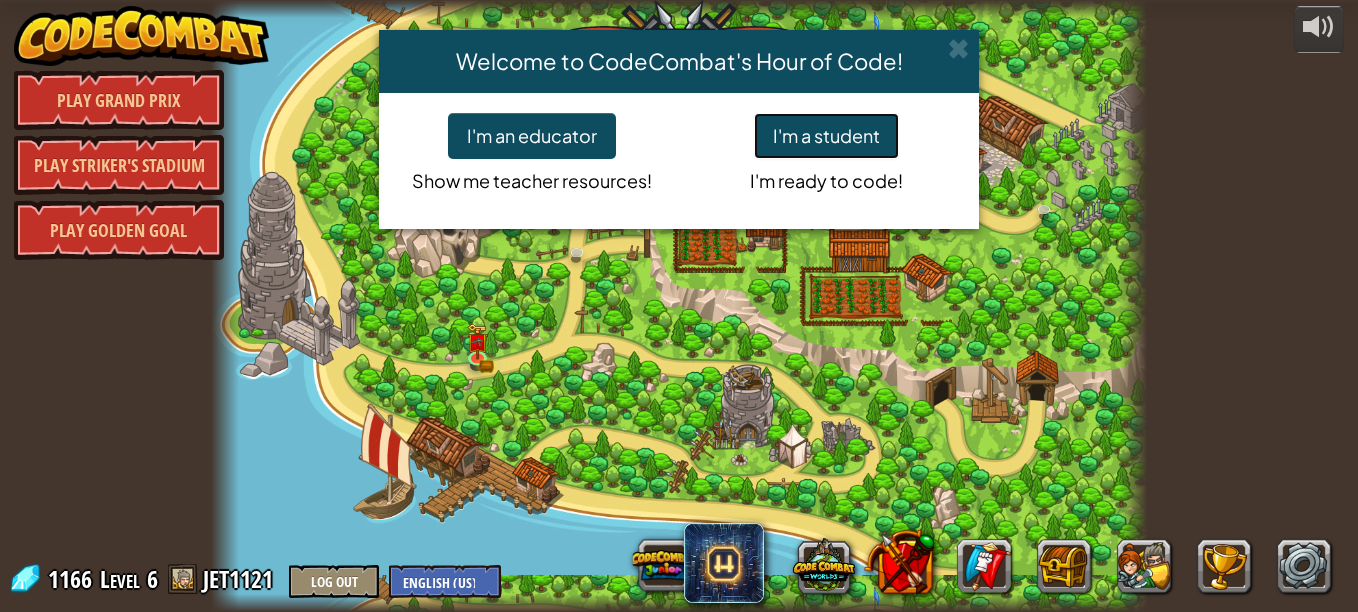 click on "I'm a student" at bounding box center (826, 136) 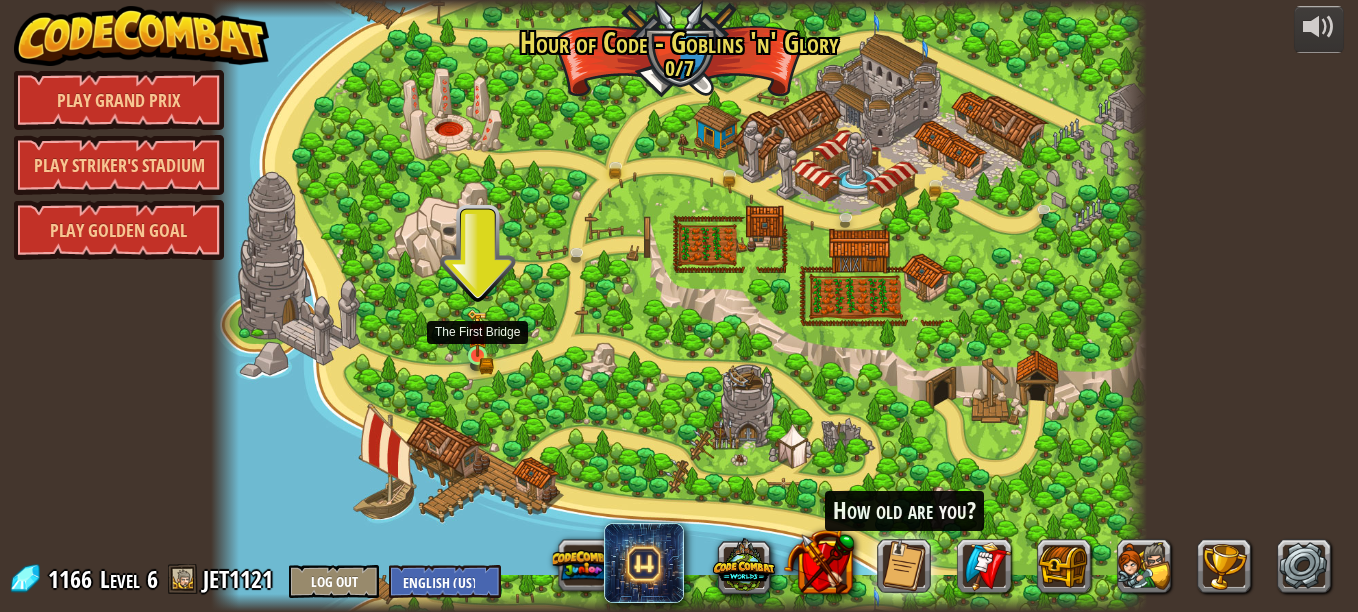 click at bounding box center [478, 332] 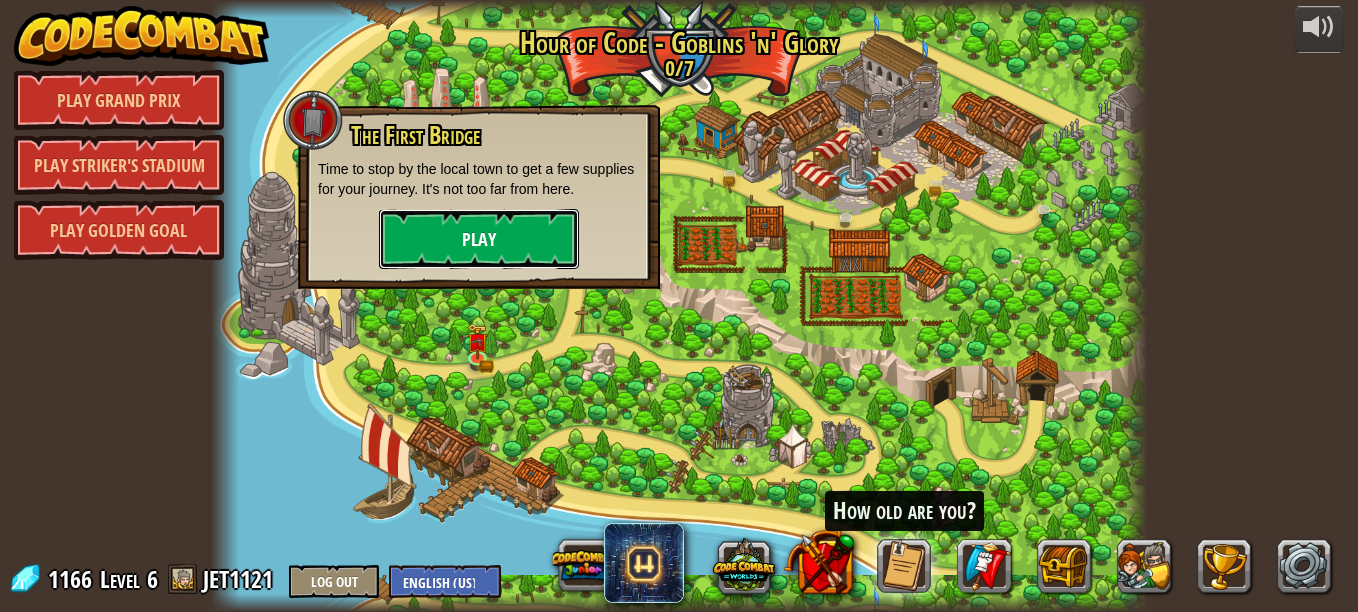 click on "Play" at bounding box center (479, 239) 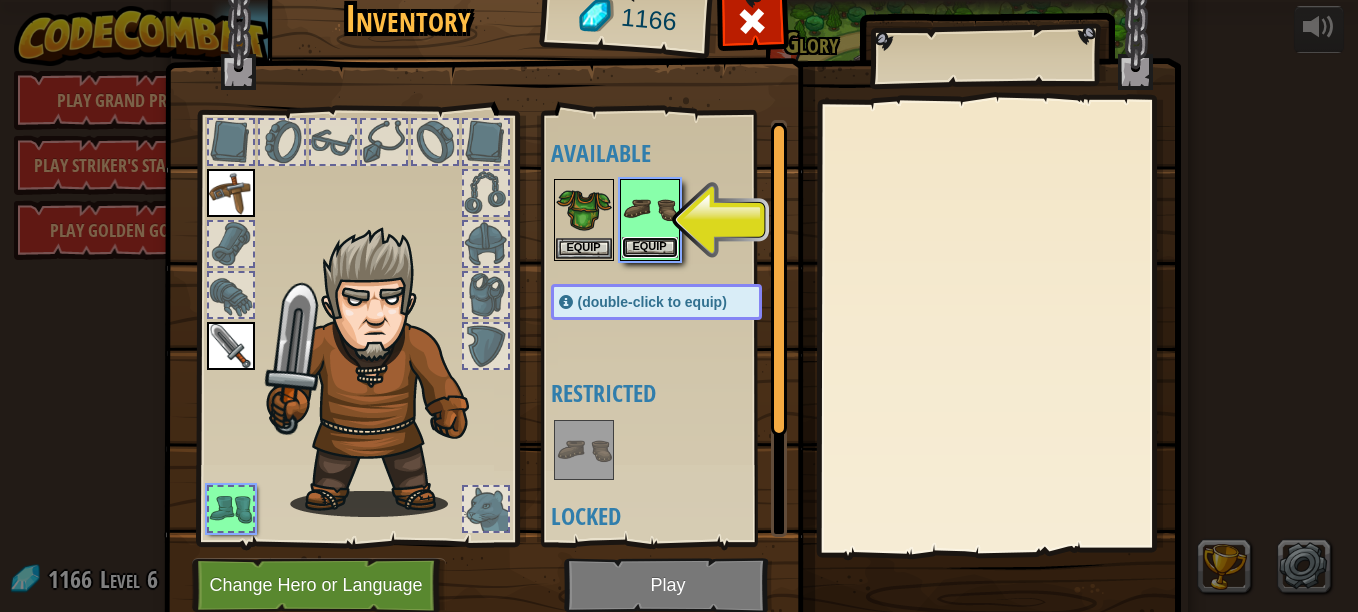 click on "Equip" at bounding box center (650, 247) 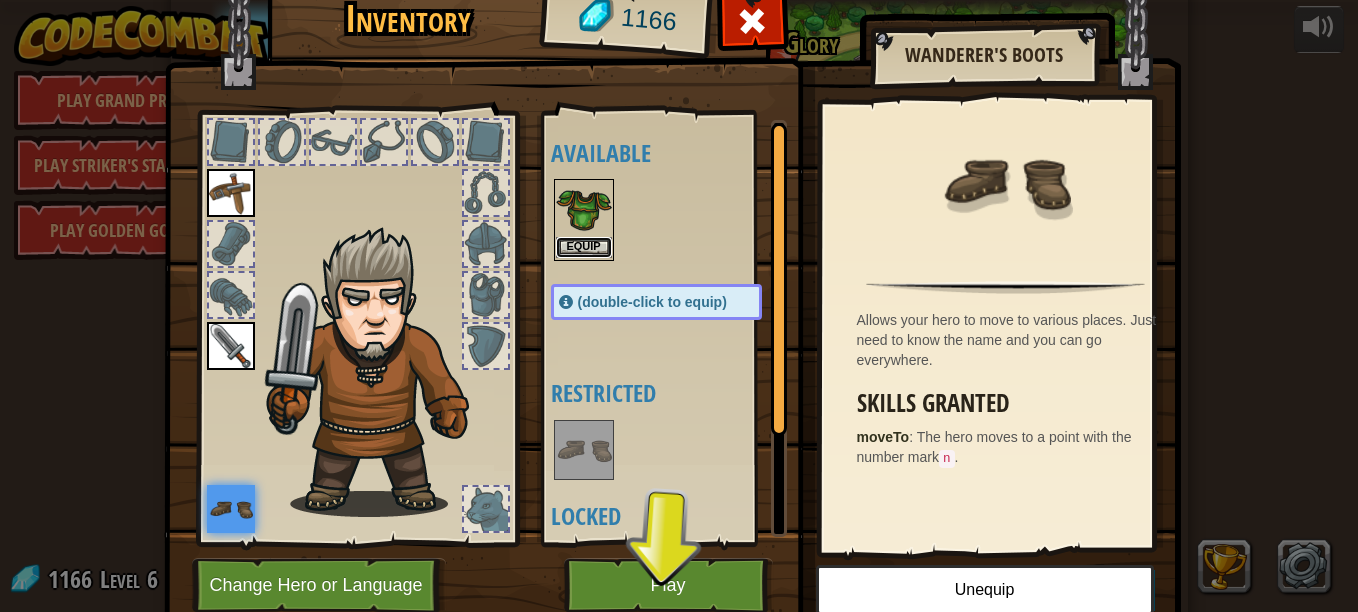 click on "Equip" at bounding box center (584, 247) 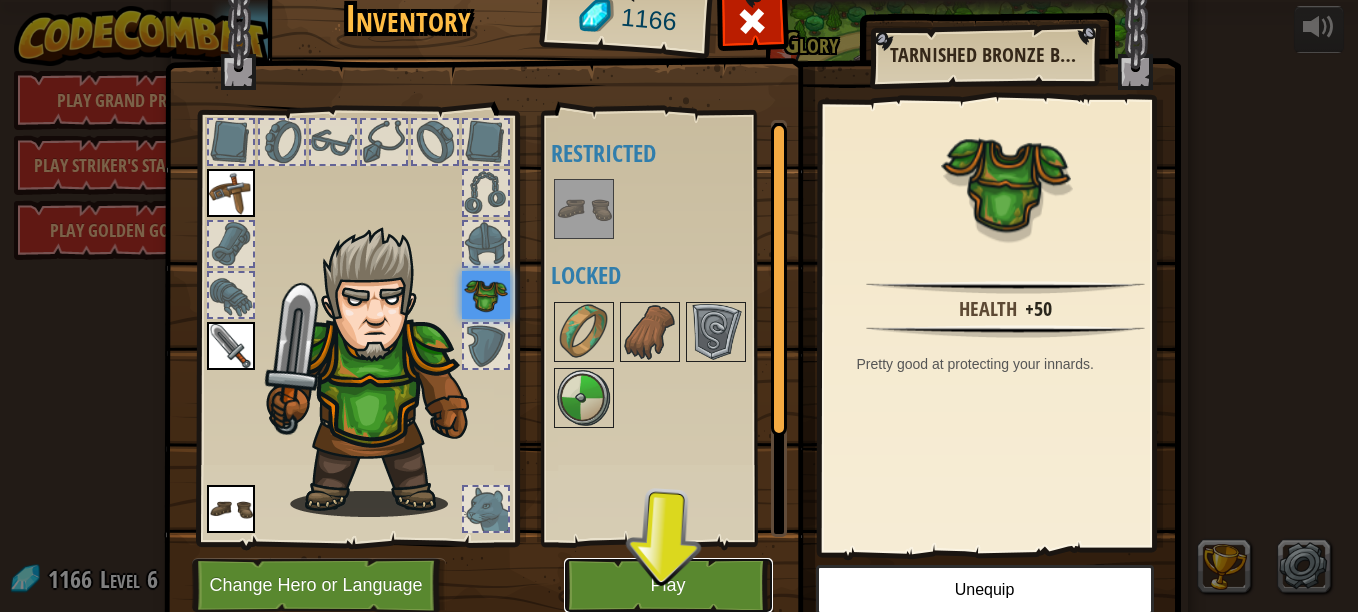 click on "Play" at bounding box center (668, 585) 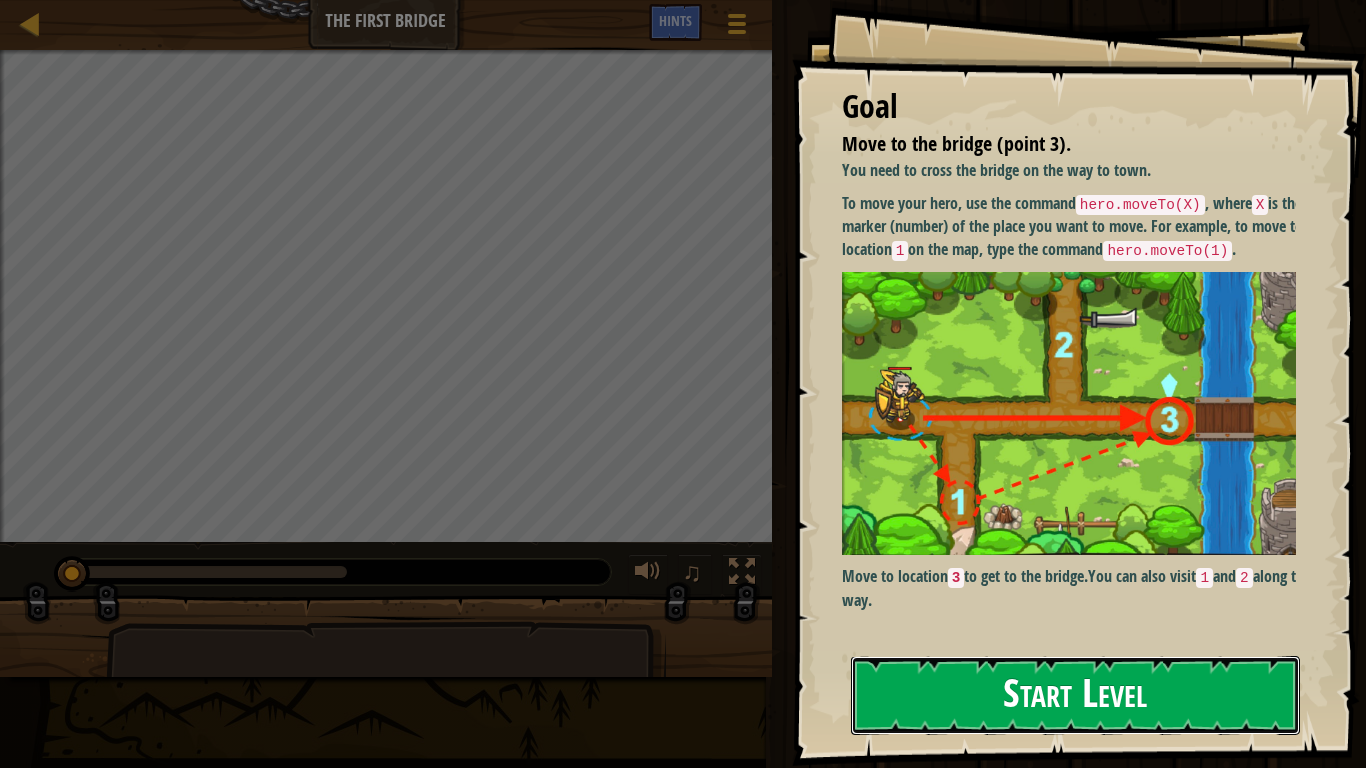 click on "Start Level" at bounding box center (1075, 695) 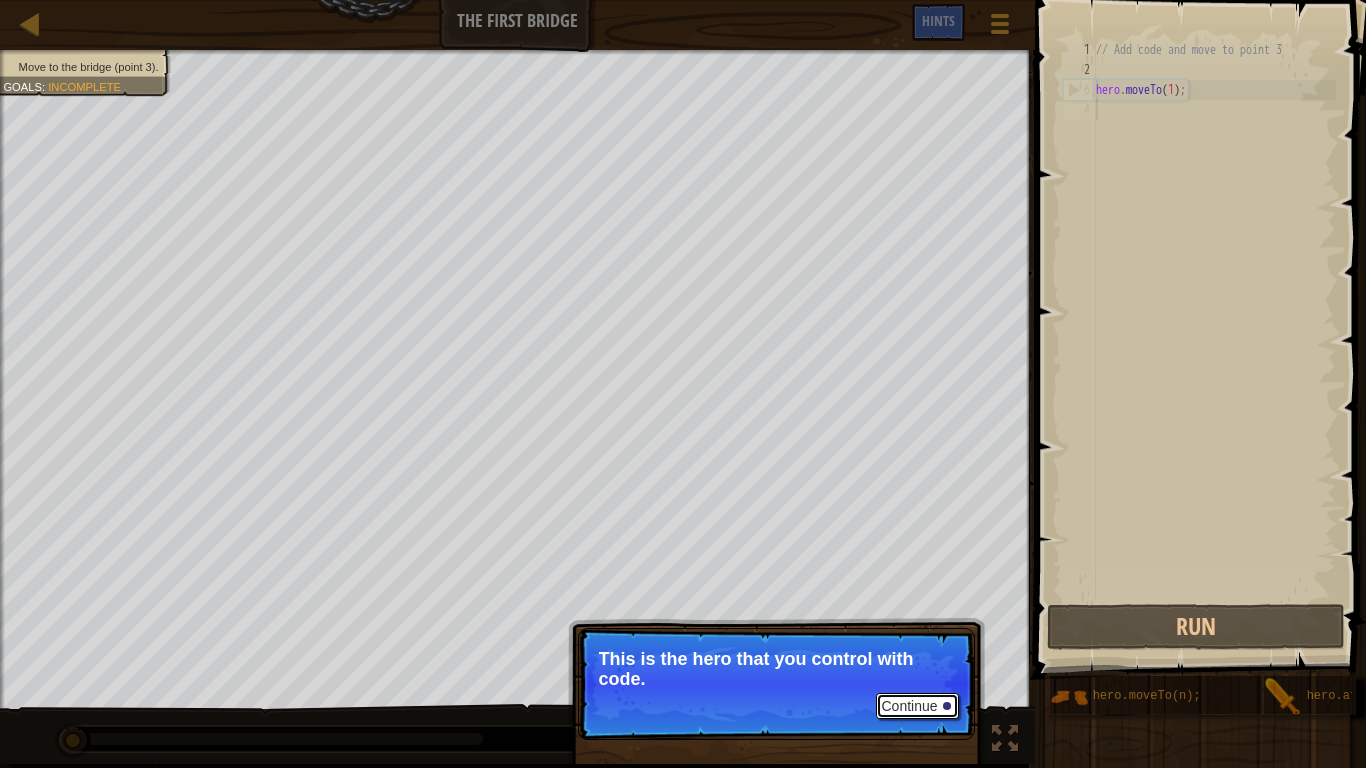 click on "Continue" at bounding box center (917, 706) 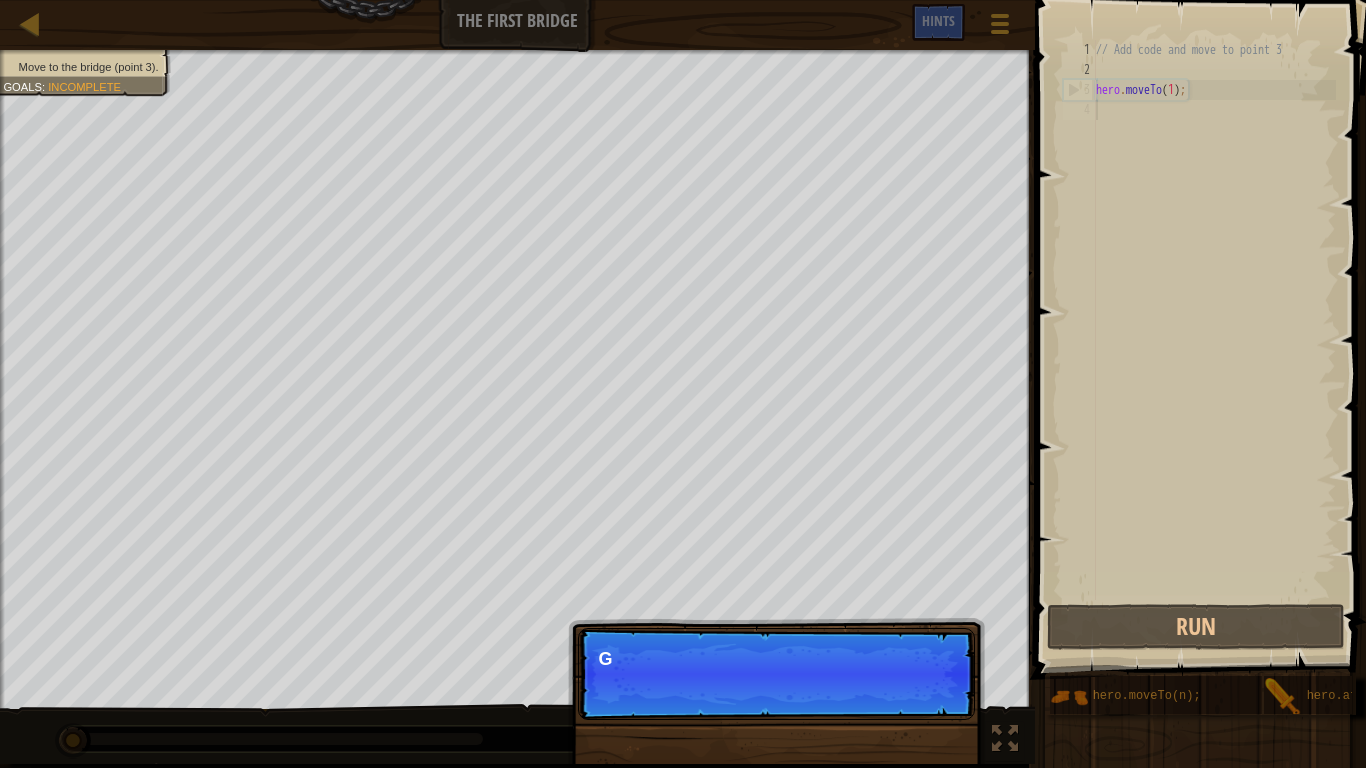 scroll, scrollTop: 9, scrollLeft: 0, axis: vertical 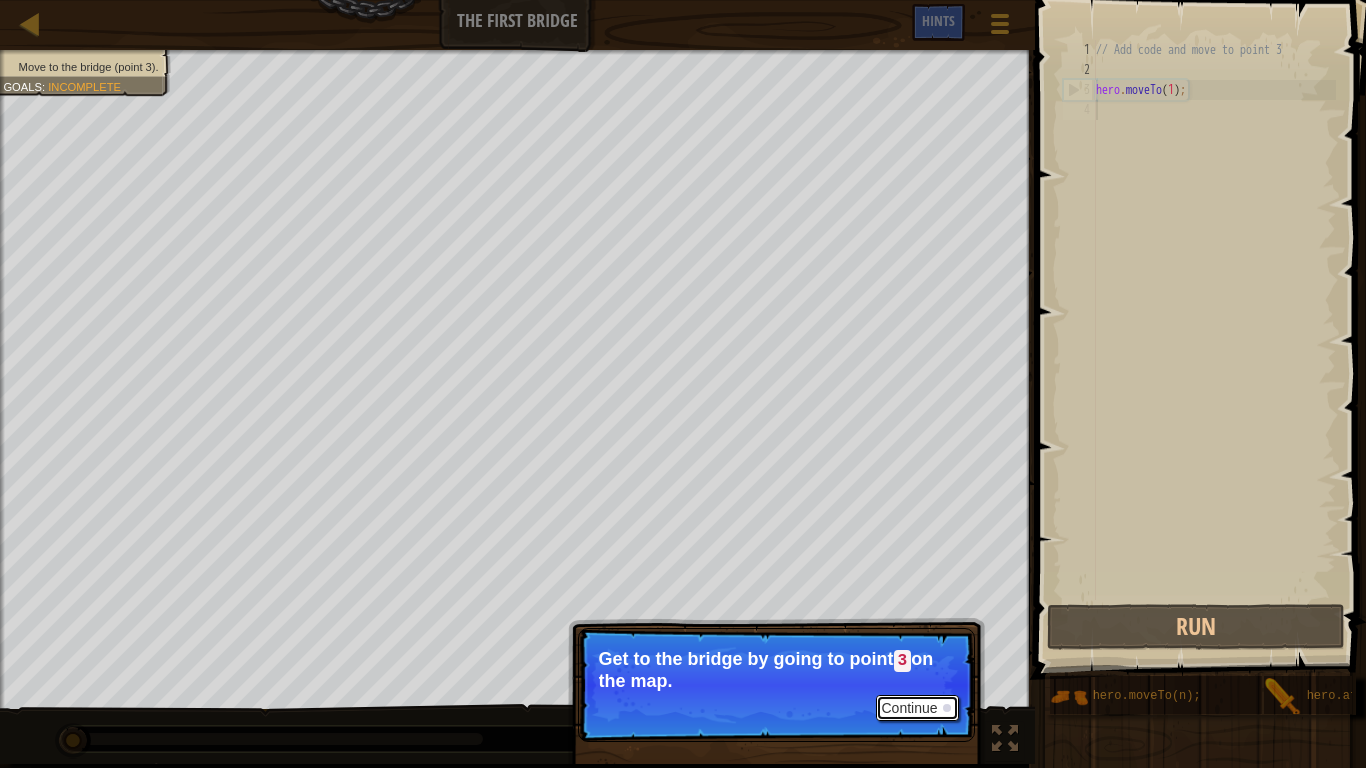 click on "Continue" at bounding box center (917, 708) 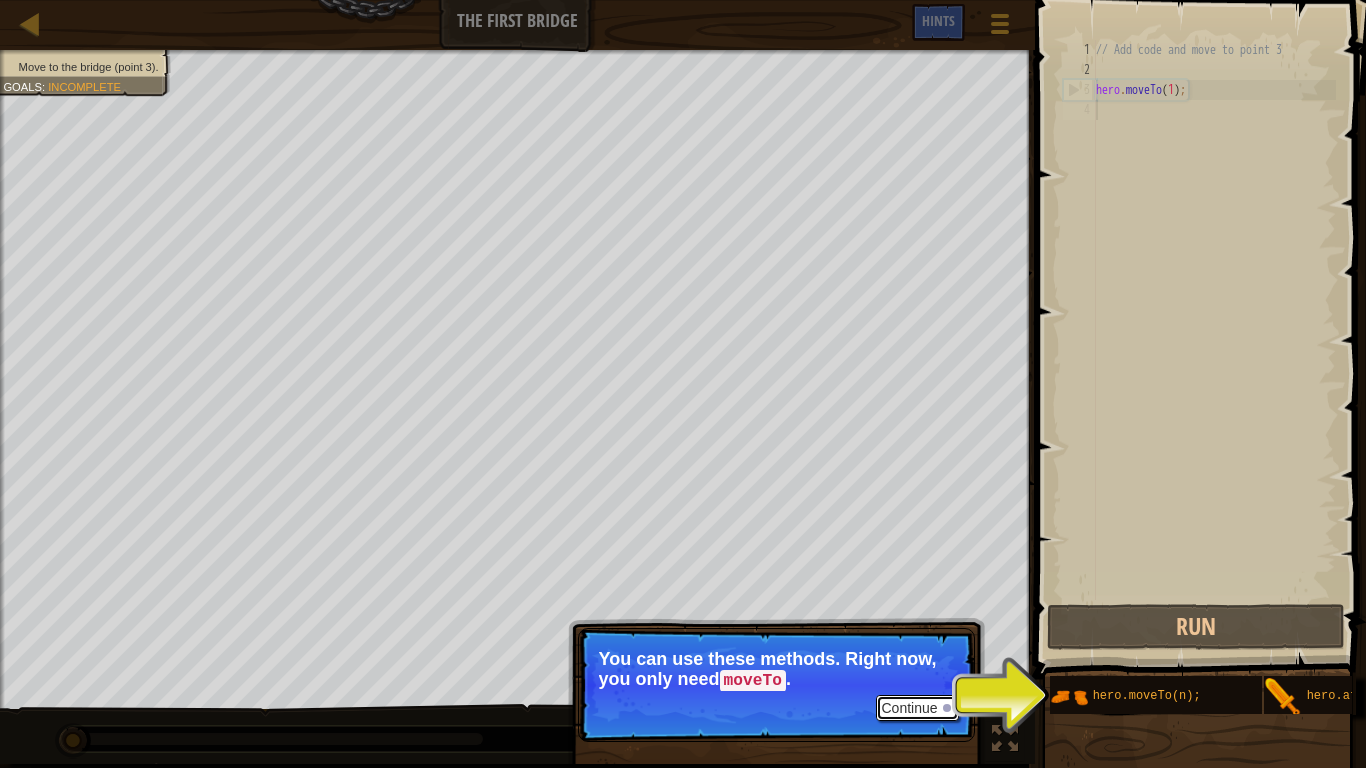 click on "Continue" at bounding box center (917, 708) 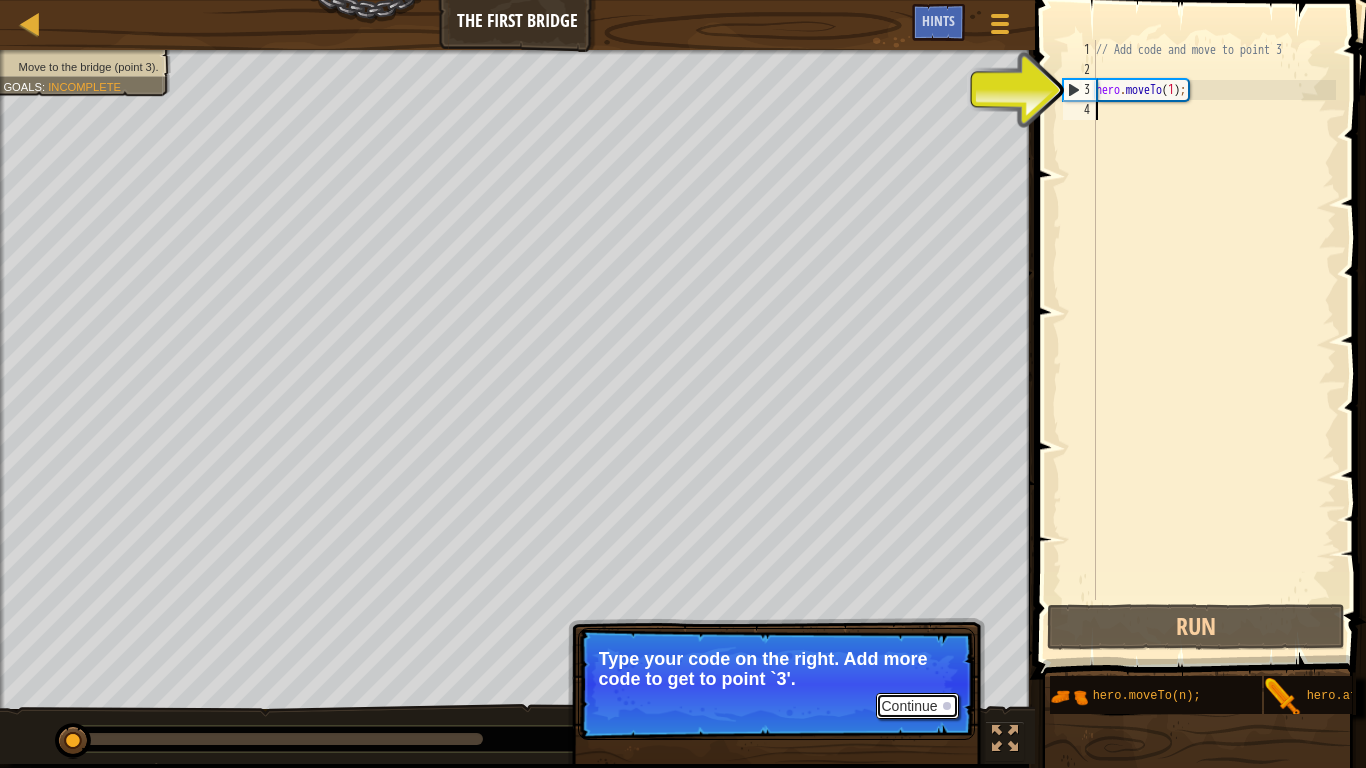 click on "Continue" at bounding box center (917, 706) 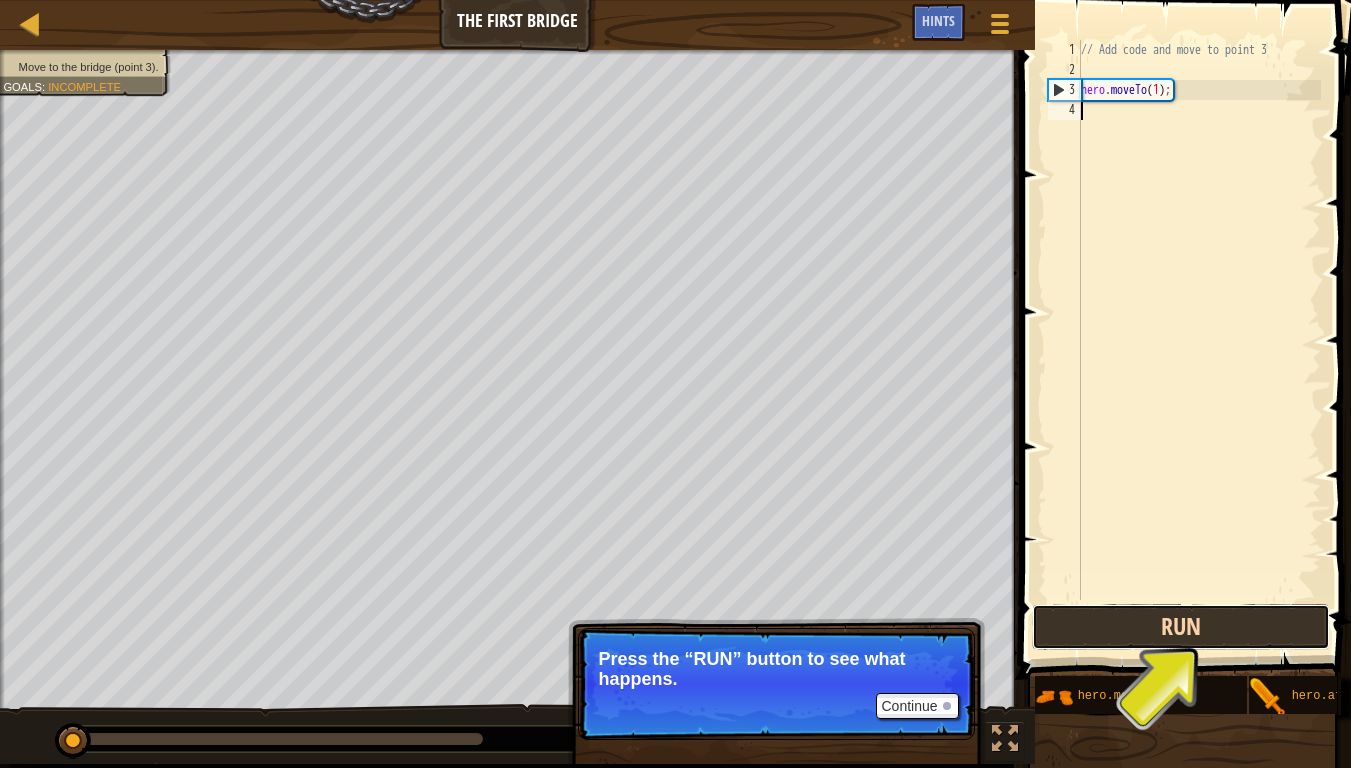 click on "Run" at bounding box center (1181, 627) 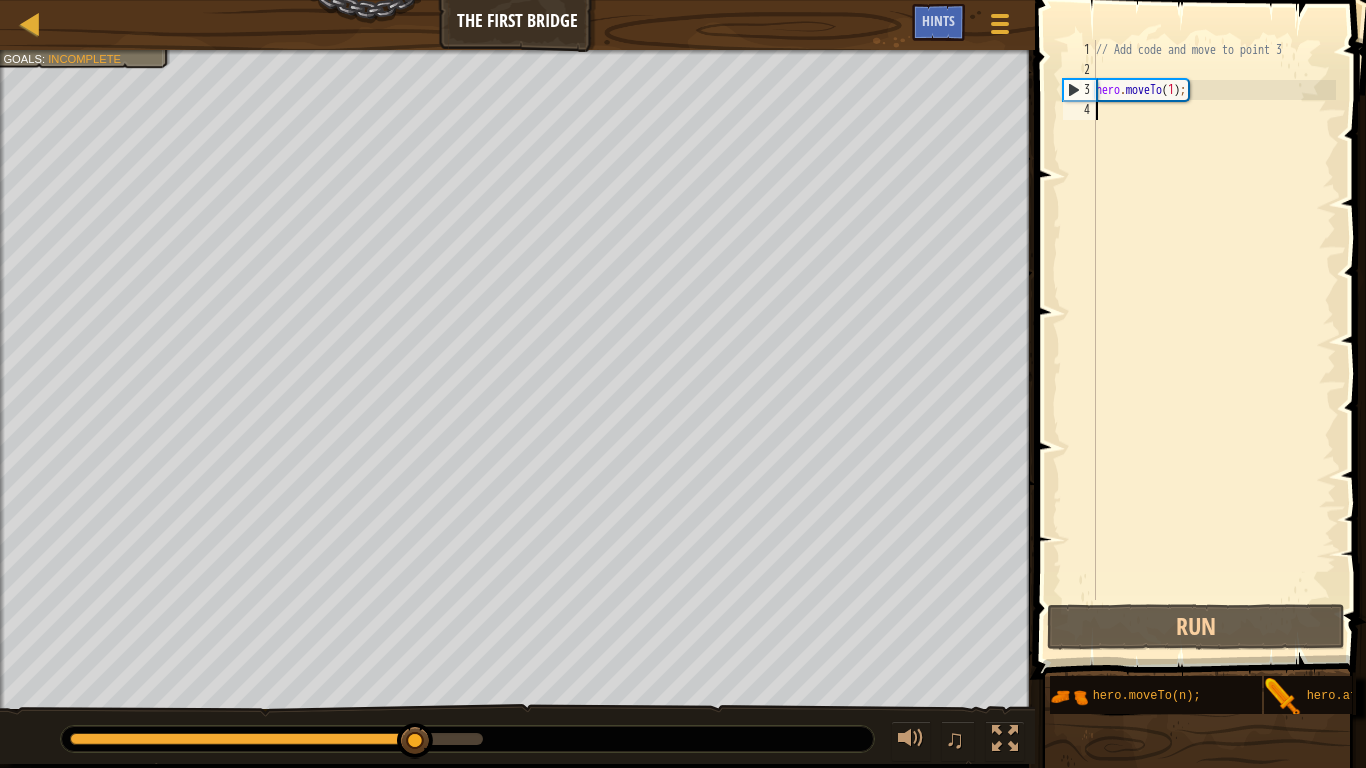 click on "// Add code and move to point 3 hero . moveTo ( 1 ) ;" at bounding box center [1214, 340] 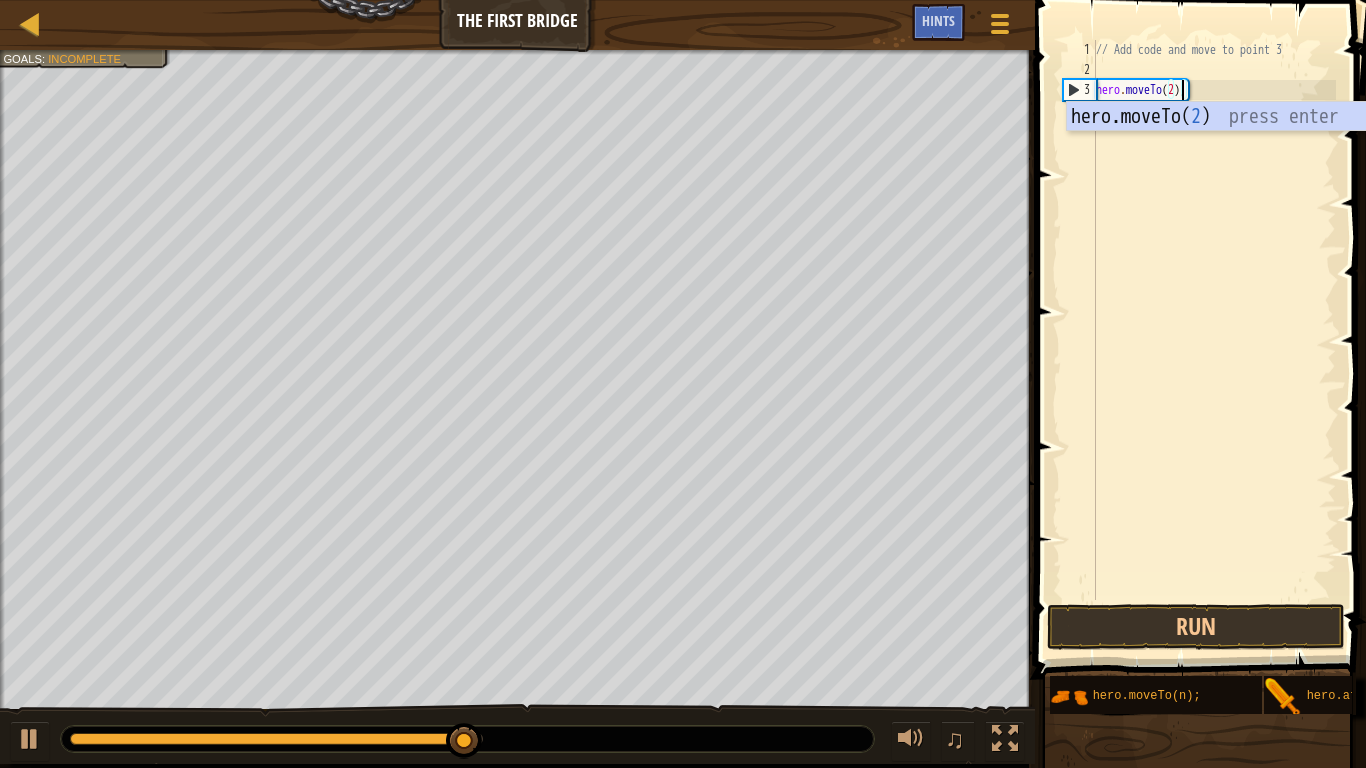 scroll, scrollTop: 9, scrollLeft: 7, axis: both 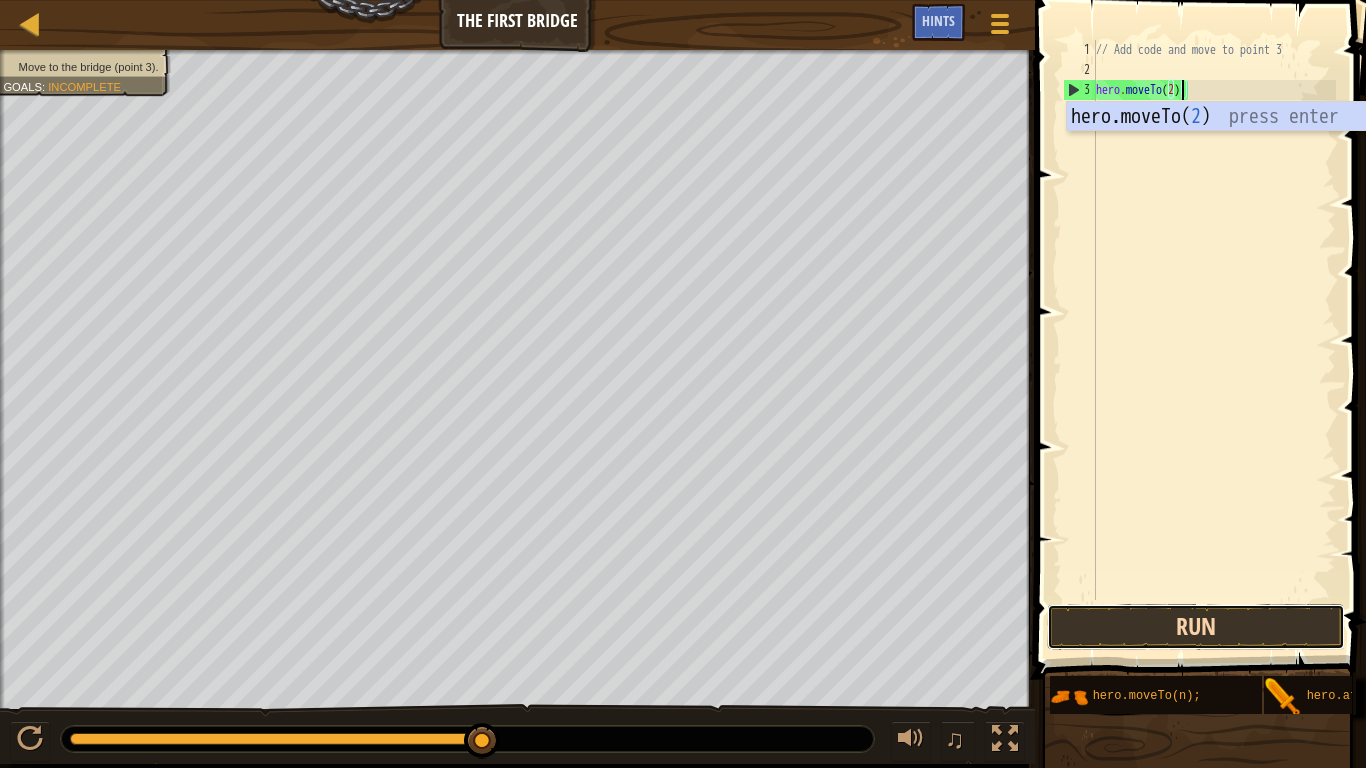 click on "Run" at bounding box center (1196, 627) 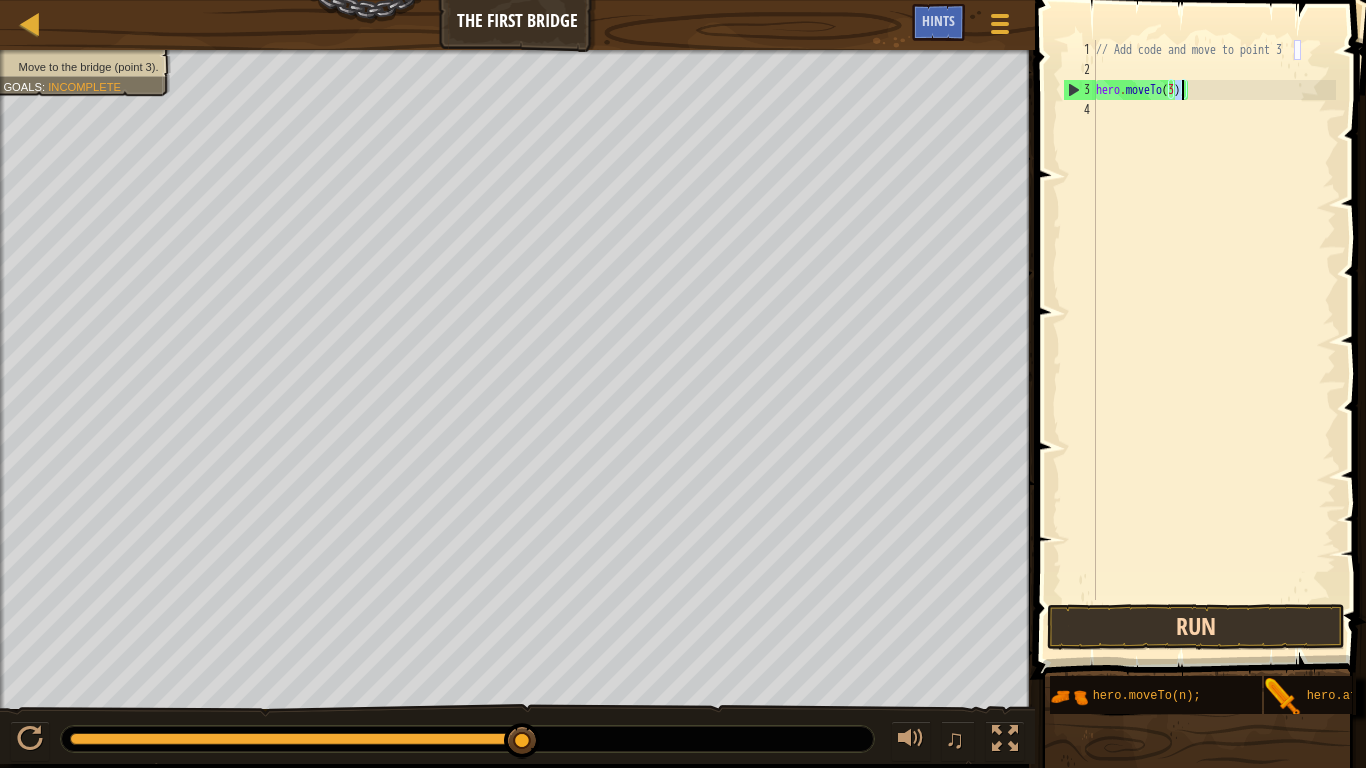 type on "hero.moveTo(3);" 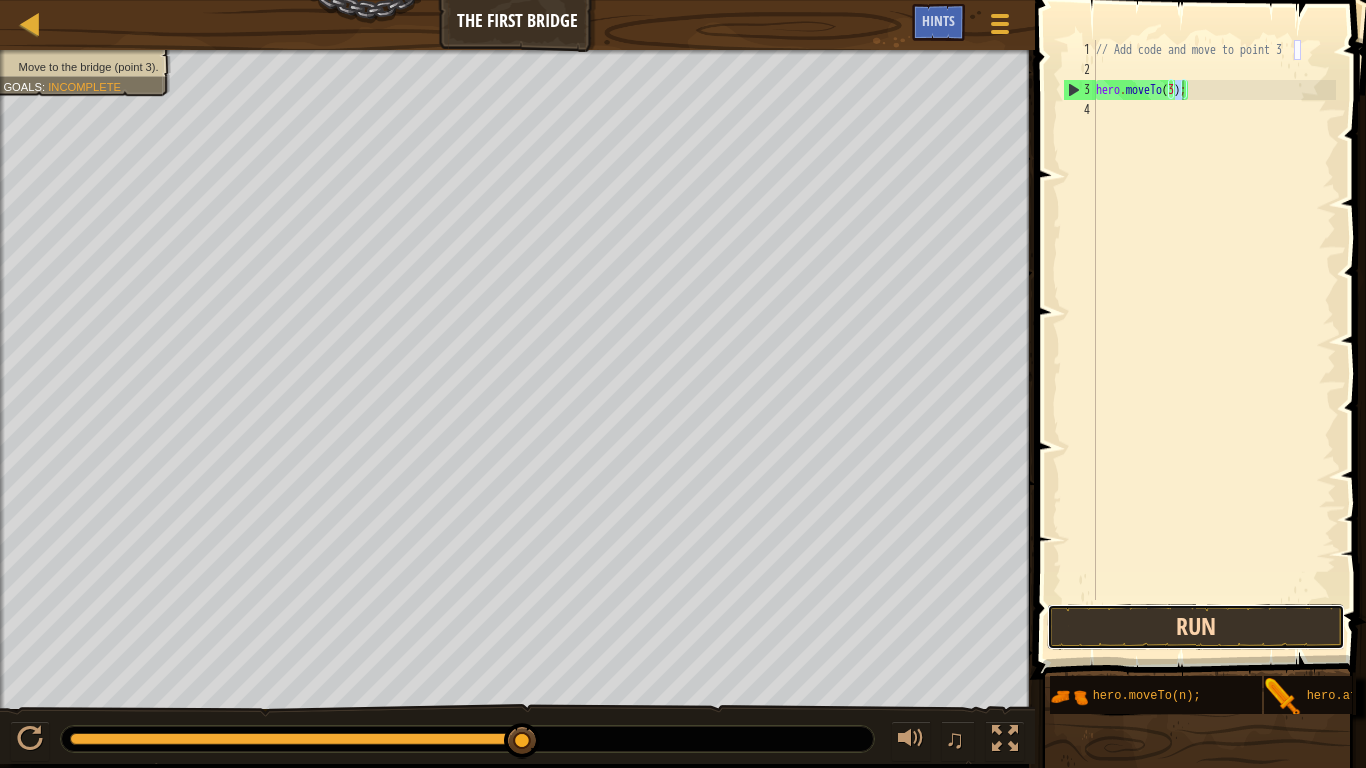 click on "Run" at bounding box center (1196, 627) 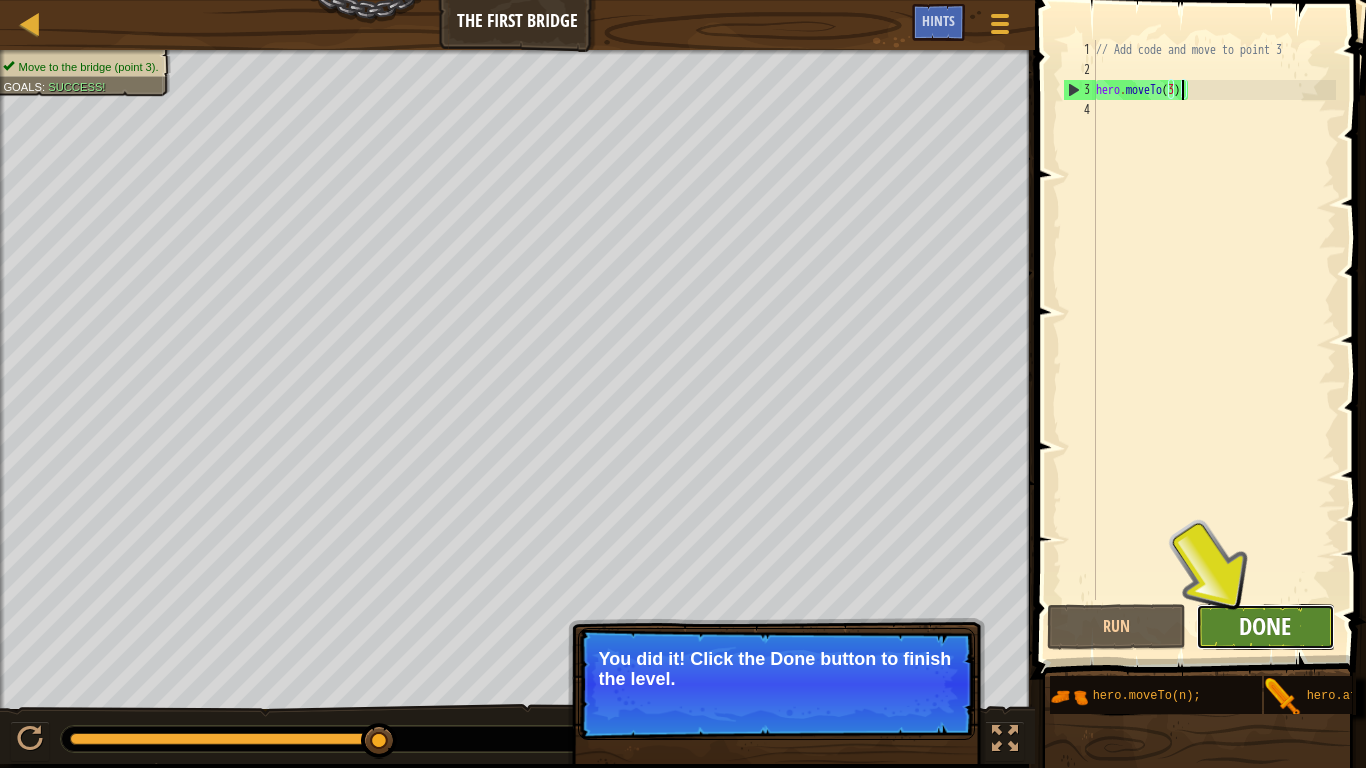 click on "Done" at bounding box center [1265, 626] 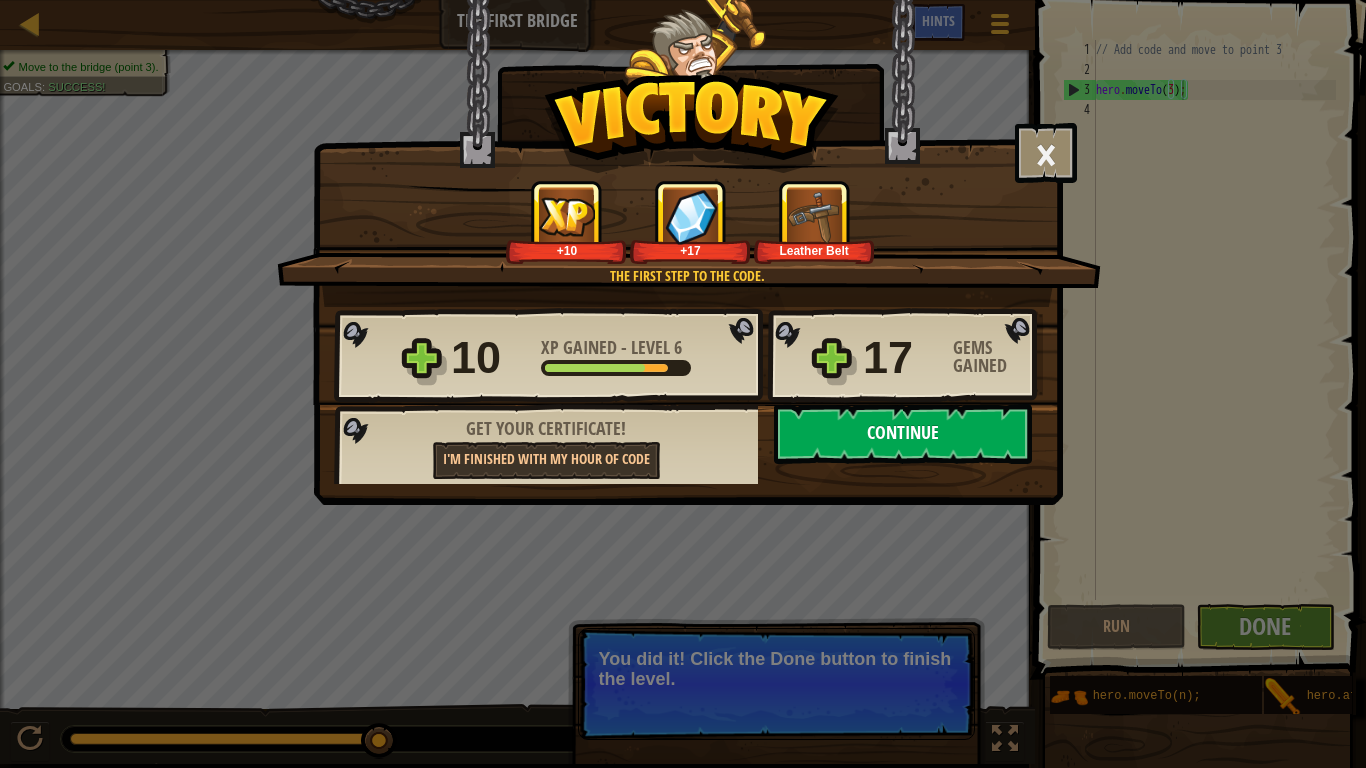 click on "Continue" at bounding box center (903, 434) 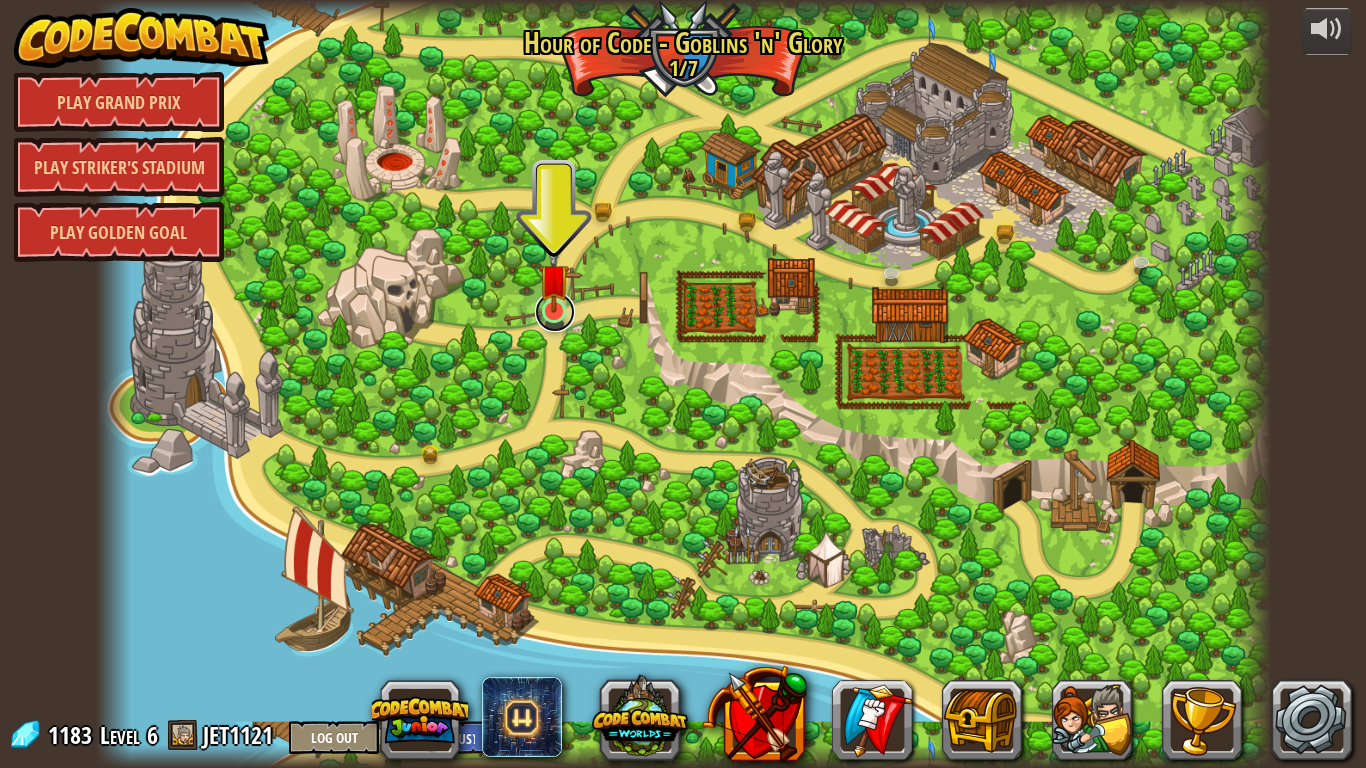 click at bounding box center [555, 312] 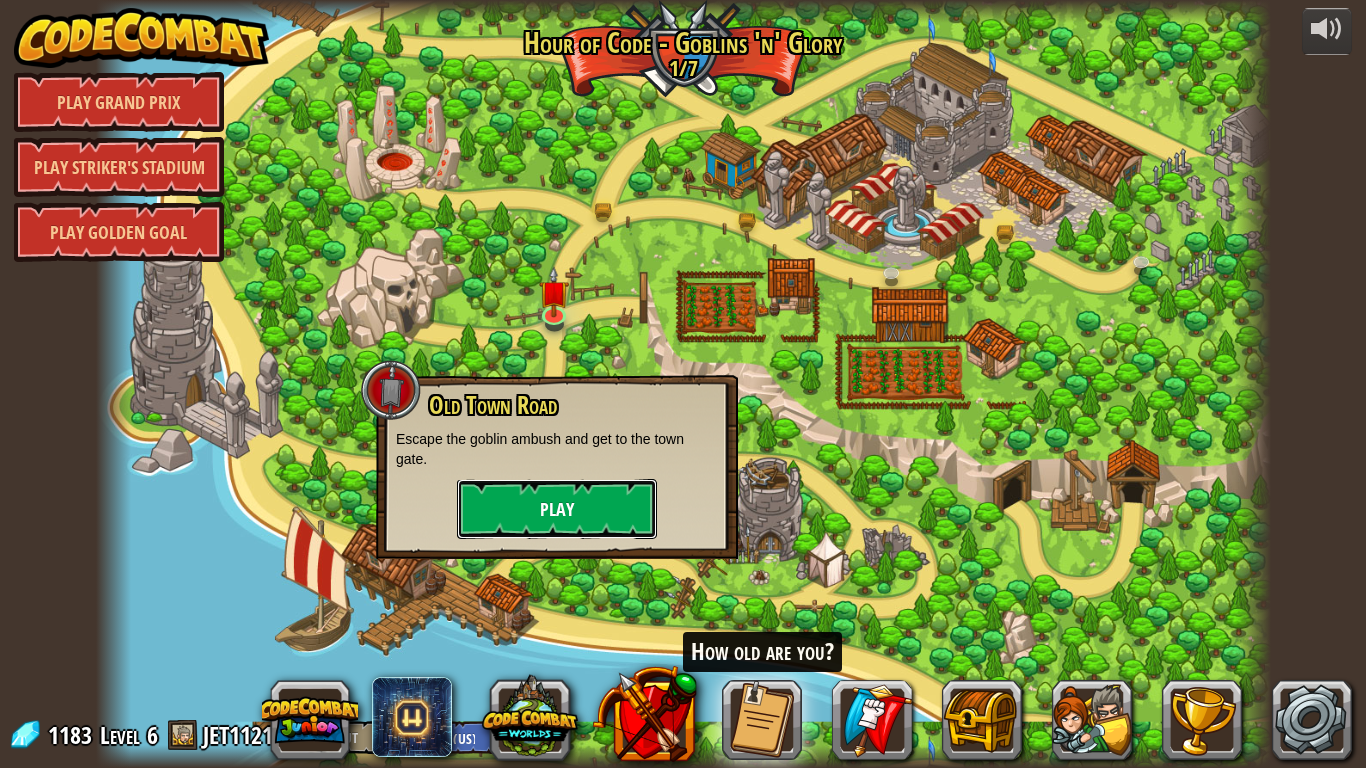 click on "Play" at bounding box center [557, 509] 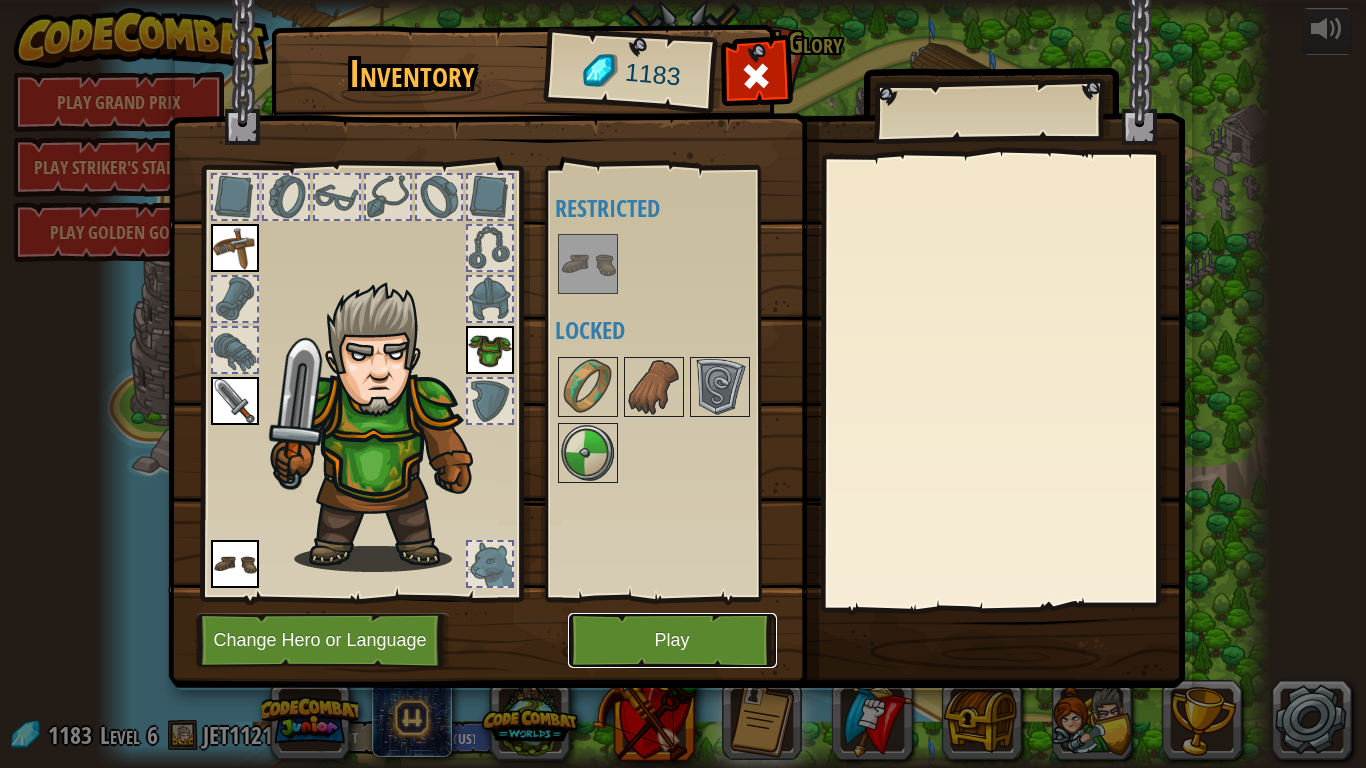 click on "Play" at bounding box center (672, 640) 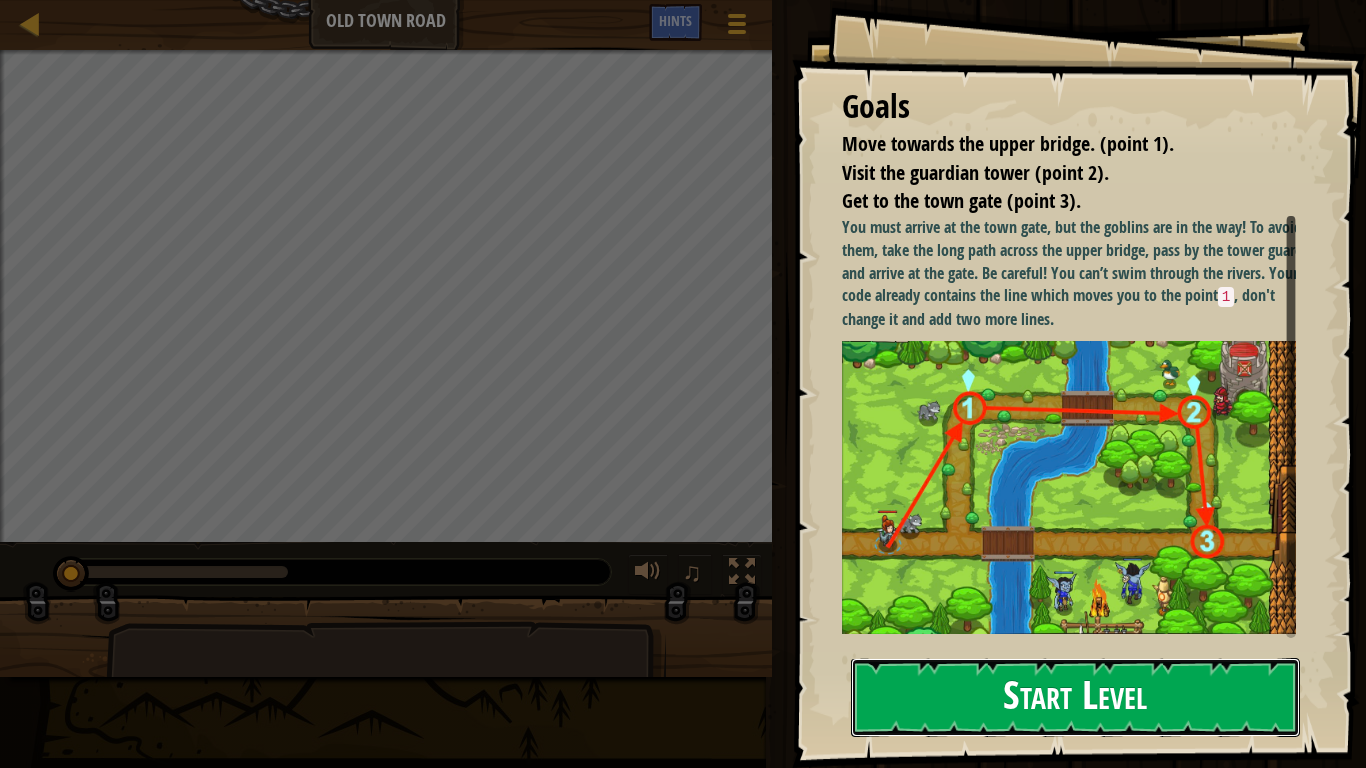 click on "Start Level" at bounding box center (1075, 697) 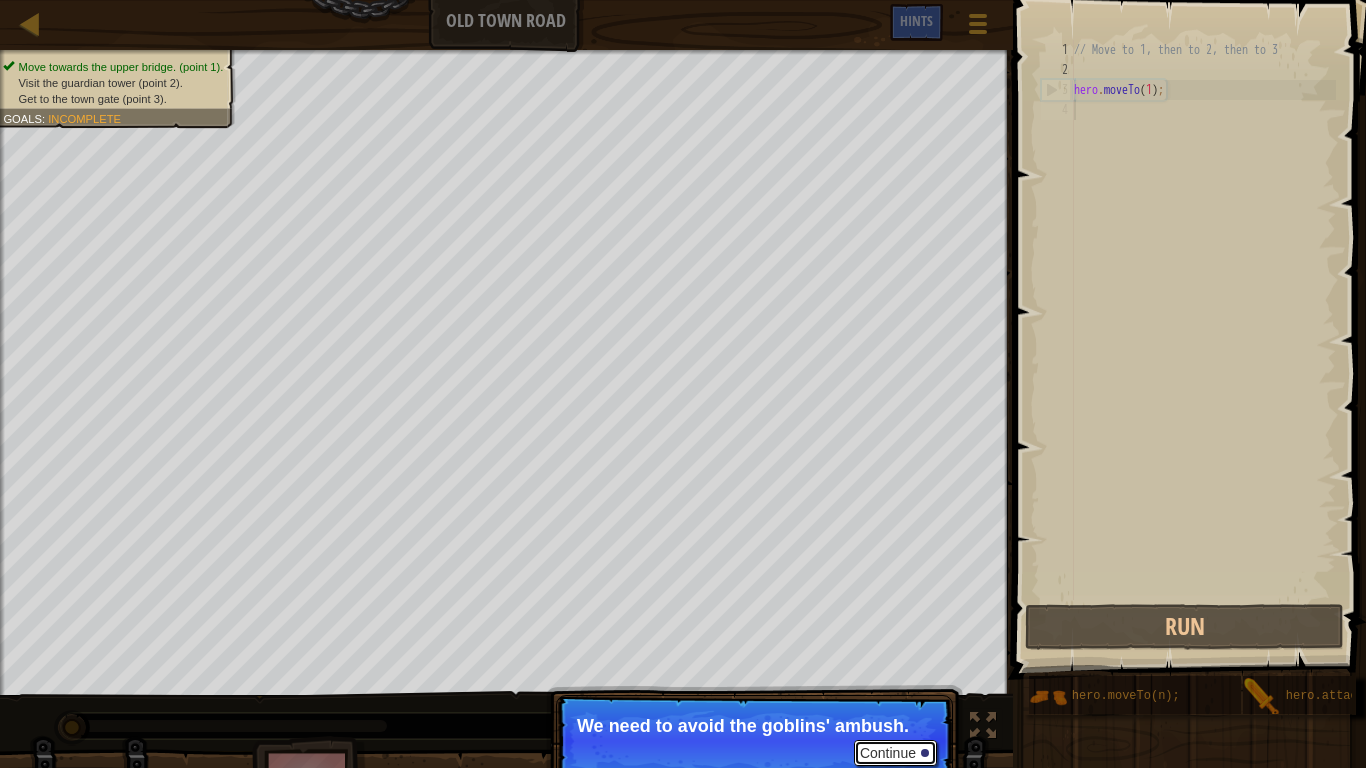 click on "Continue" at bounding box center [895, 753] 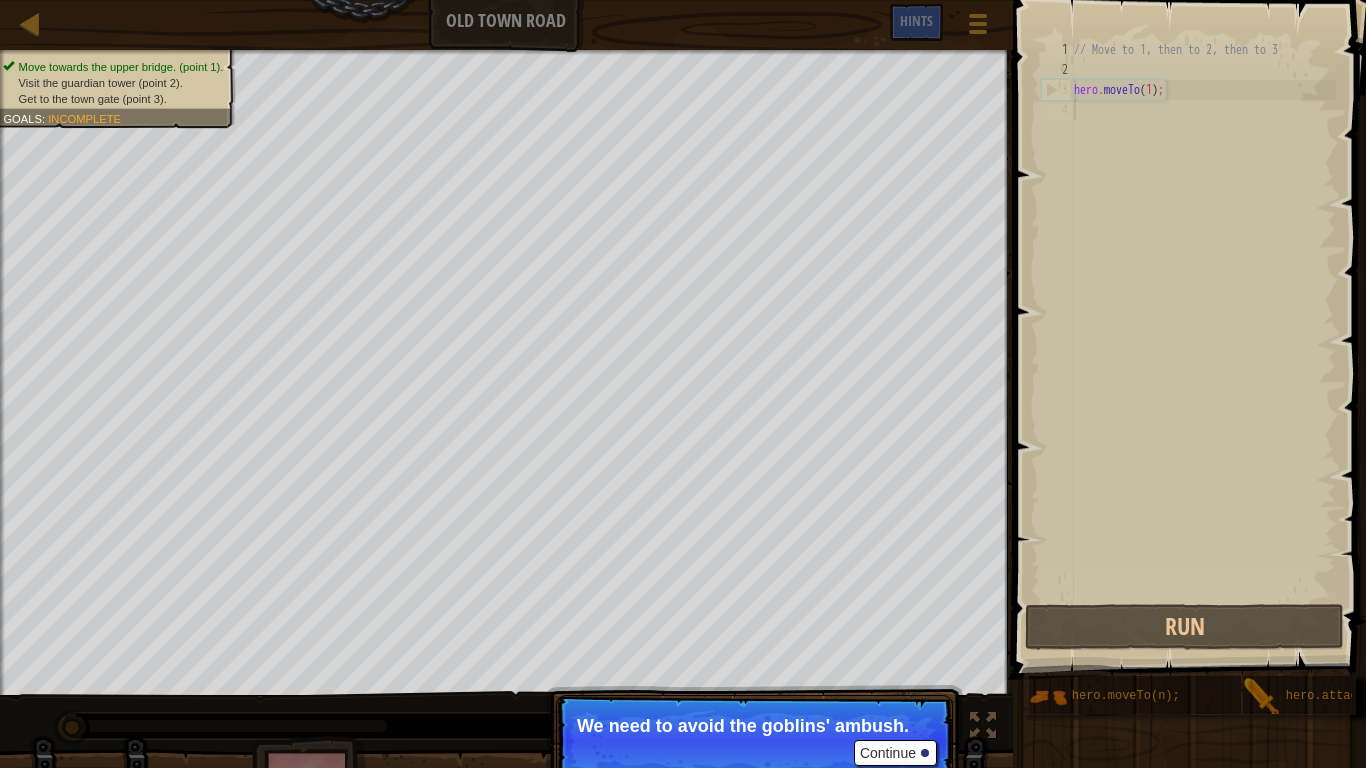 scroll, scrollTop: 9, scrollLeft: 0, axis: vertical 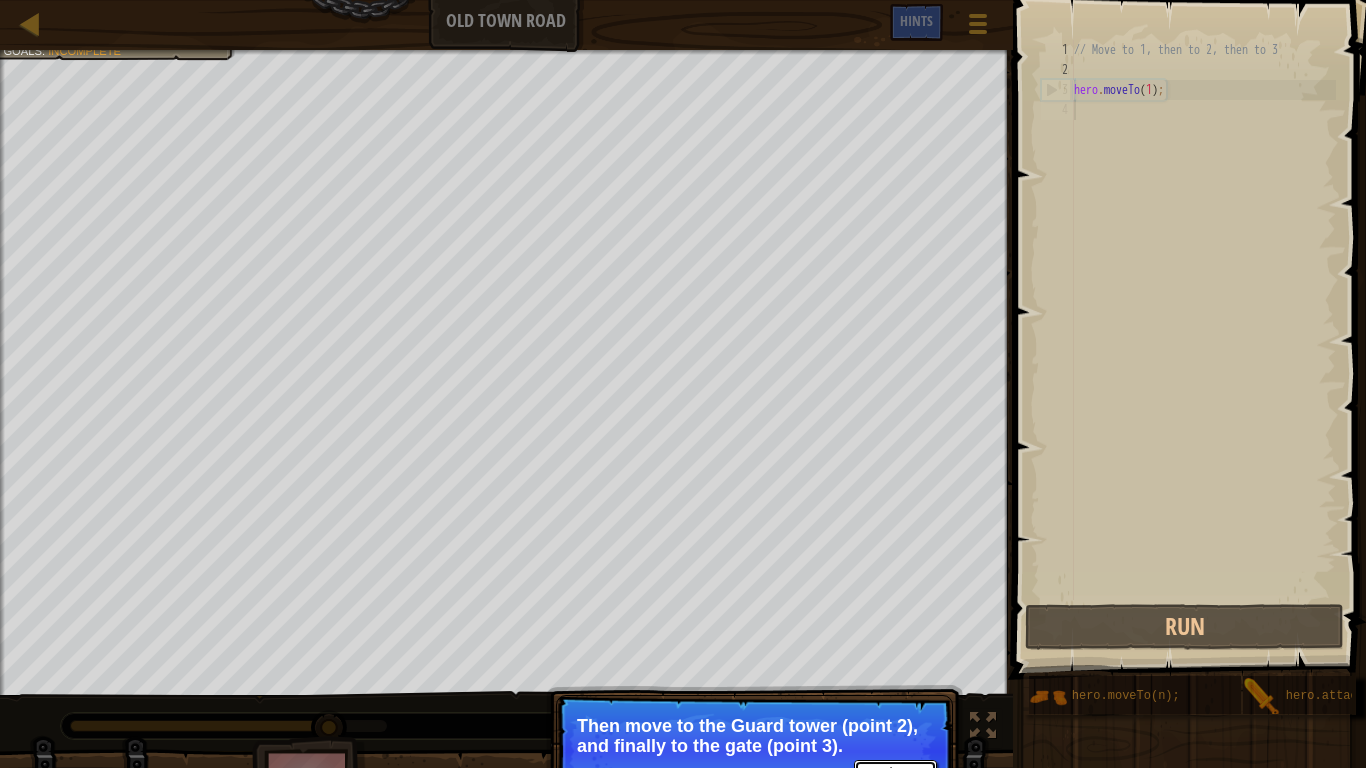 click on "Continue" at bounding box center [895, 773] 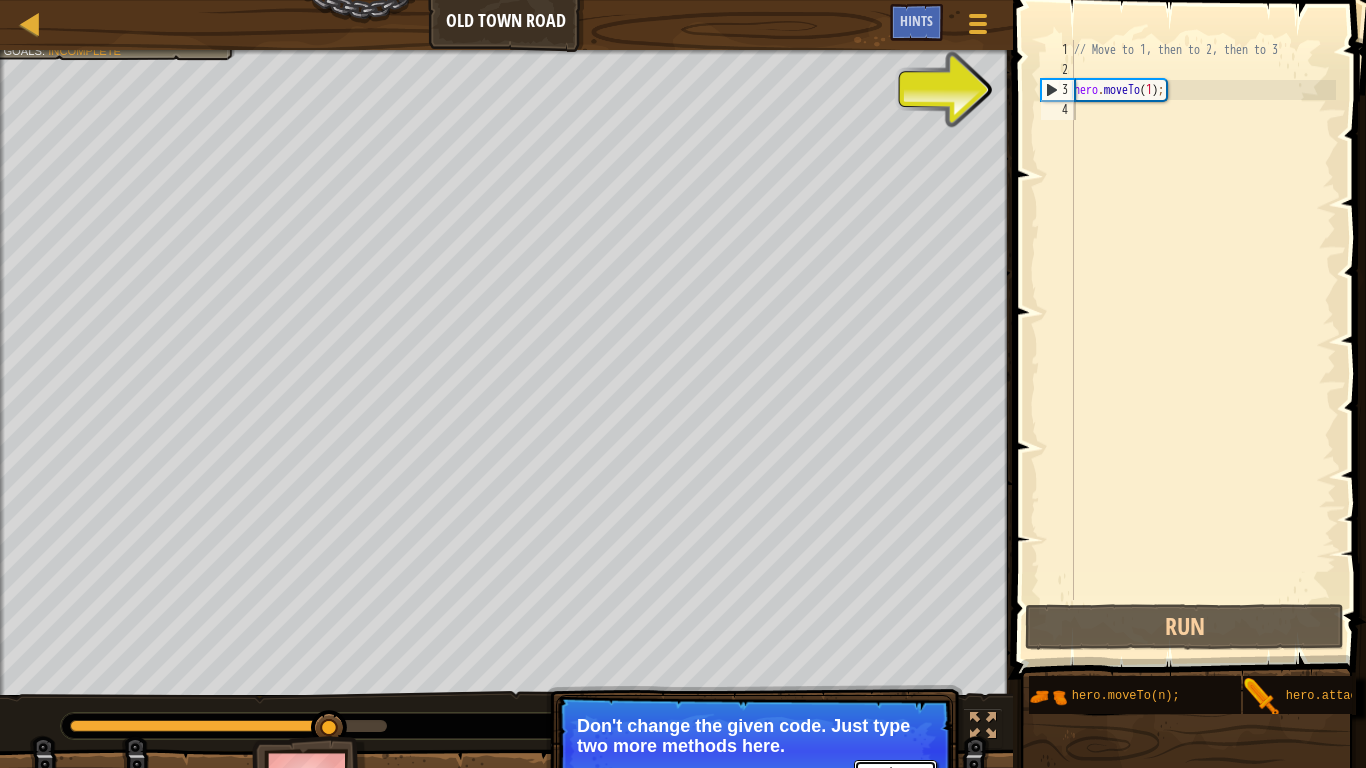 click on "Continue" at bounding box center (895, 773) 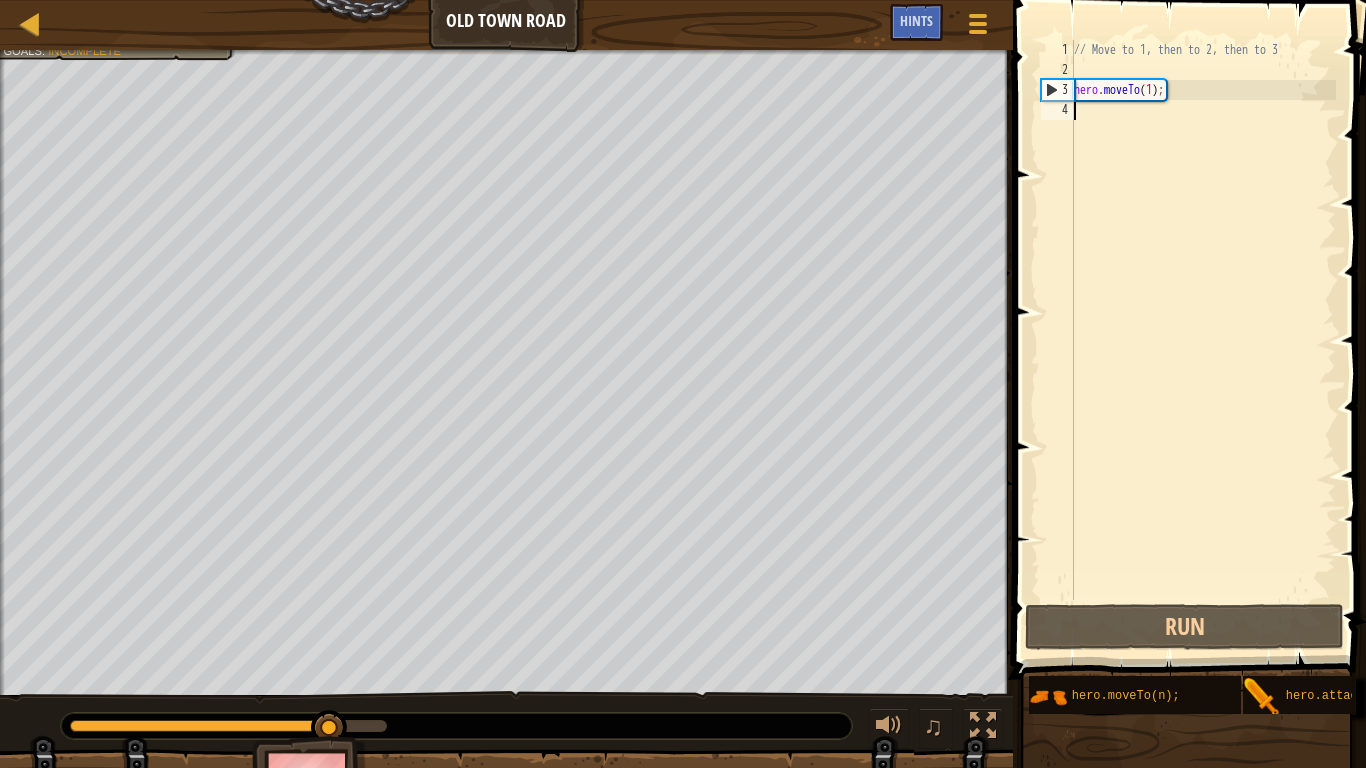 click on "// Move to 1, then to 2, then to 3 hero . moveTo ( 1 ) ;" at bounding box center (1203, 340) 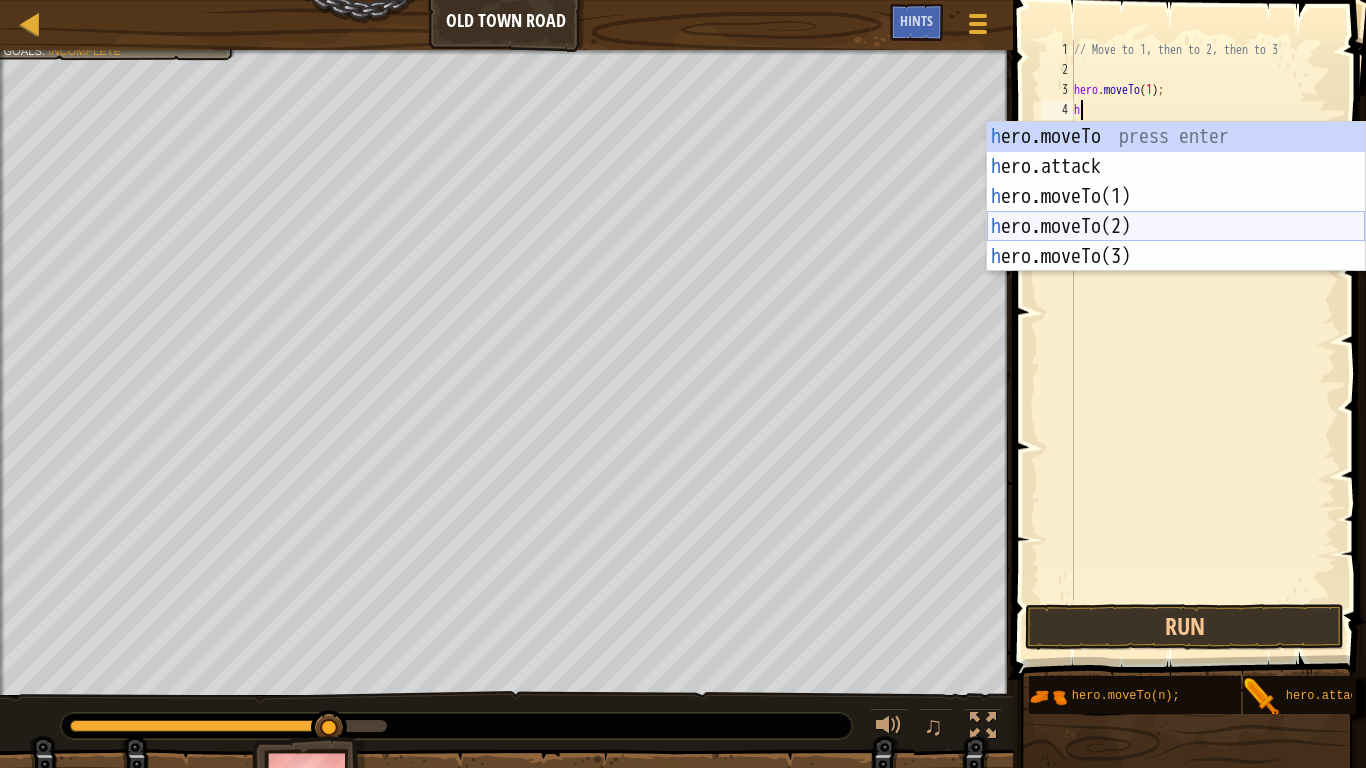 click on "h ero.moveTo press enter h ero.attack press enter h ero.moveTo(1) press enter h ero.moveTo(2) press enter h ero.moveTo(3) press enter" at bounding box center (1176, 227) 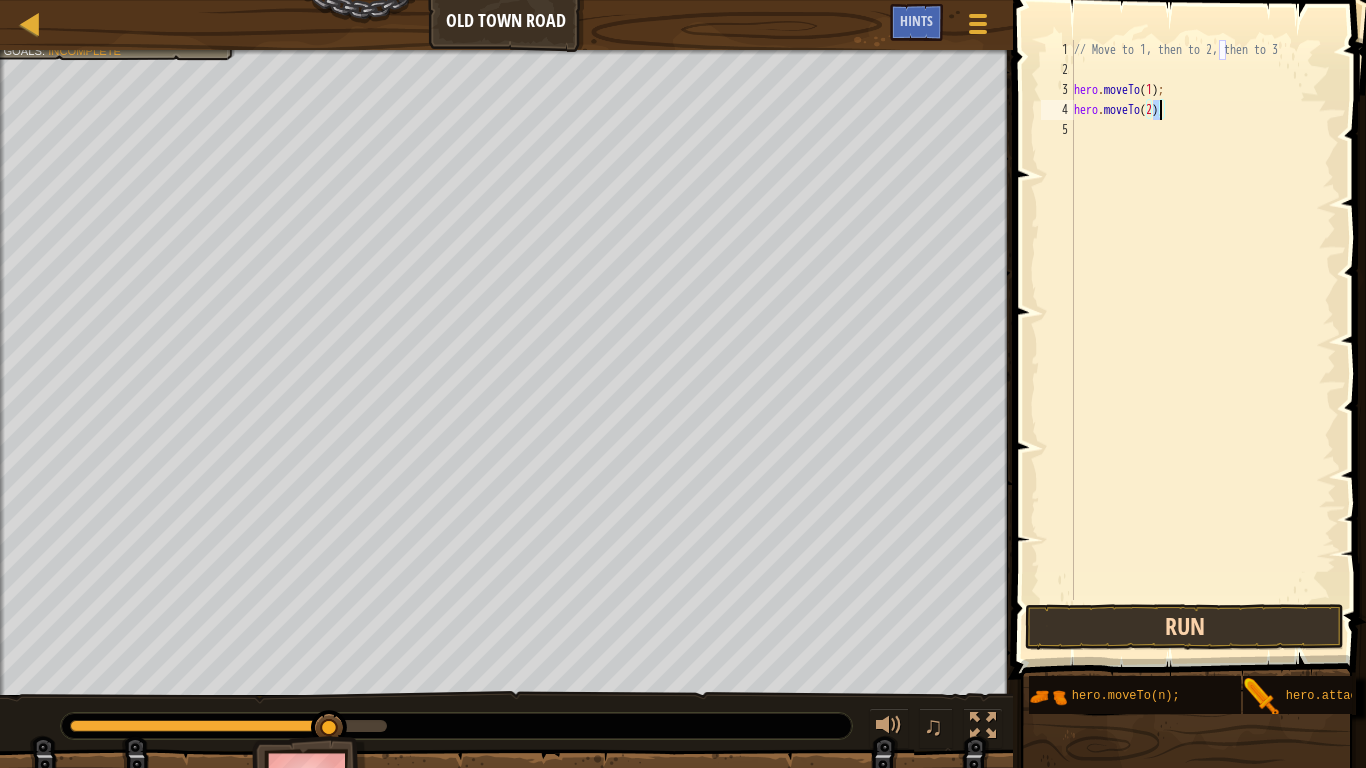 type on "hero.moveTo(2);" 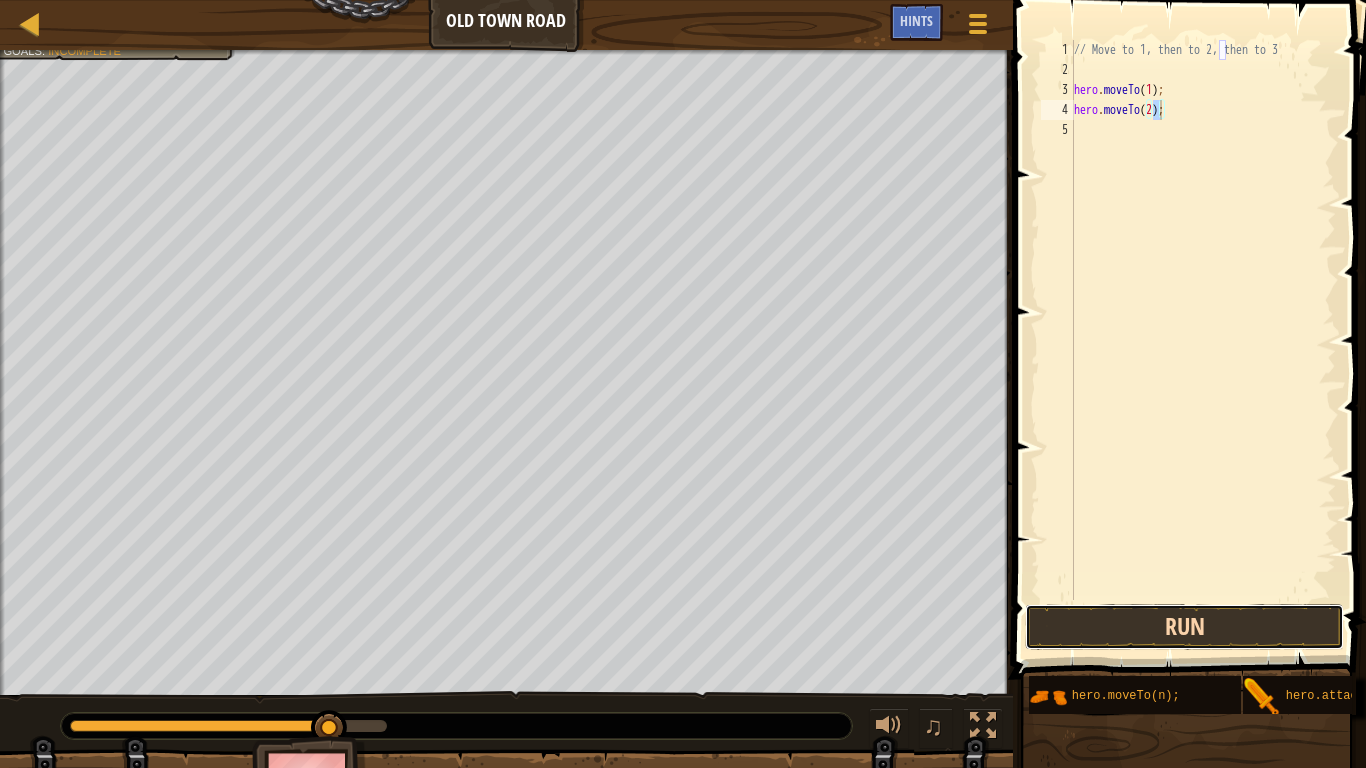 click on "Run" at bounding box center (1184, 627) 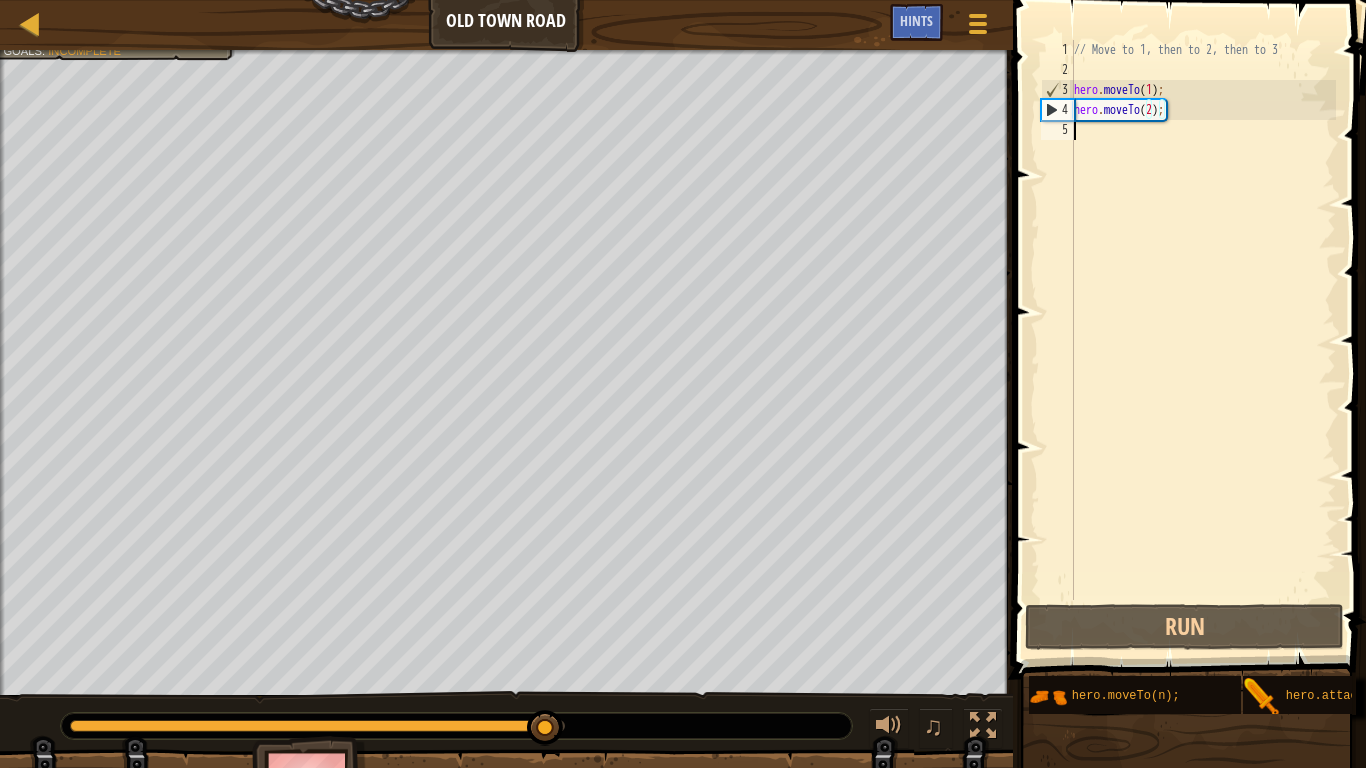 click on "// Move to 1, then to 2, then to 3 hero . moveTo ( 1 ) ; hero . moveTo ( 2 ) ;" at bounding box center (1203, 340) 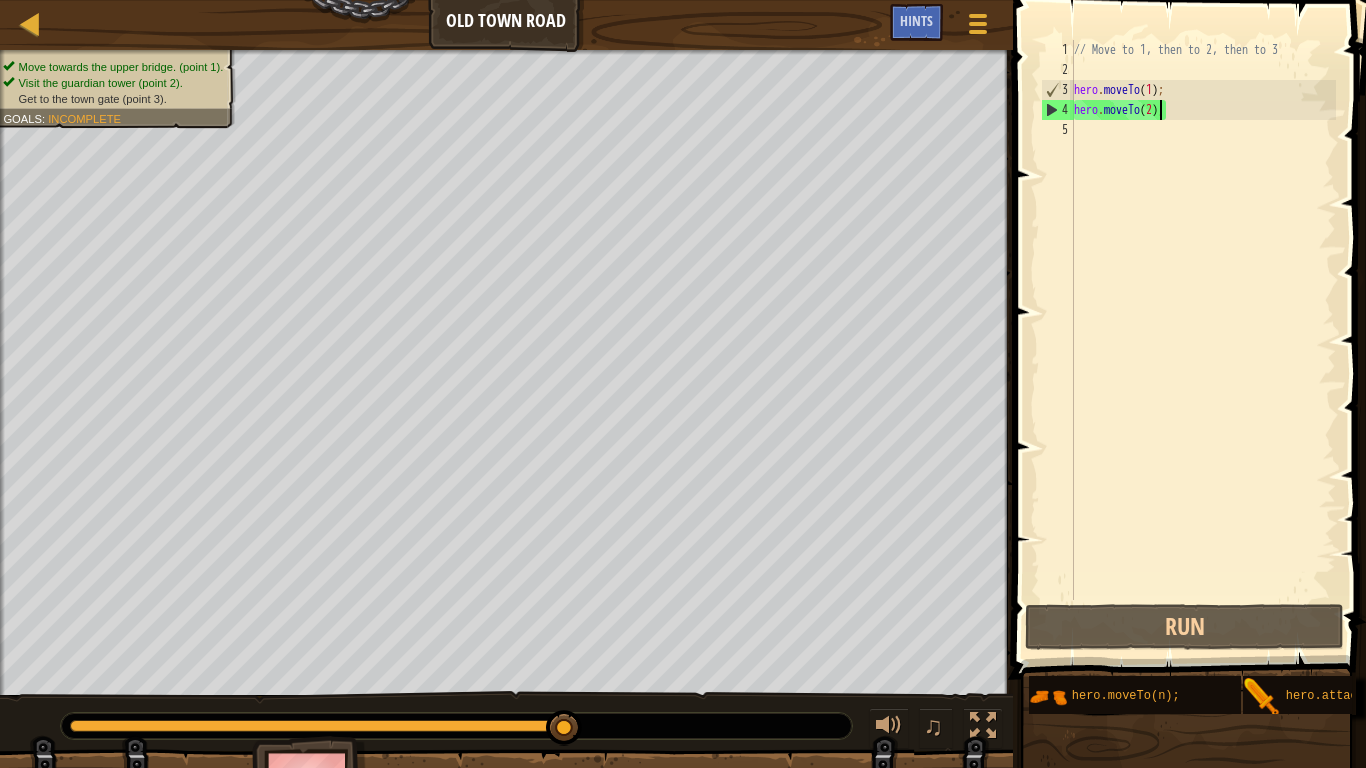 click on "// Move to 1, then to 2, then to 3 hero . moveTo ( 1 ) ; hero . moveTo ( 2 ) ;" at bounding box center [1203, 340] 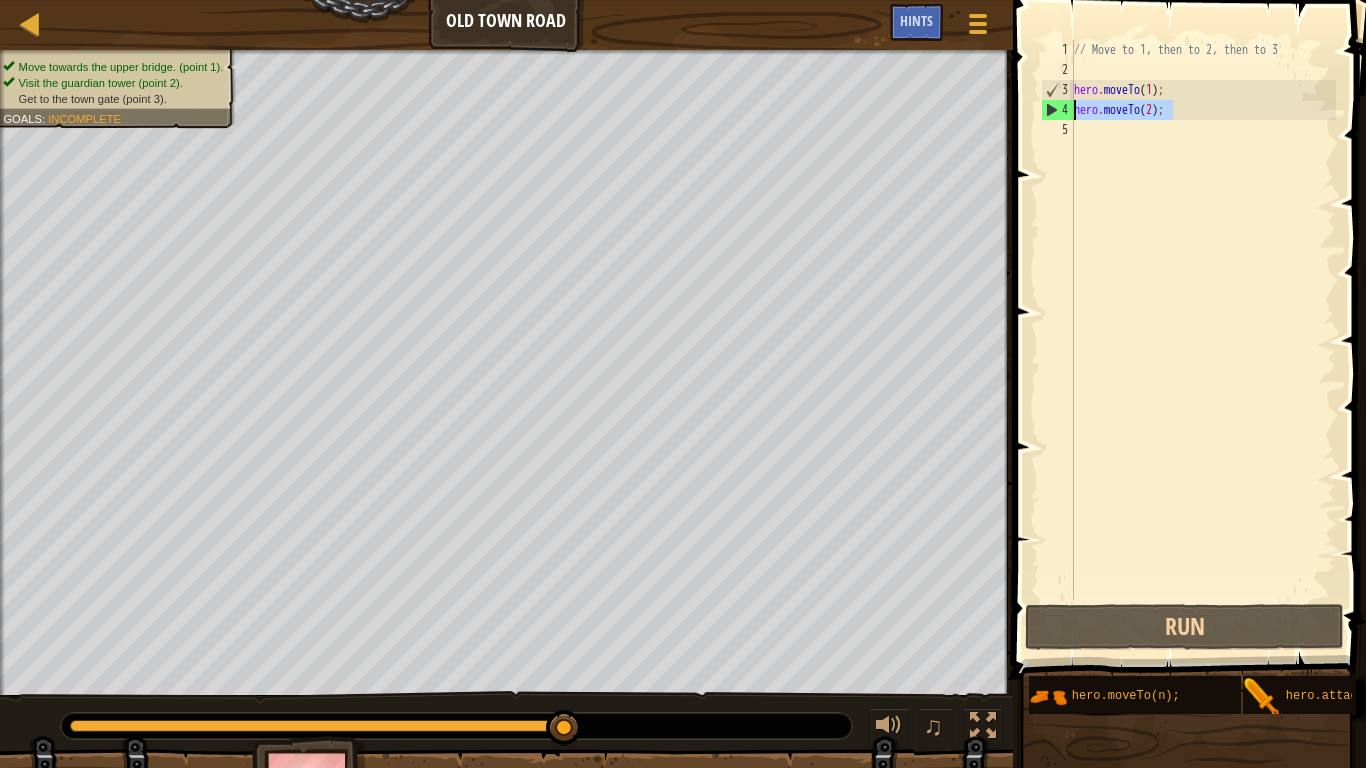 click on "Map Old Town Road Game Menu Done Hints 1     הההההההההההההההההההההההההההההההההההההההההההההההההההההההההההההההההההההההההההההההההההההההההההההההההההההההההההההההההההההההההההההההההההההההההההההההההההההההההההההההההההההההההההההההההההההההההההההההההההההההההההההההההההההההההההההההההההההההההההההההההההההההההההההההה XXXXXXXXXXXXXXXXXXXXXXXXXXXXXXXXXXXXXXXXXXXXXXXXXXXXXXXXXXXXXXXXXXXXXXXXXXXXXXXXXXXXXXXXXXXXXXXXXXXXXXXXXXXXXXXXXXXXXXXXXXXXXXXXXXXXXXXXXXXXXXXXXXXXXXXXXXXXXXXXXXXXXXXXXXXXXXXXXXXXXXXXXXXXXXXXXXXXXXXXXXXXXXXXXXXXXXXXXXXXXXXXXXXXXXXXXXXXXXXXXXXXXXXXXXXXXXXX Solution × Hints hero.moveTo(2); 1 2 3 4 5 // Move to 1, then to 2, then to 3 hero . moveTo ( 1 ) ; hero . moveTo ( 2 ) ;     Code Saved Programming language : JavaScript Run Submit Done Statement   /  ×" at bounding box center (683, 384) 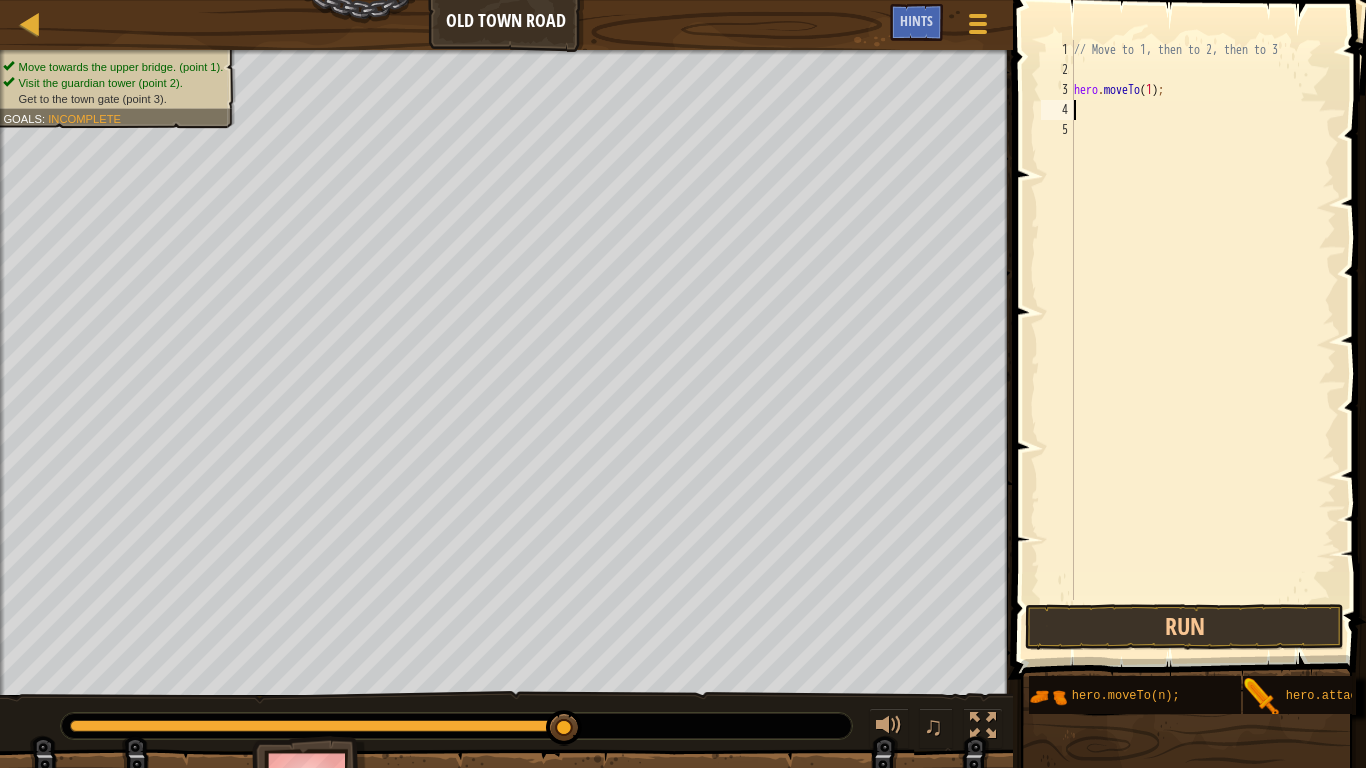 click on "// Move to 1, then to 2, then to 3 hero . moveTo ( 1 ) ;" at bounding box center (1203, 340) 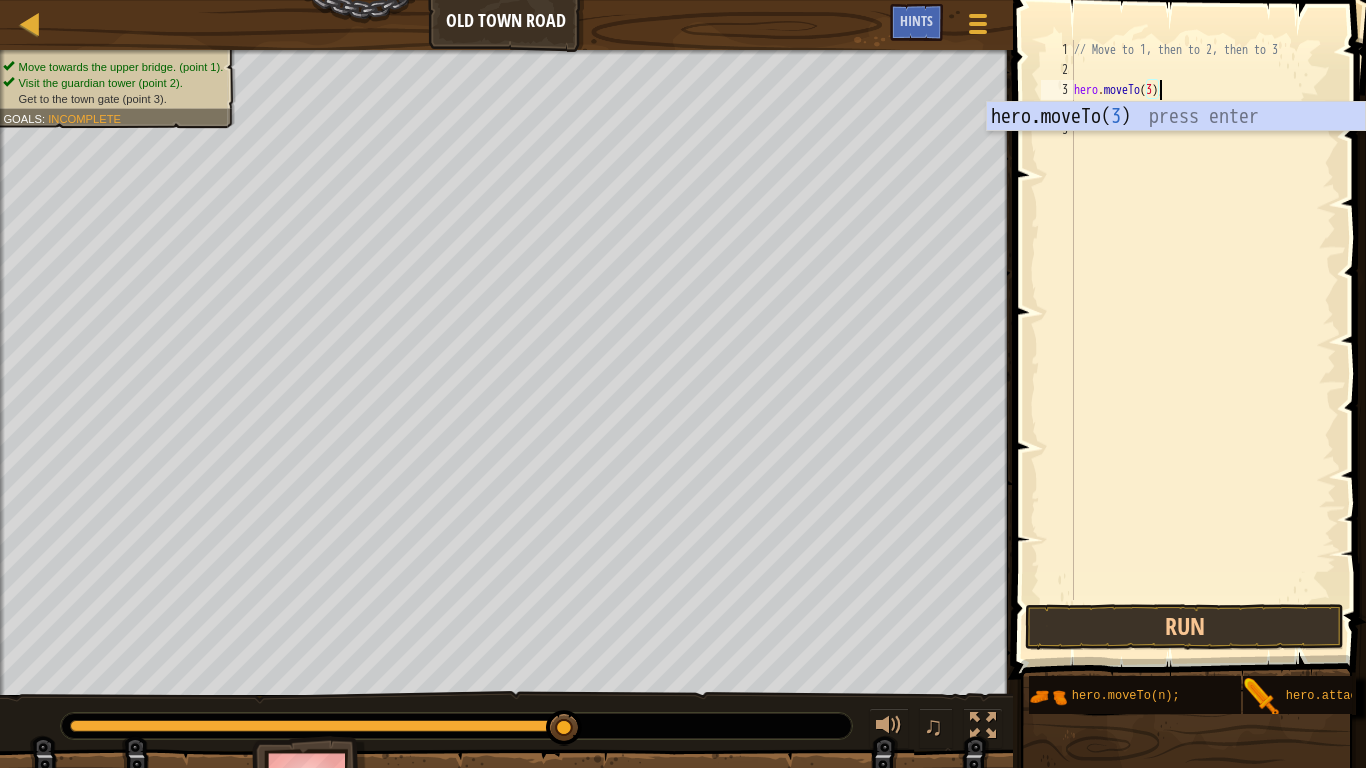 scroll, scrollTop: 9, scrollLeft: 7, axis: both 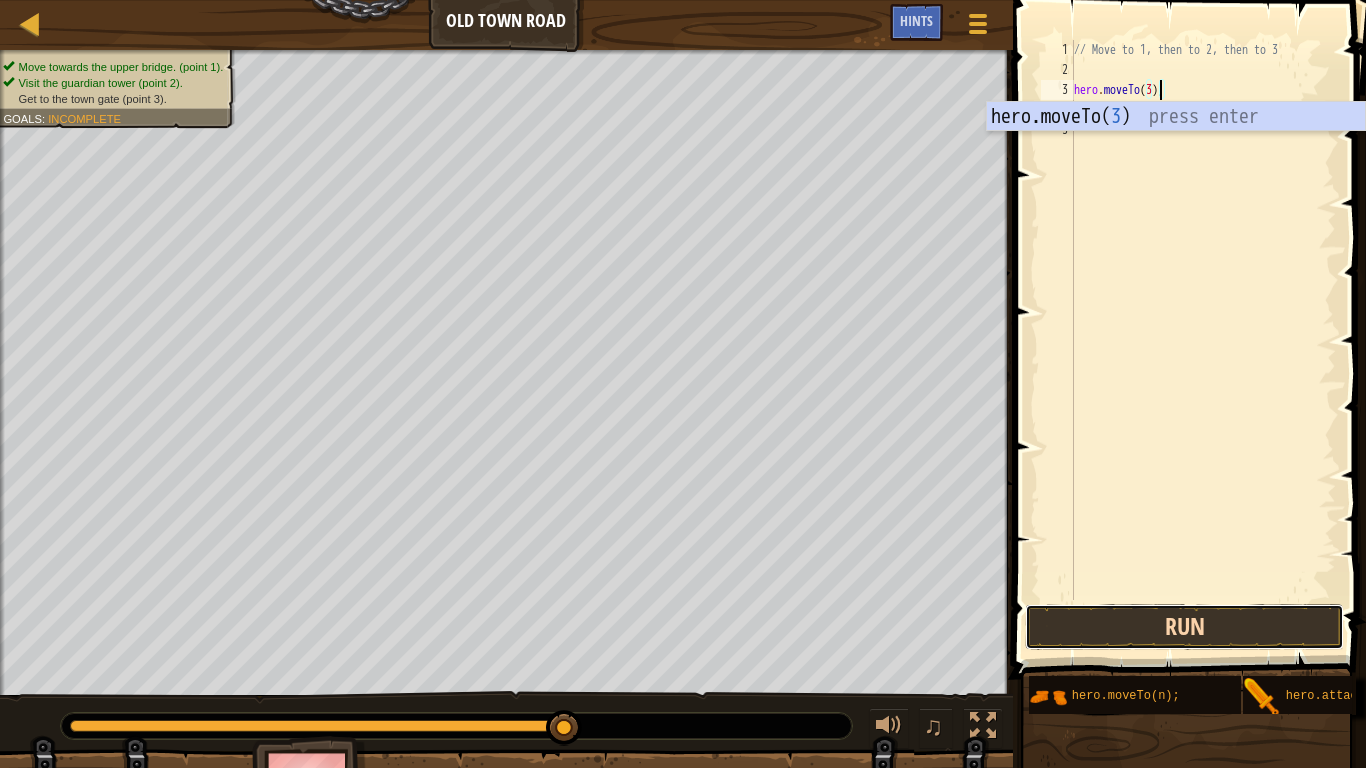 click on "Run" at bounding box center [1184, 627] 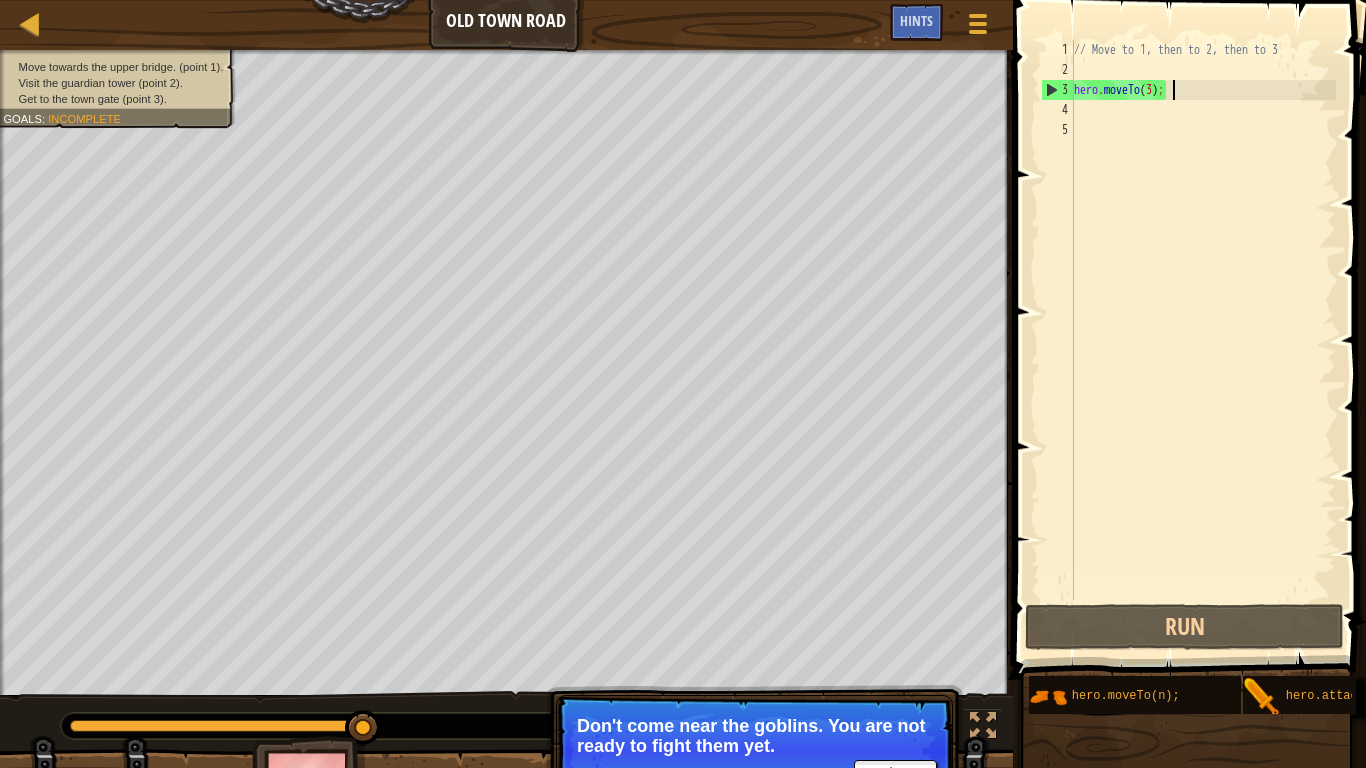 click on "// Move to 1, then to 2, then to 3 hero . moveTo ( 3 ) ;" at bounding box center (1203, 340) 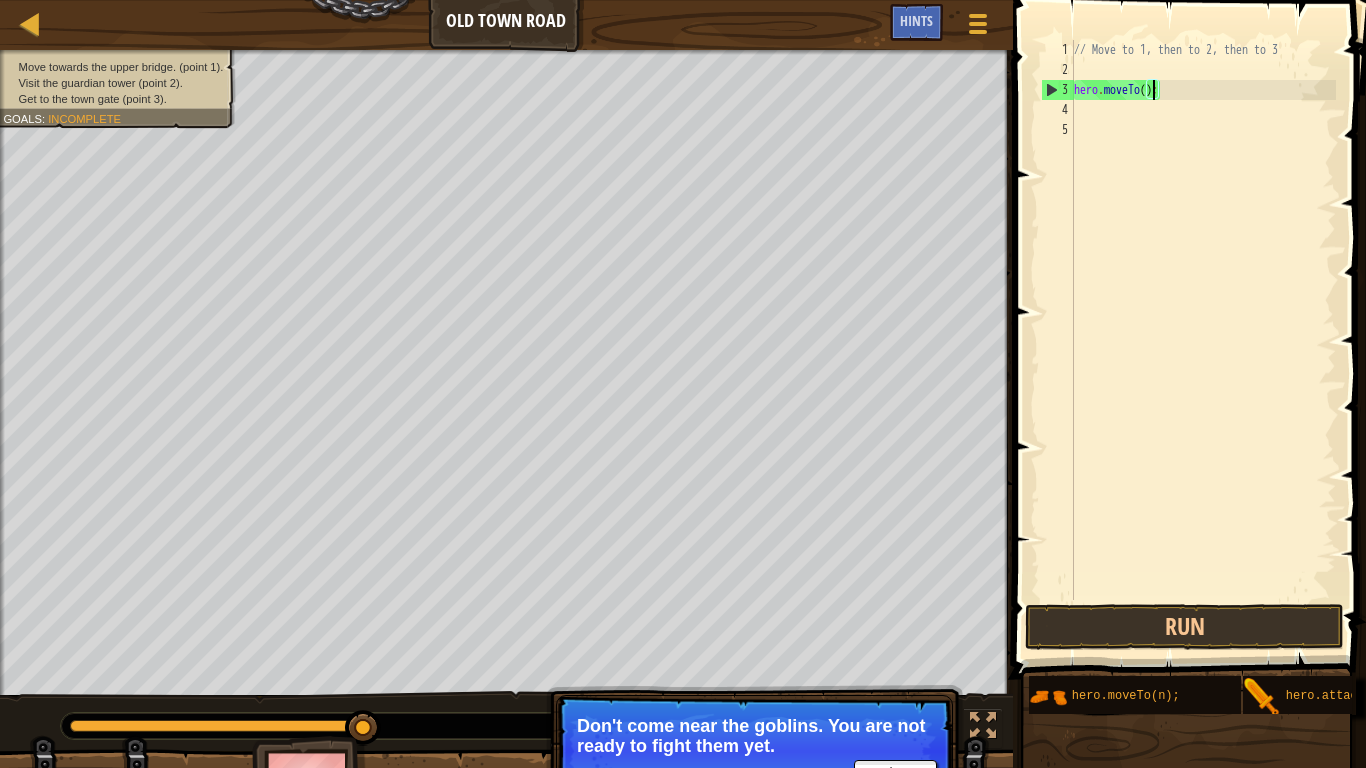 type on "hero.moveTo(1);" 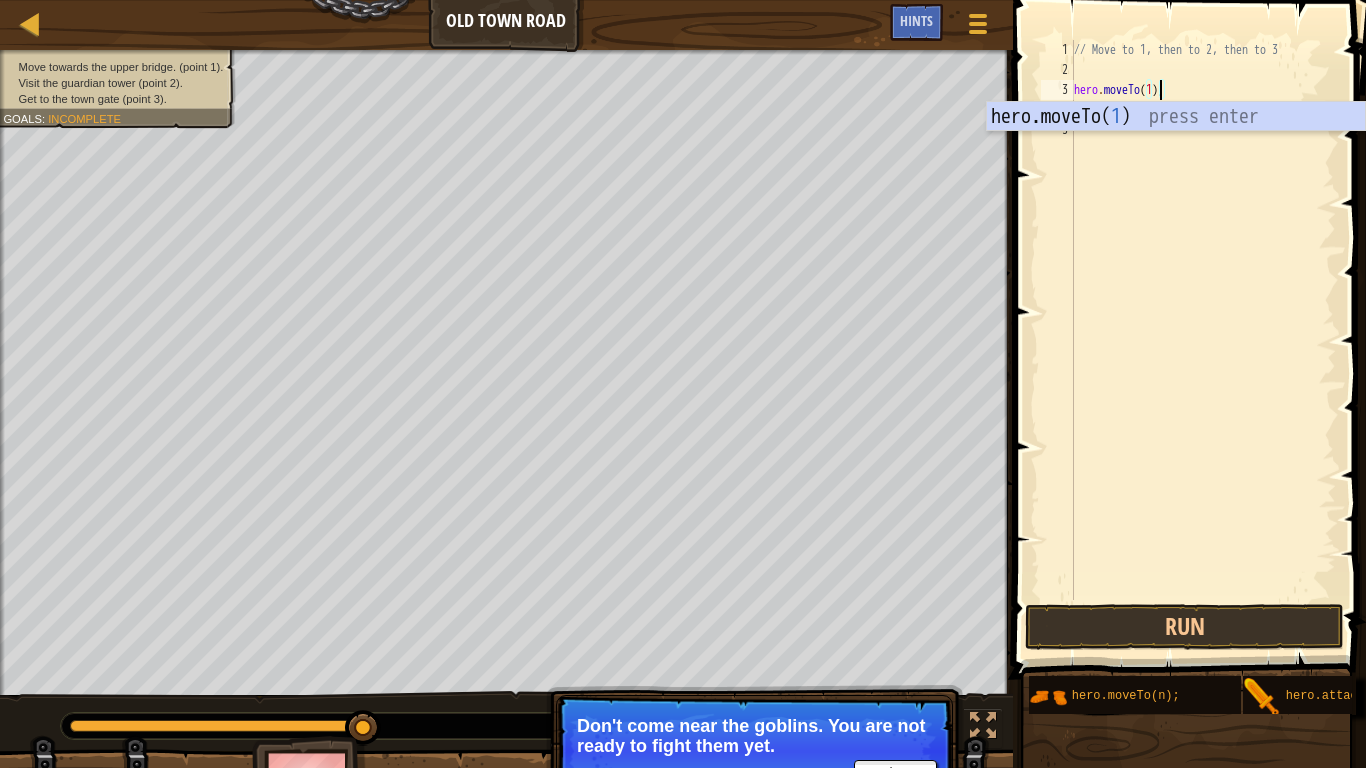 click on "// Move to 1, then to 2, then to 3 hero . moveTo ( 1 ) ;" at bounding box center (1203, 340) 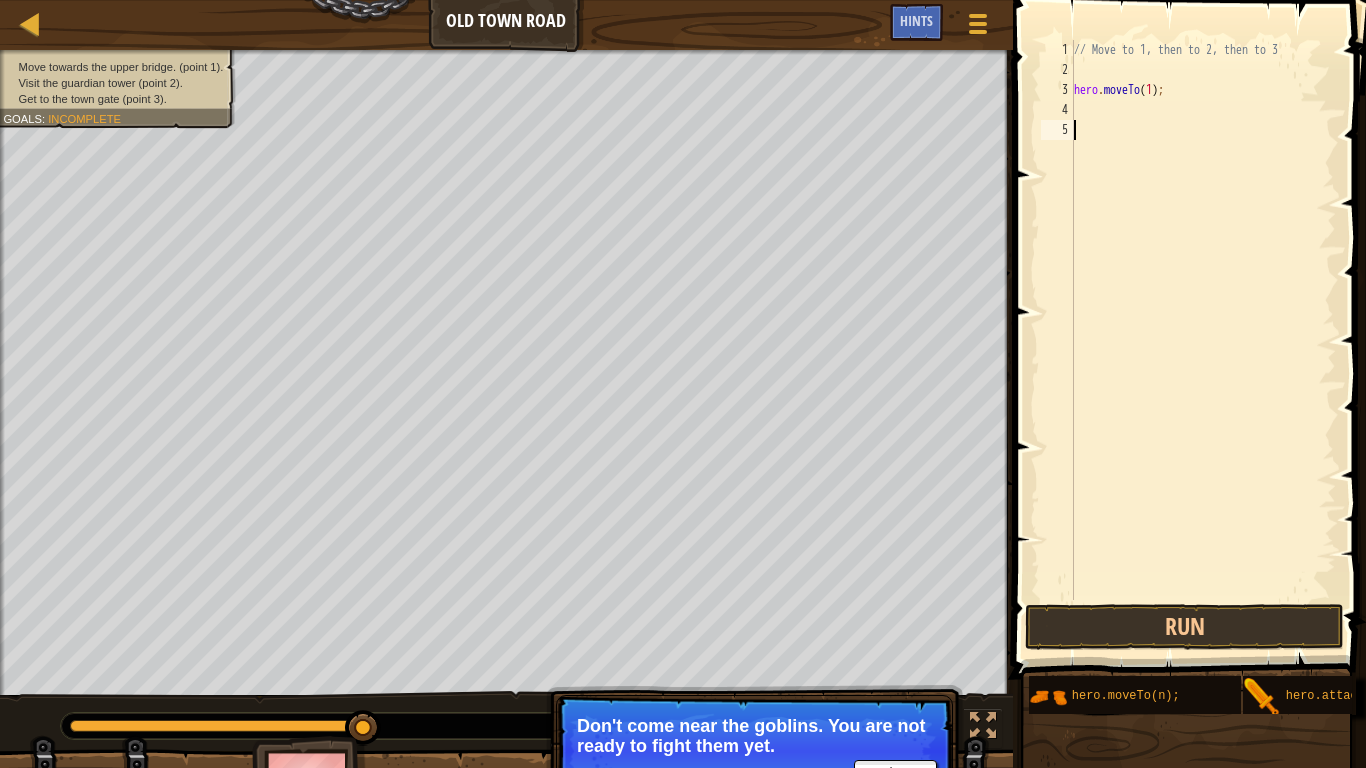 scroll, scrollTop: 9, scrollLeft: 0, axis: vertical 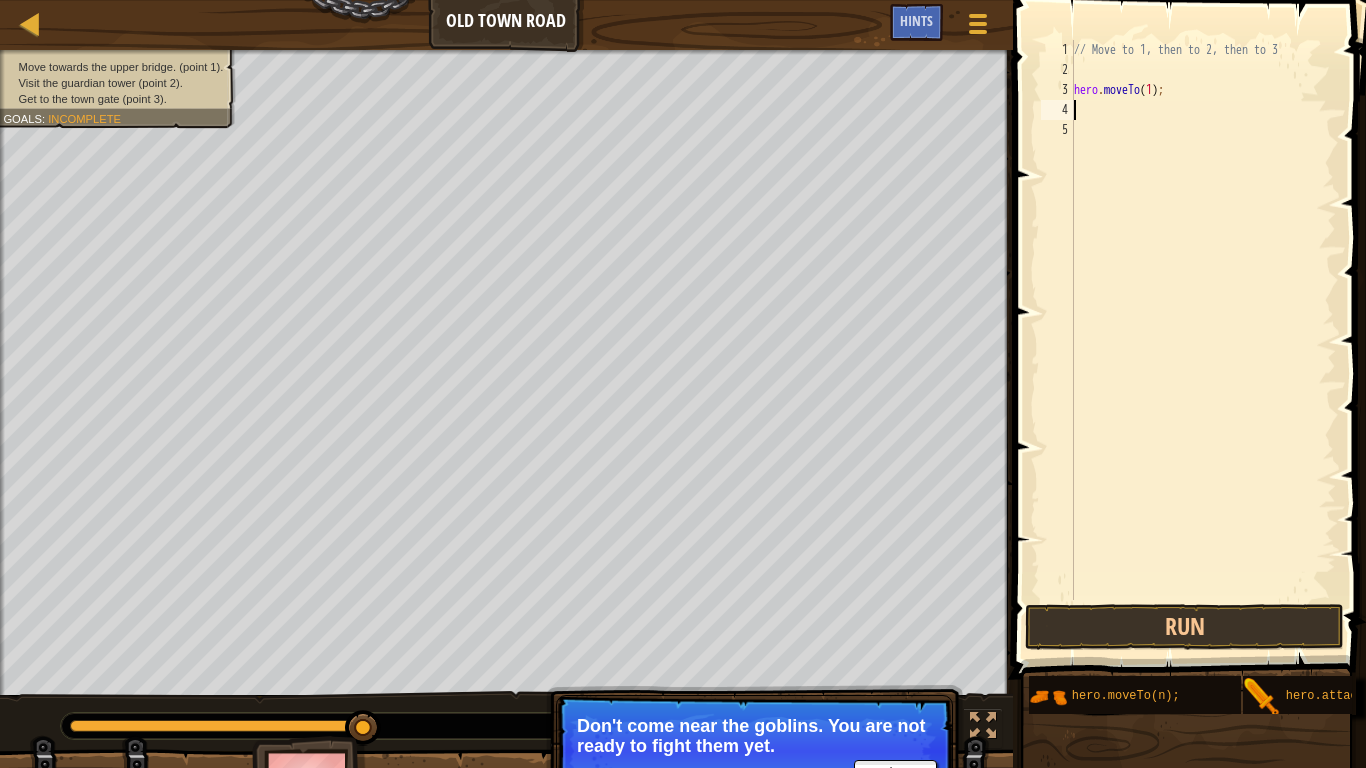 click on "// Move to 1, then to 2, then to 3 hero . moveTo ( 1 ) ;" at bounding box center (1203, 340) 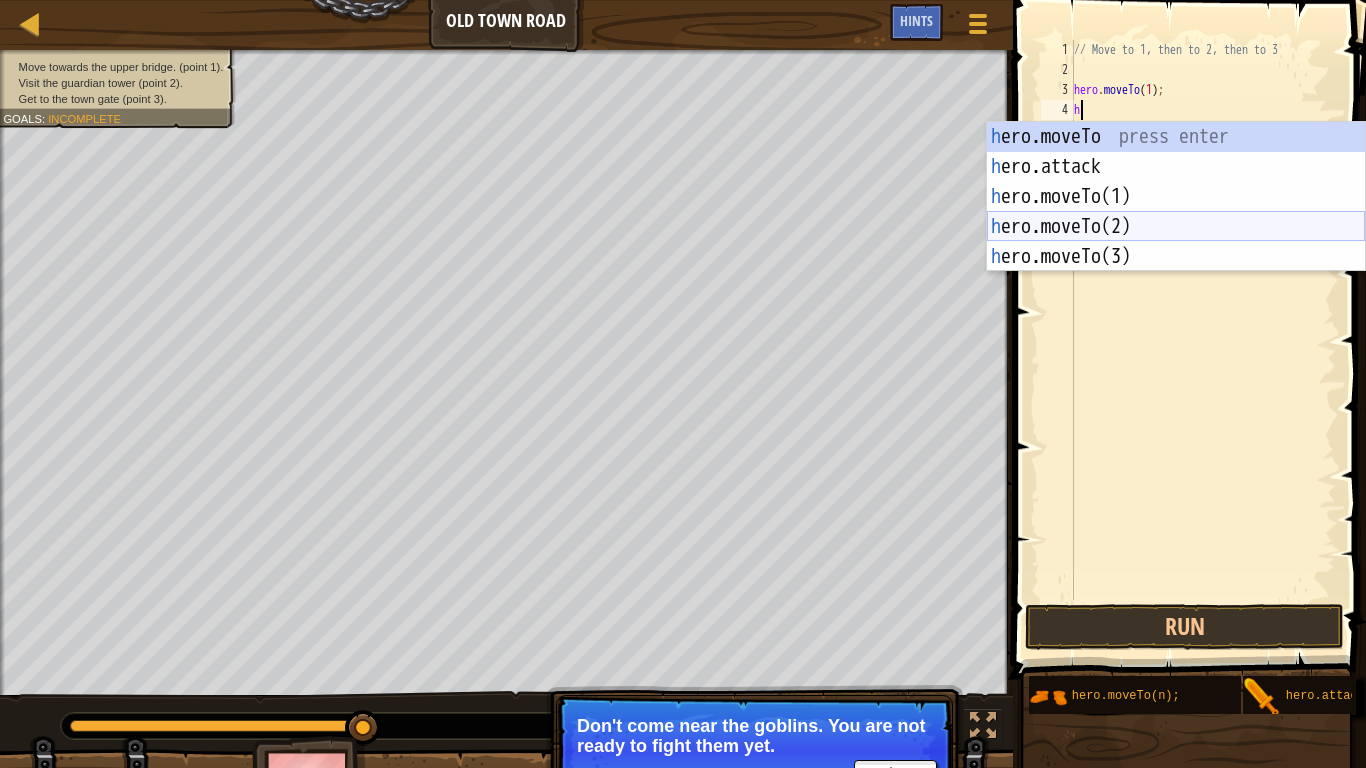 click on "h ero.moveTo press enter h ero.attack press enter h ero.moveTo(1) press enter h ero.moveTo(2) press enter h ero.moveTo(3) press enter" at bounding box center (1176, 227) 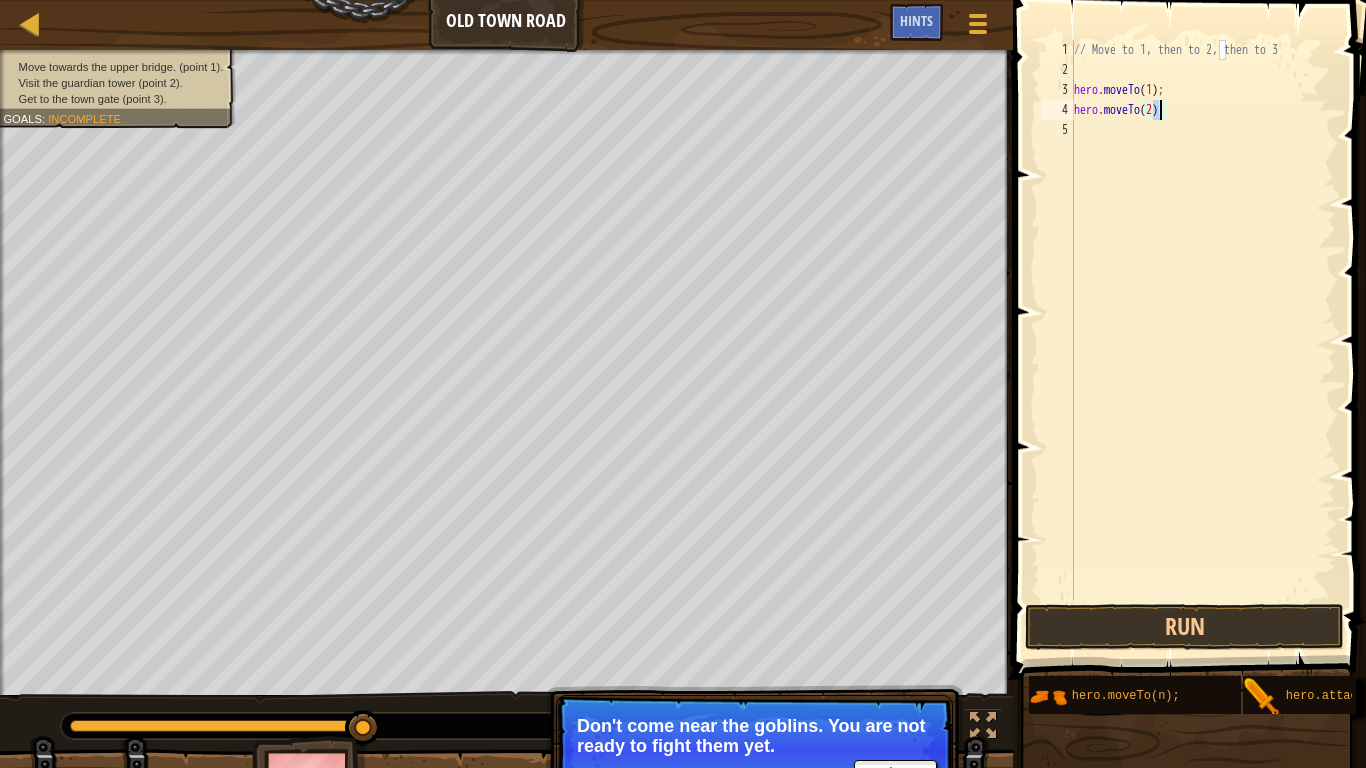 click on "// Move to 1, then to 2, then to 3 hero . moveTo ( 1 ) ; hero . moveTo ( 2 ) ;" at bounding box center (1203, 340) 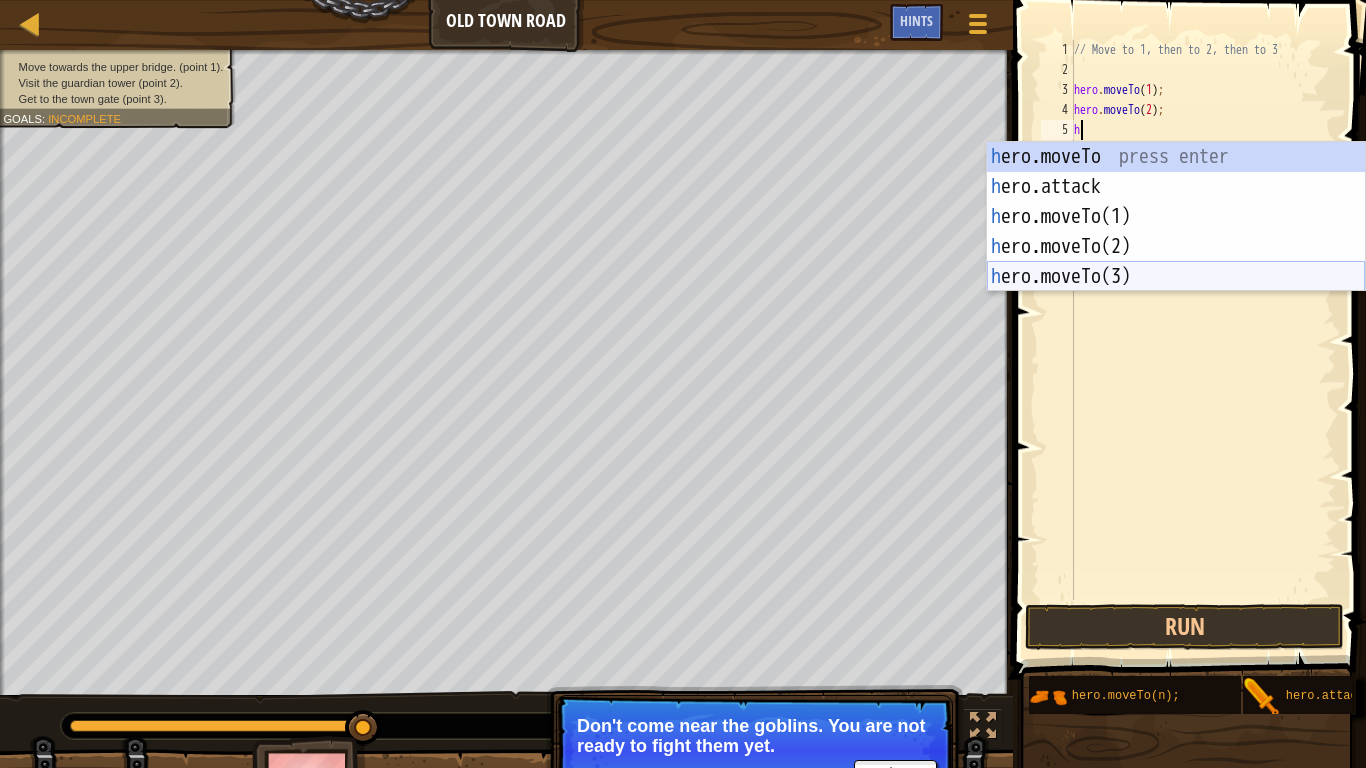click on "h ero.moveTo press enter h ero.attack press enter h ero.moveTo(1) press enter h ero.moveTo(2) press enter h ero.moveTo(3) press enter" at bounding box center (1176, 247) 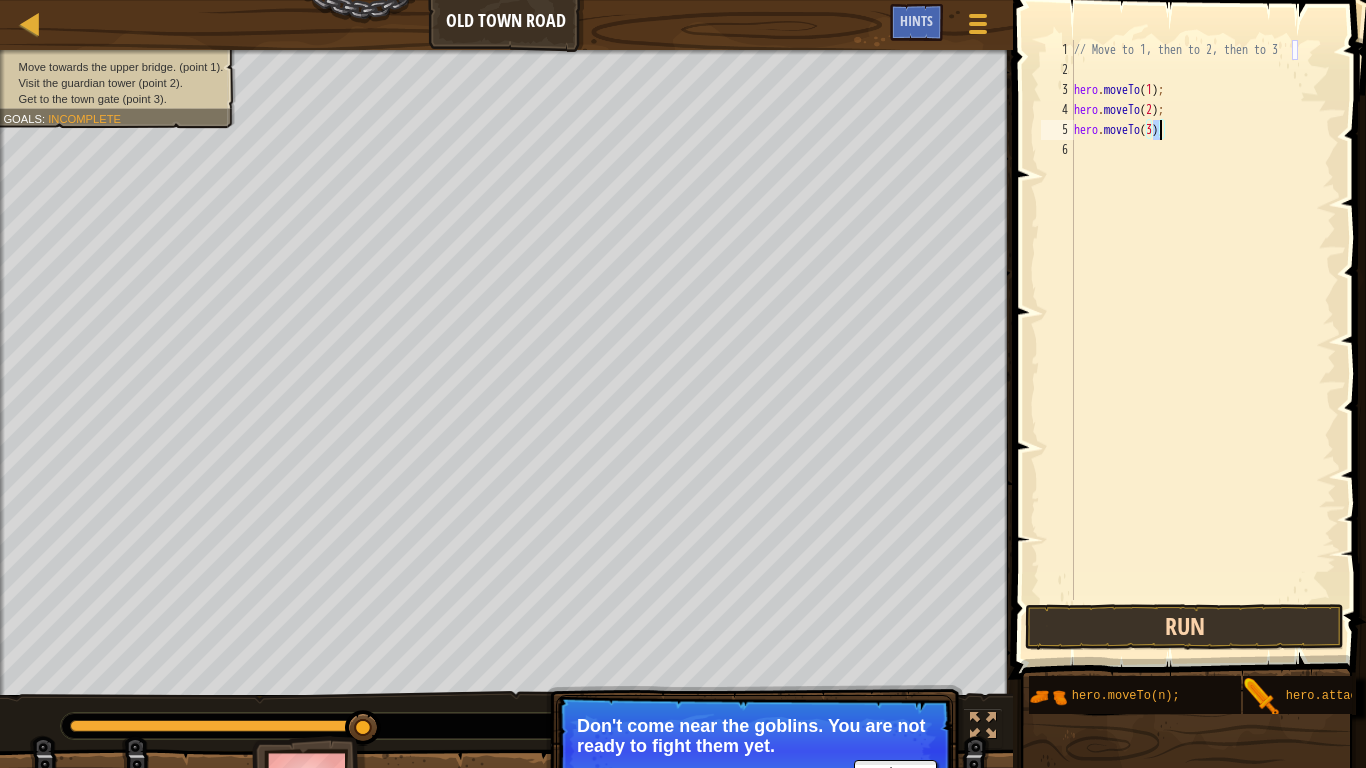 type on "hero.moveTo(3);" 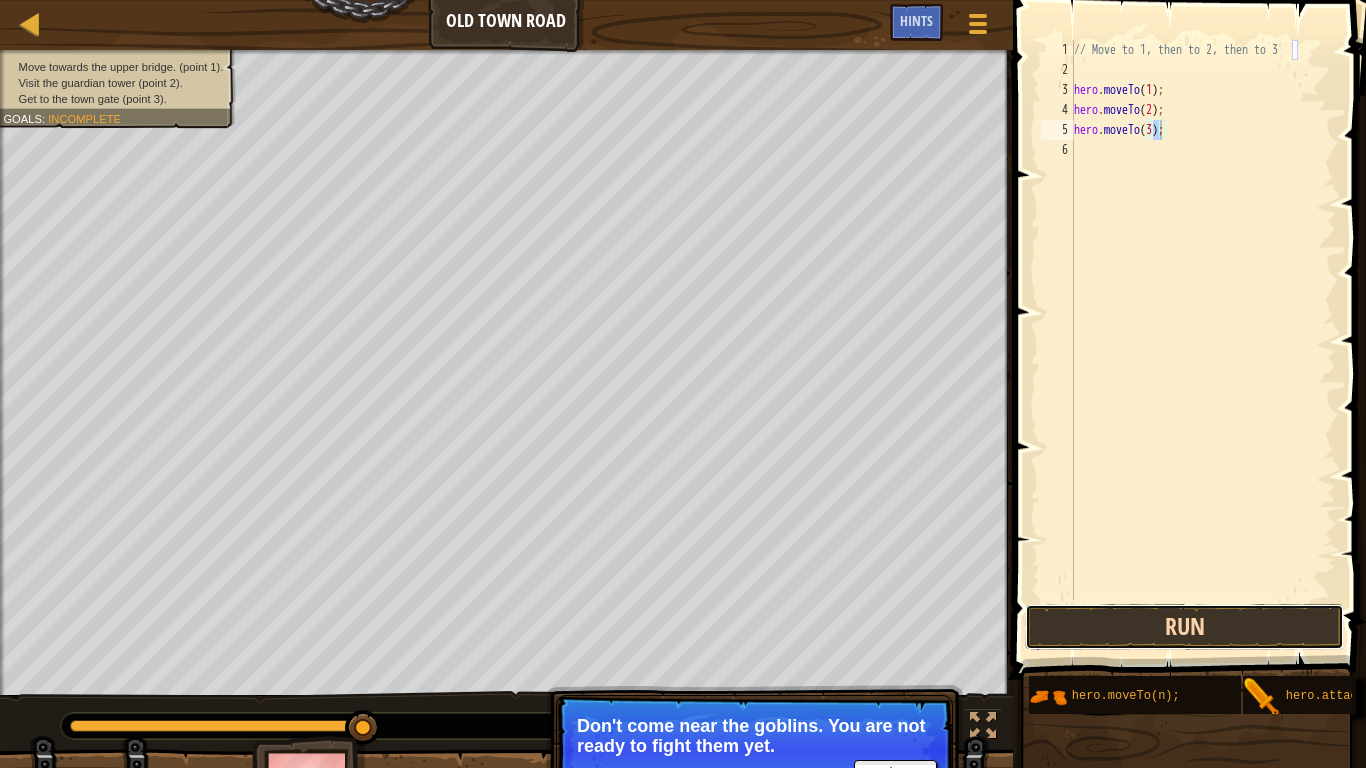 click on "Run" at bounding box center (1184, 627) 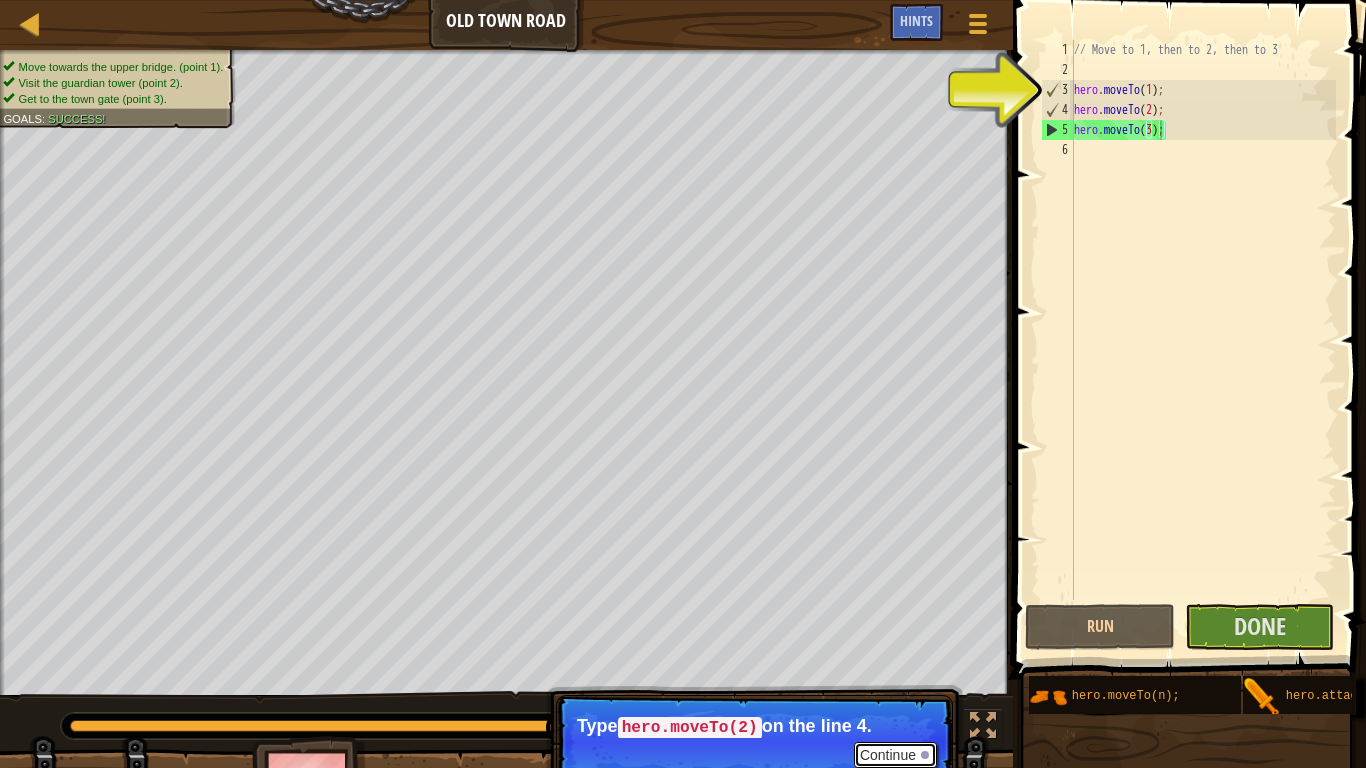 click on "Continue" at bounding box center (895, 755) 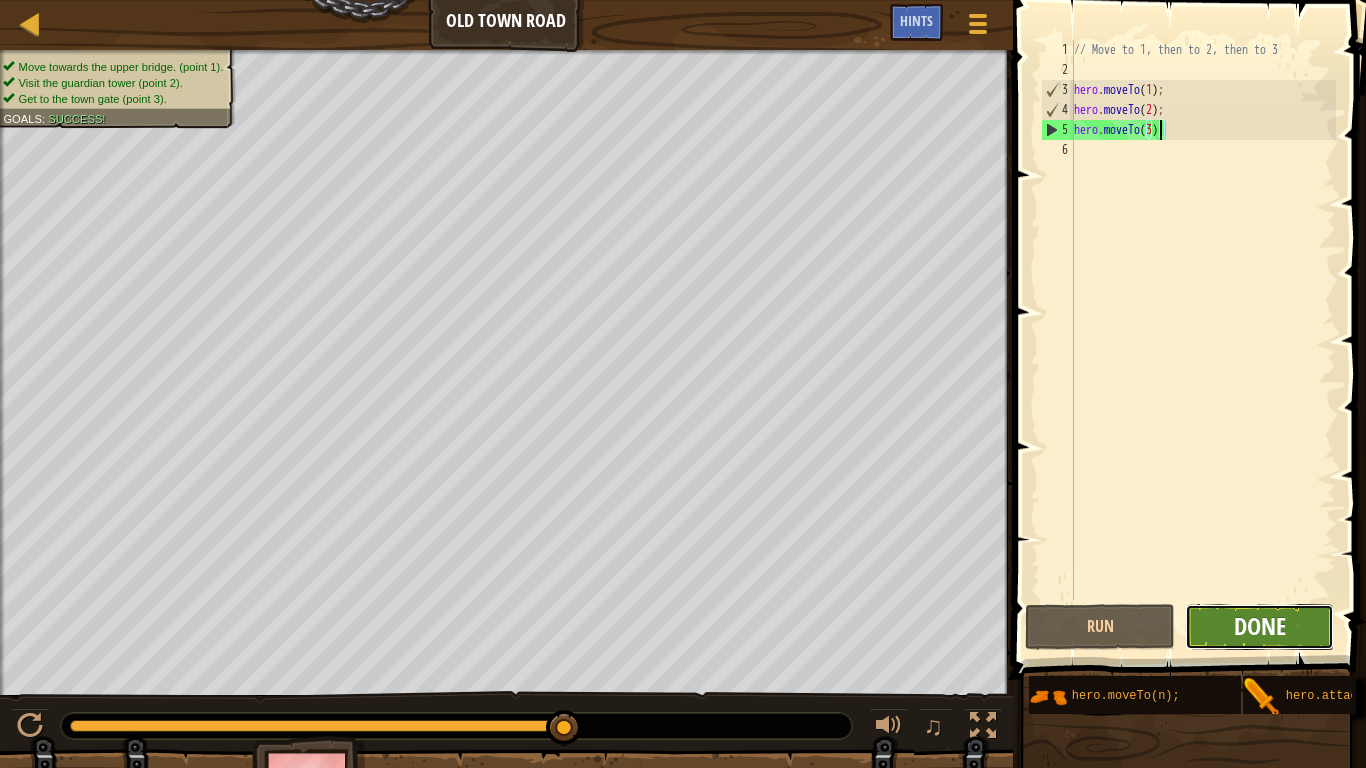 click on "Done" at bounding box center (1260, 626) 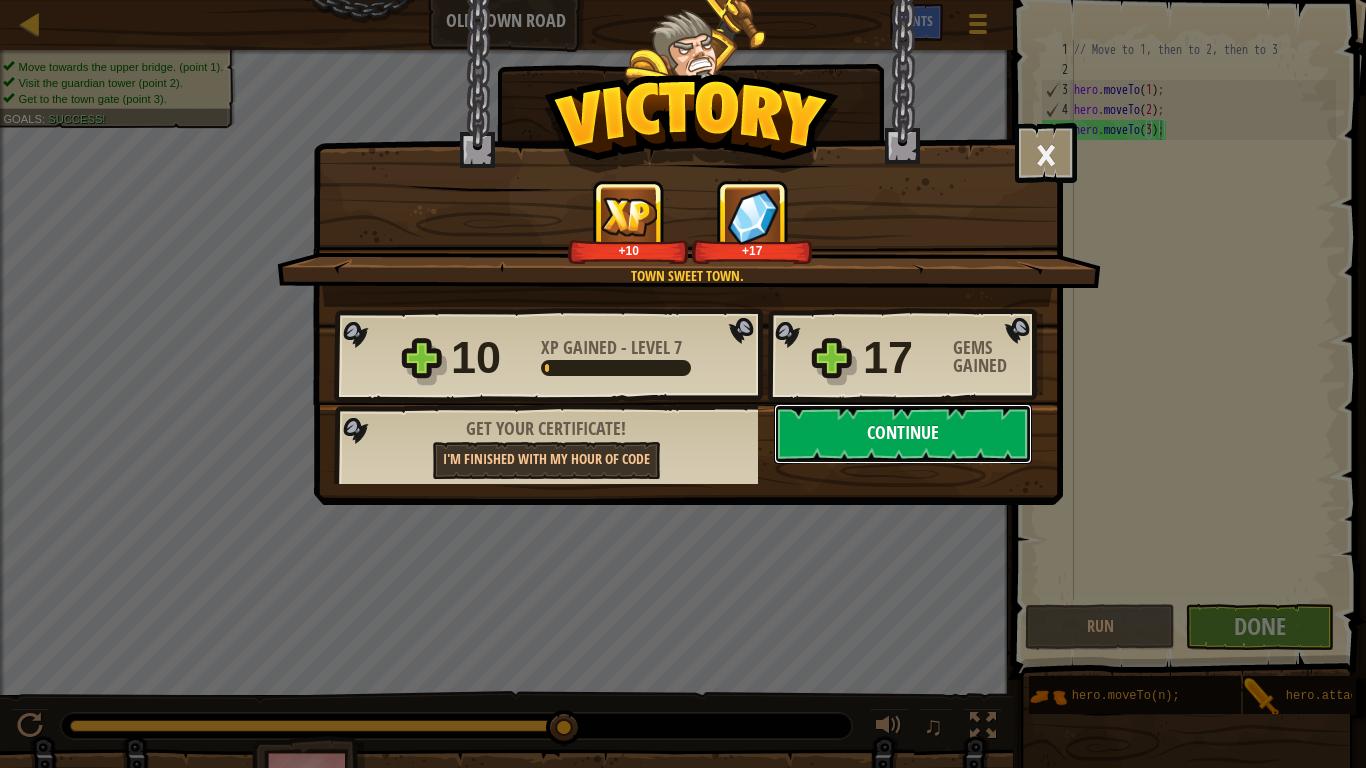 click on "Continue" at bounding box center [903, 434] 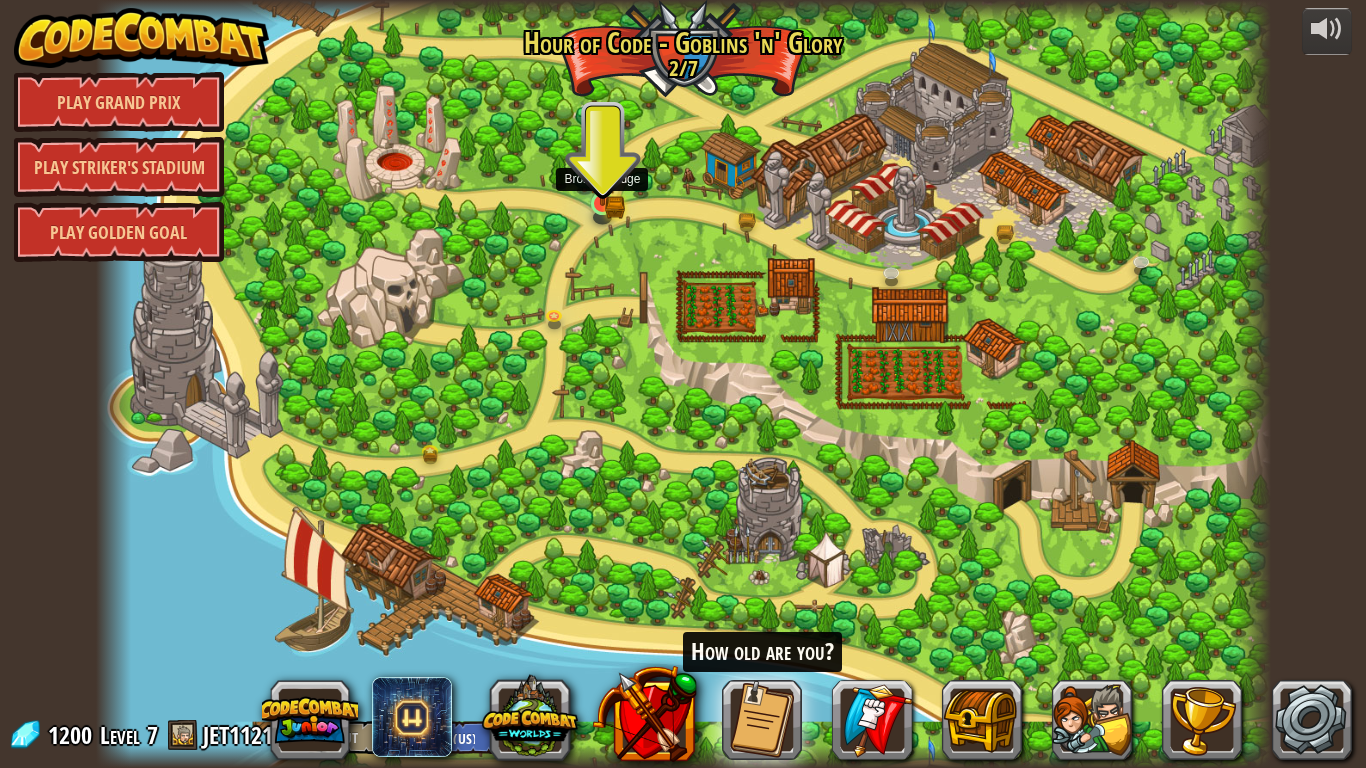 click at bounding box center [603, 172] 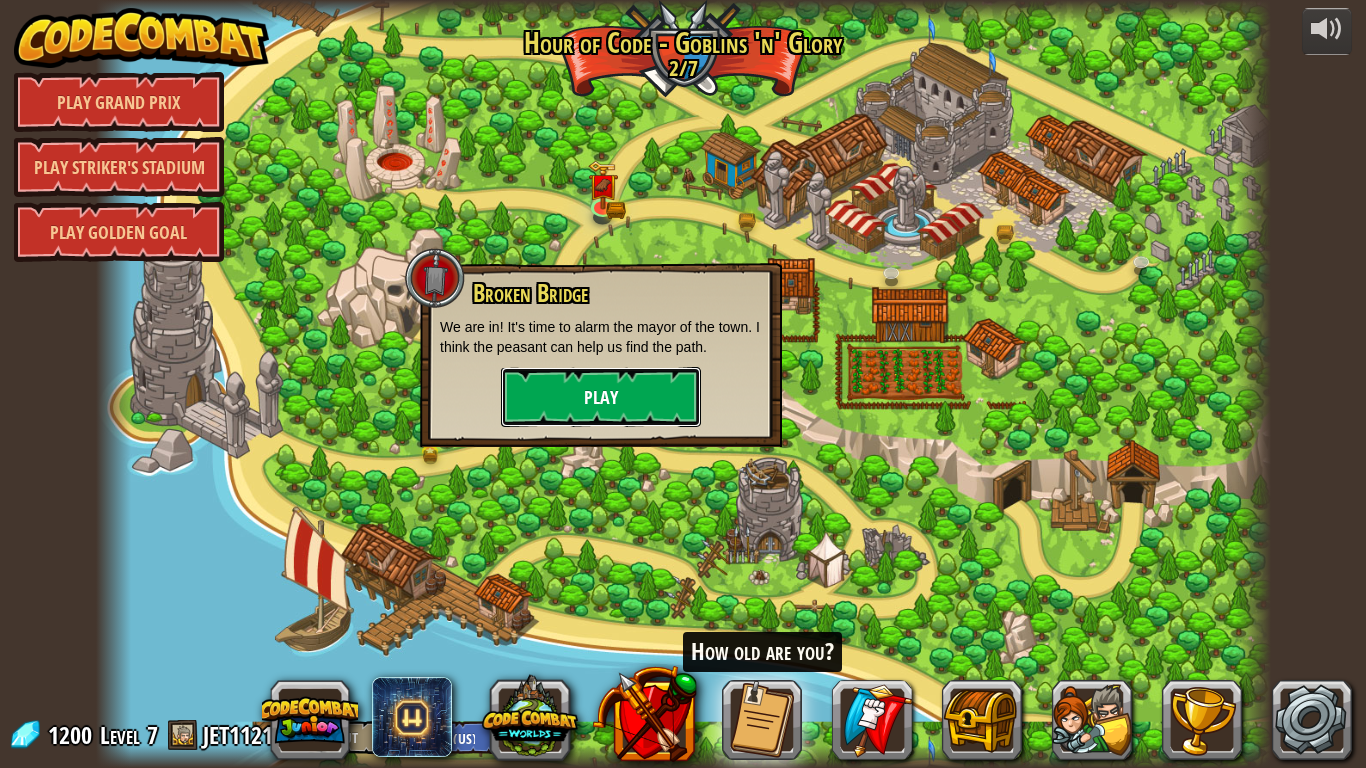 click on "Play" at bounding box center [601, 397] 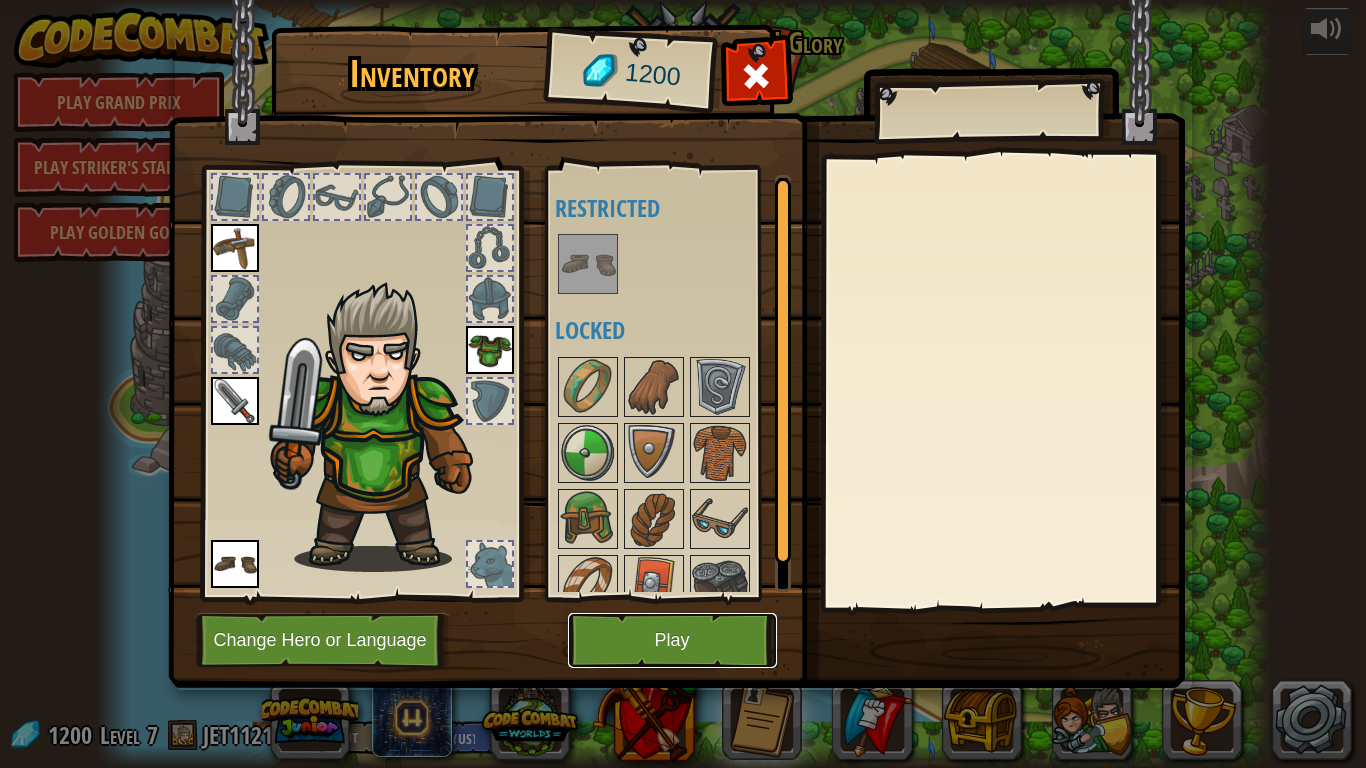 click on "Play" at bounding box center (672, 640) 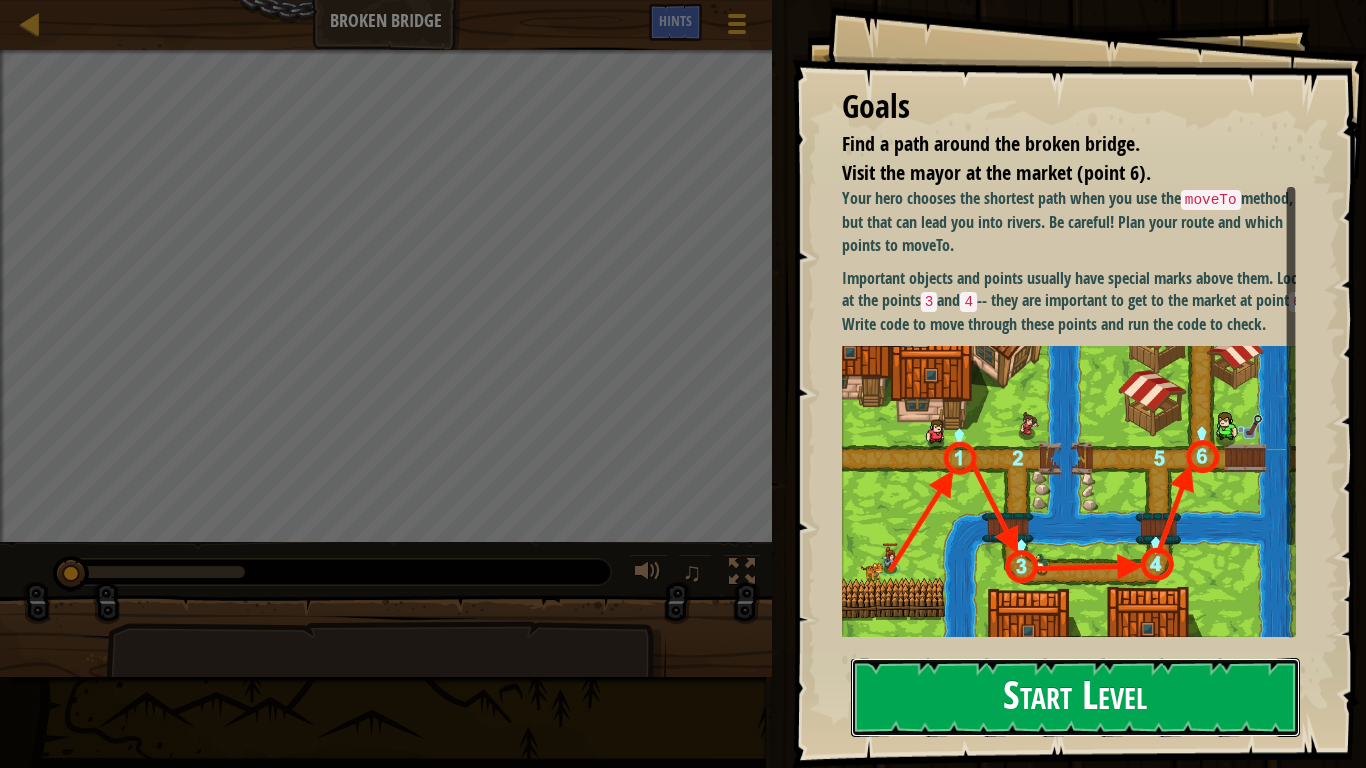 click on "Start Level" at bounding box center [1075, 697] 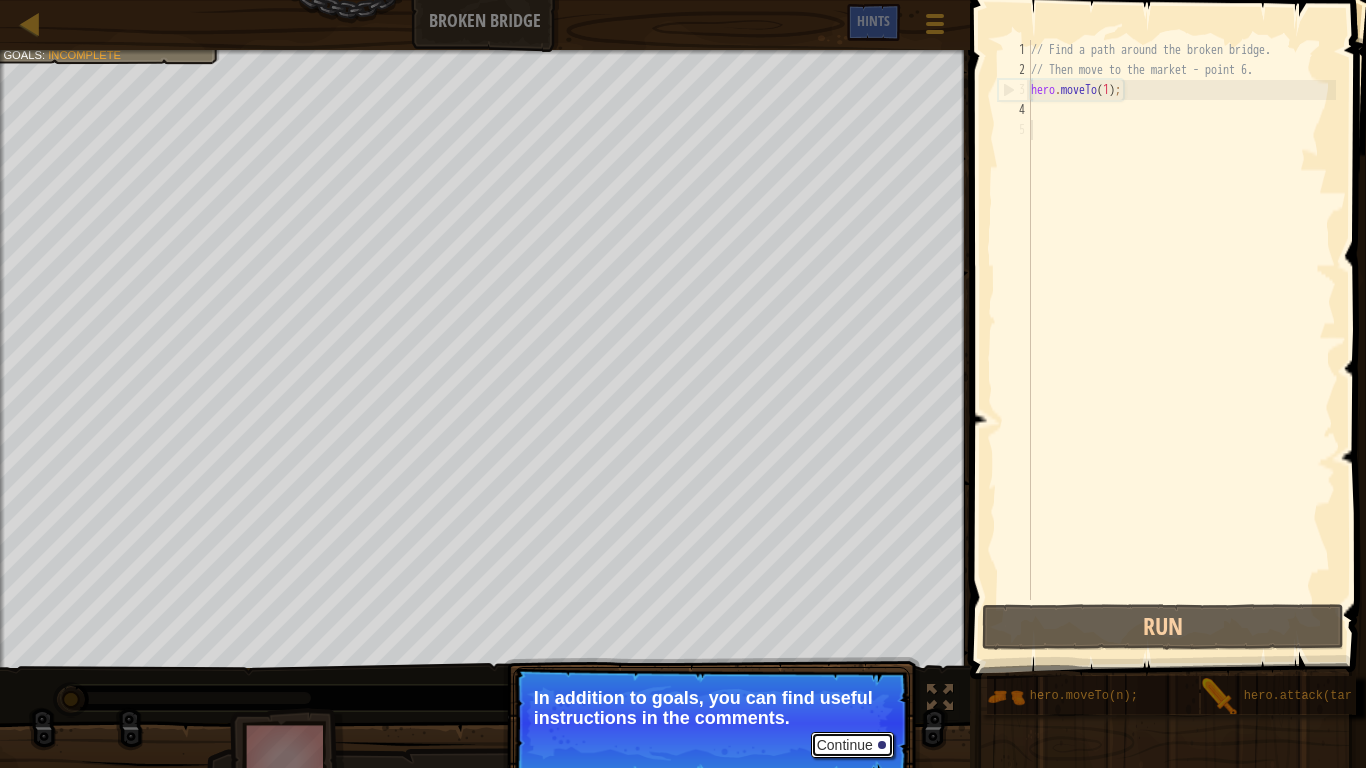 click on "Continue" at bounding box center (852, 745) 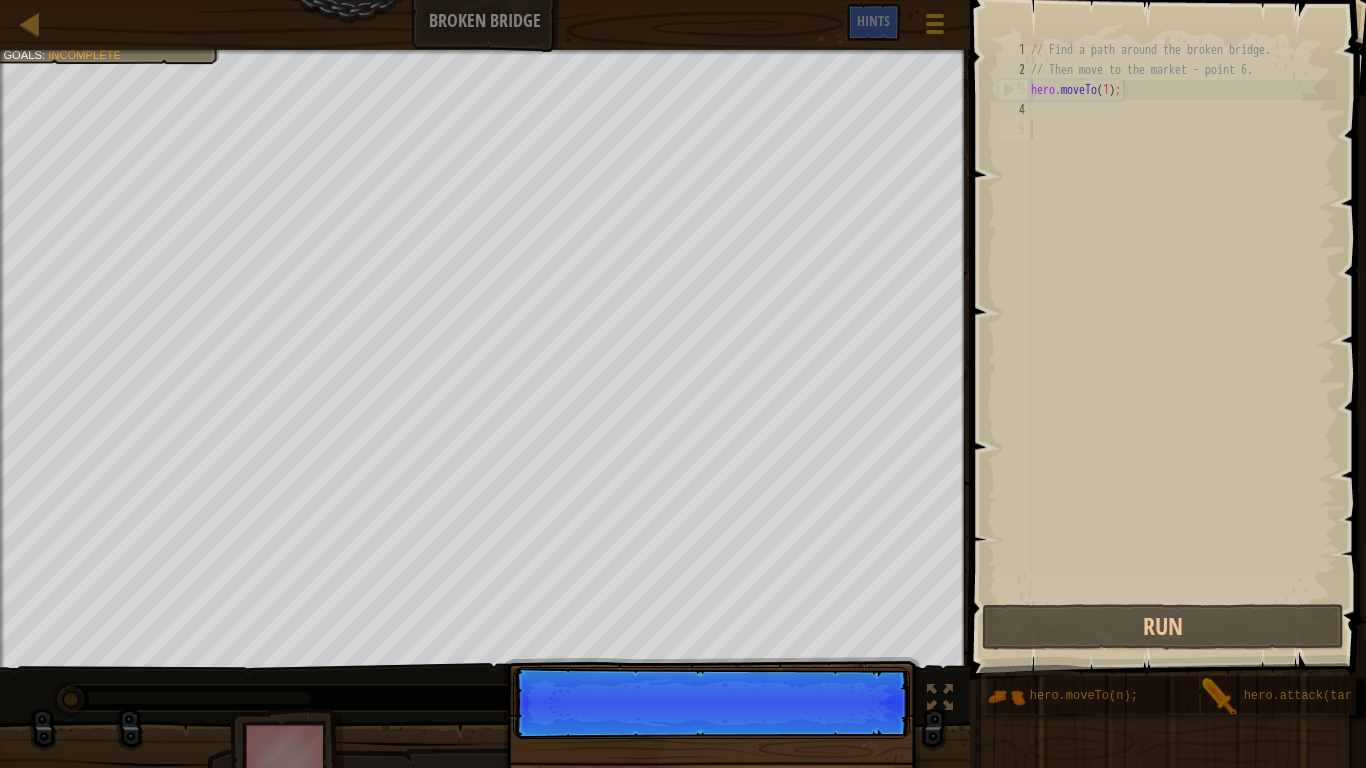 scroll, scrollTop: 9, scrollLeft: 0, axis: vertical 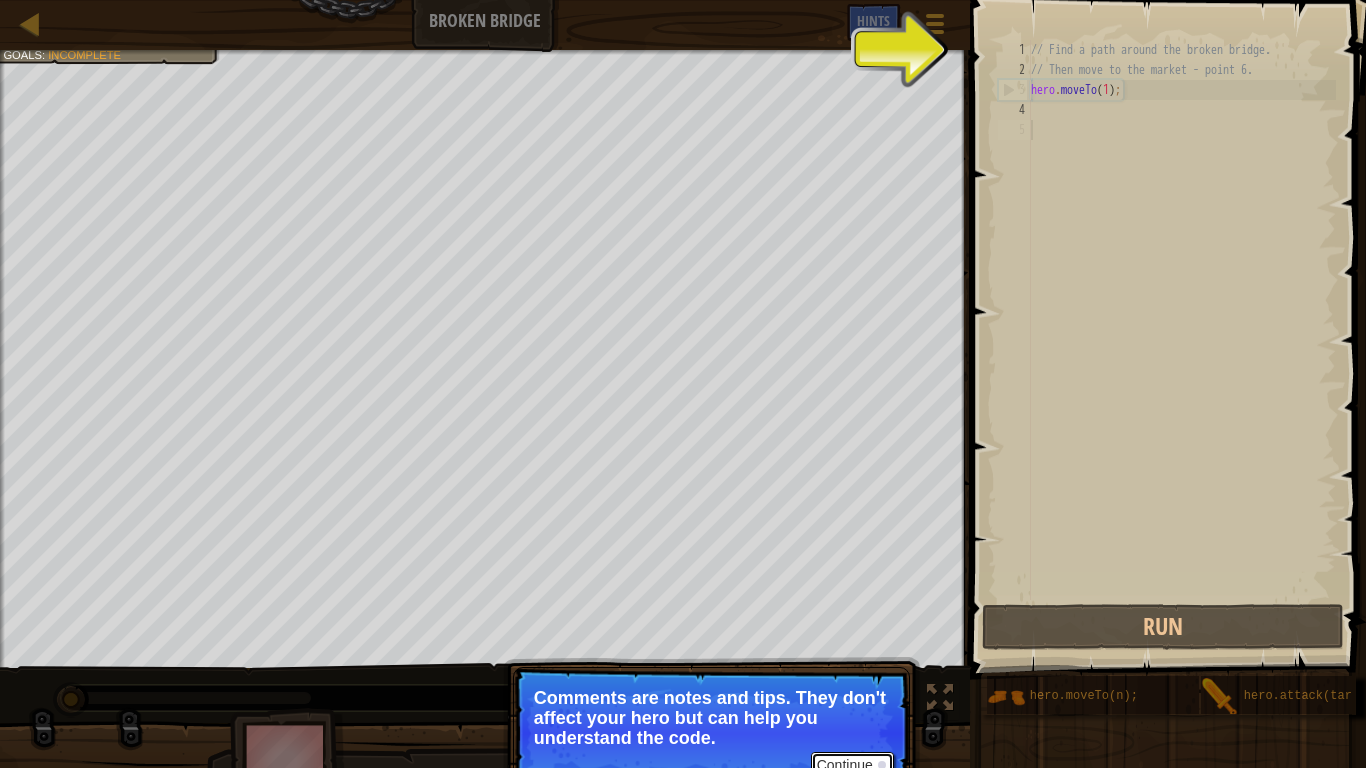 click on "Continue" at bounding box center [852, 765] 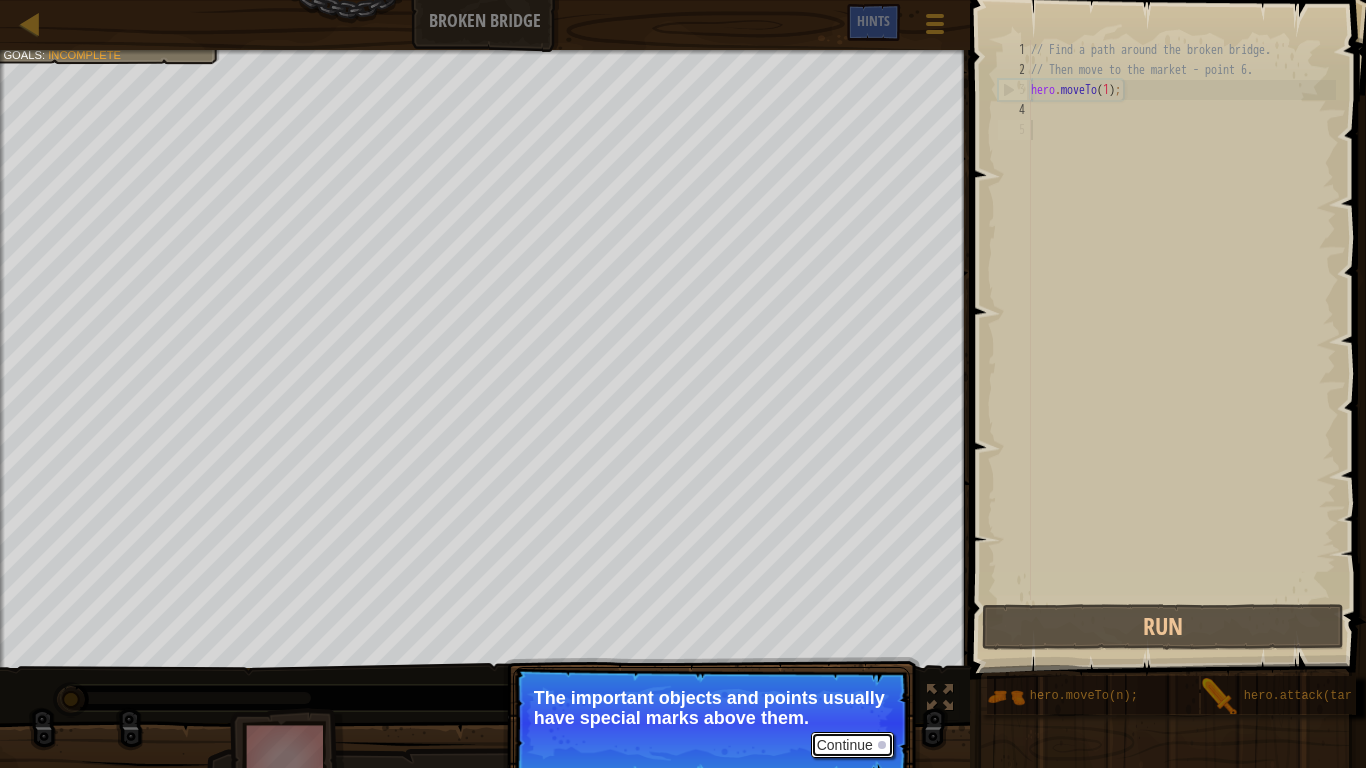 click on "Continue" at bounding box center [852, 745] 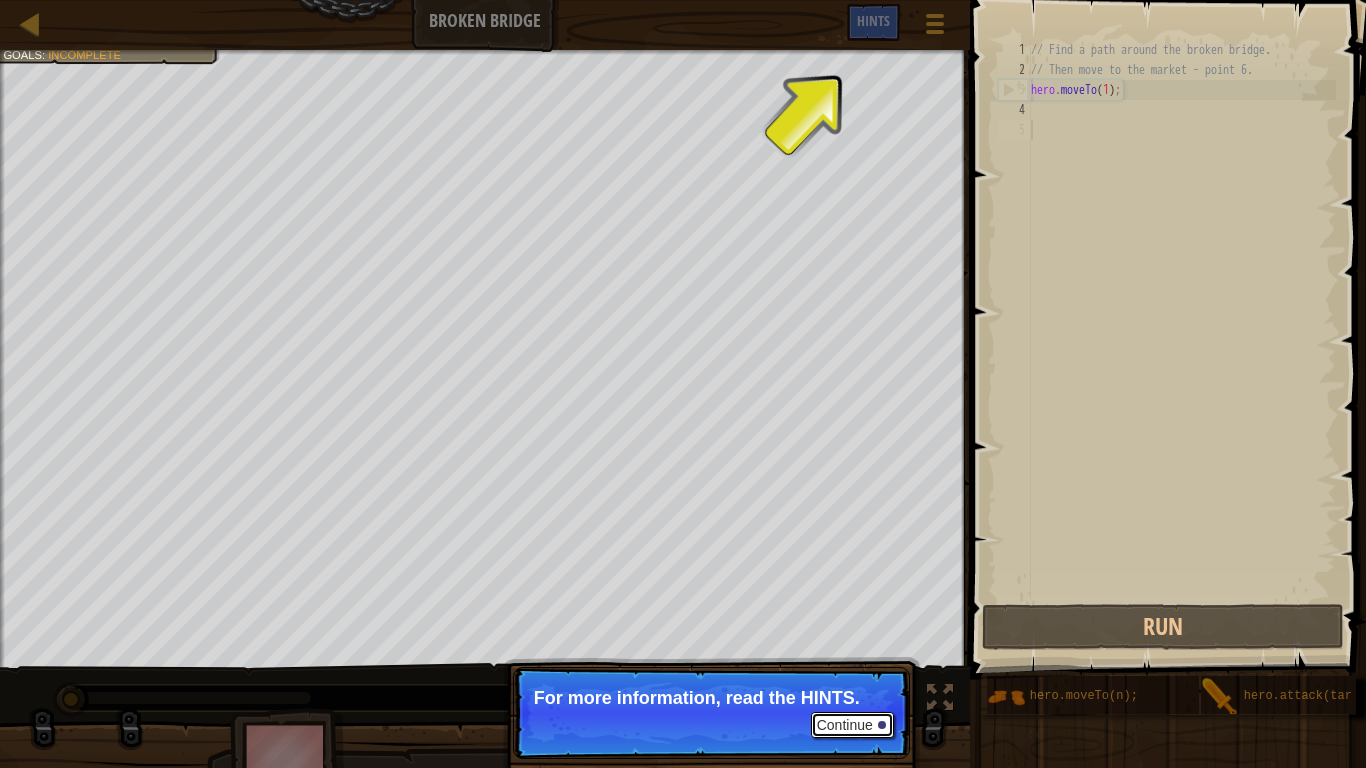click on "Continue" at bounding box center (852, 725) 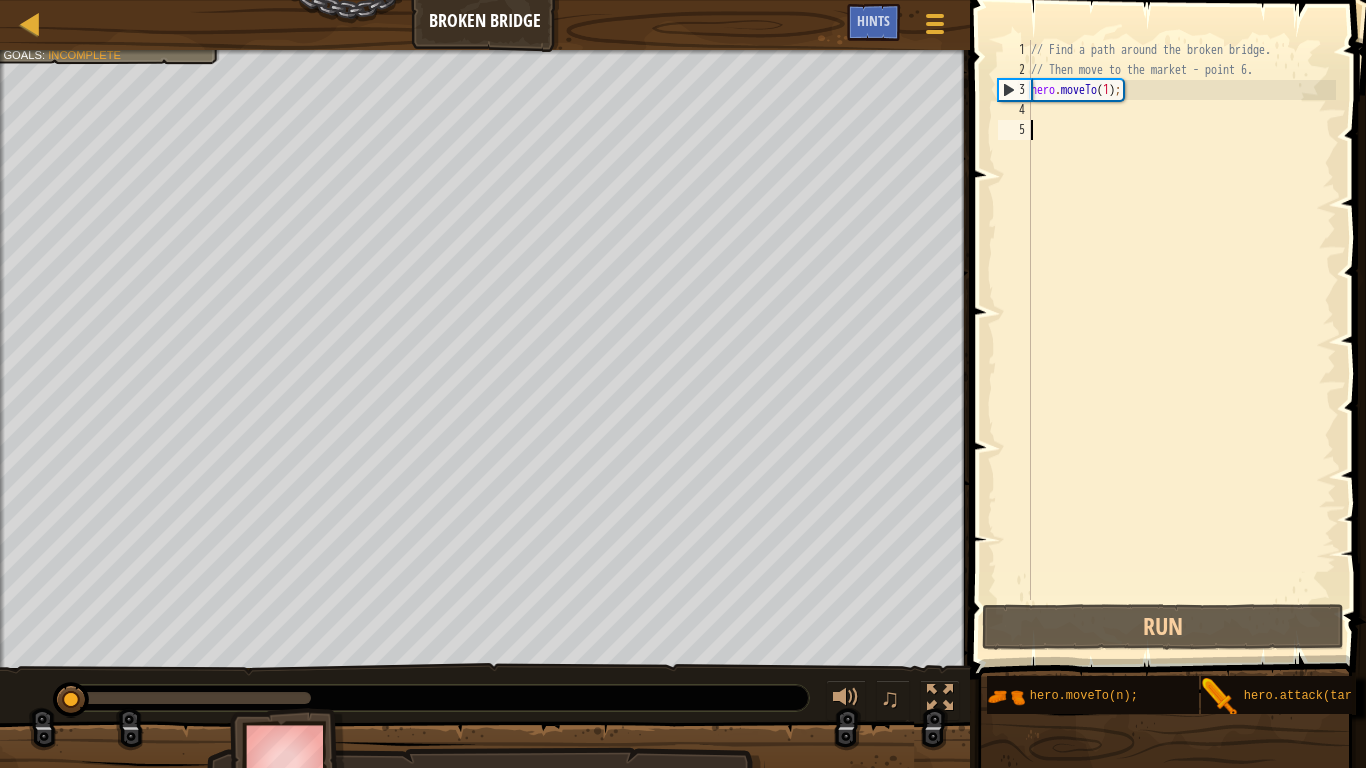 click on "// Find a path around the broken bridge. // Then move to the market - point 6. hero . moveTo ( 1 ) ;" at bounding box center [1181, 340] 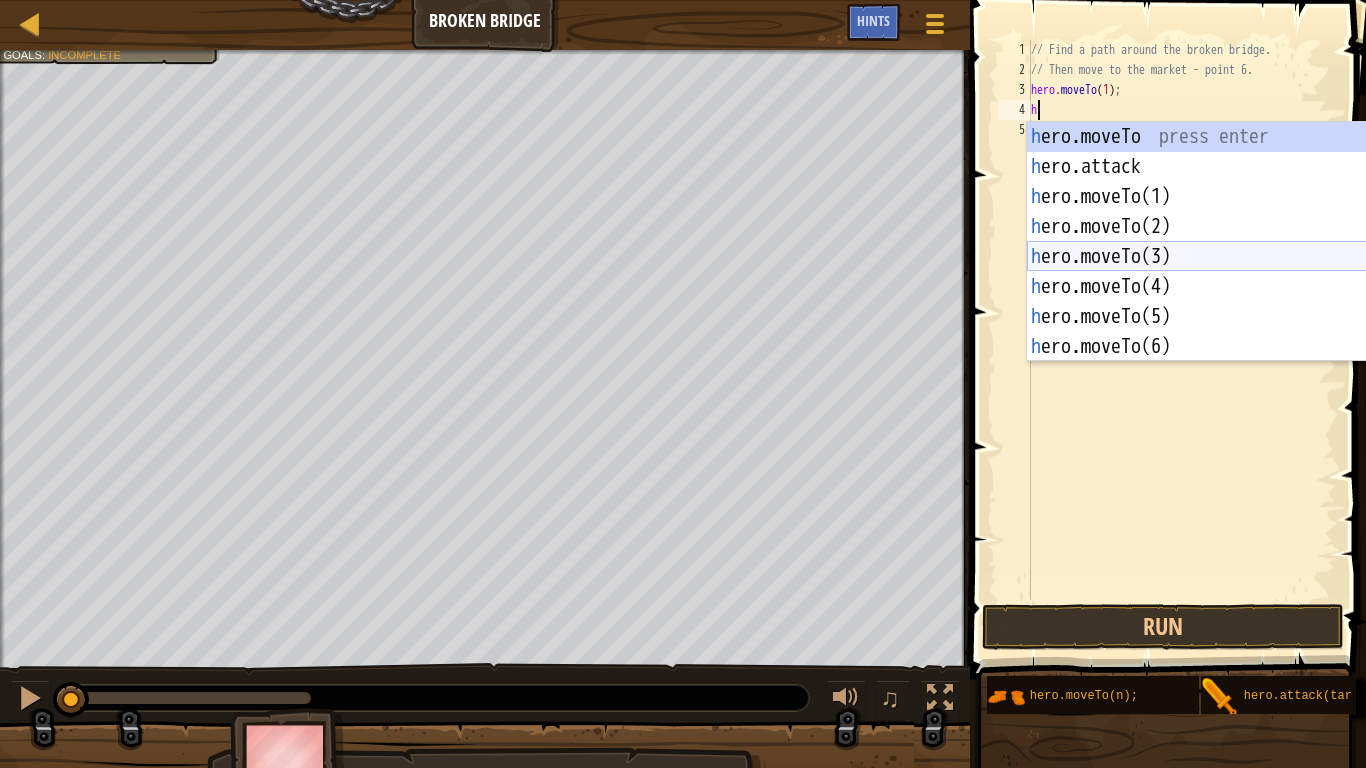 click on "h ero.moveTo press enter h ero.attack press enter h ero.moveTo(1) press enter h ero.moveTo(2) press enter h ero.moveTo(3) press enter h ero.moveTo(4) press enter h ero.moveTo(5) press enter h ero.moveTo(6) press enter" at bounding box center [1216, 272] 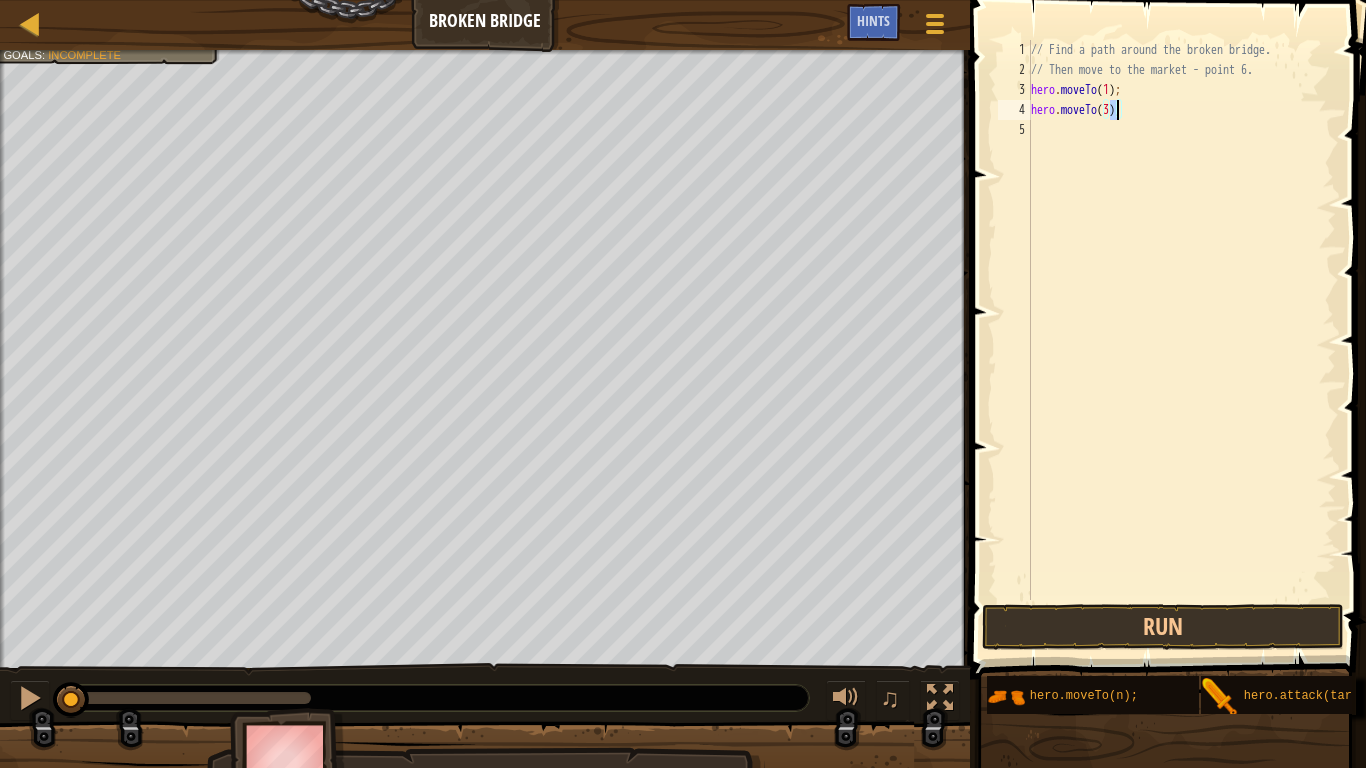 click on "// Find a path around the broken bridge. // Then move to the market - point 6. hero . moveTo ( 1 ) ; hero . moveTo ( 3 ) ;" at bounding box center (1181, 340) 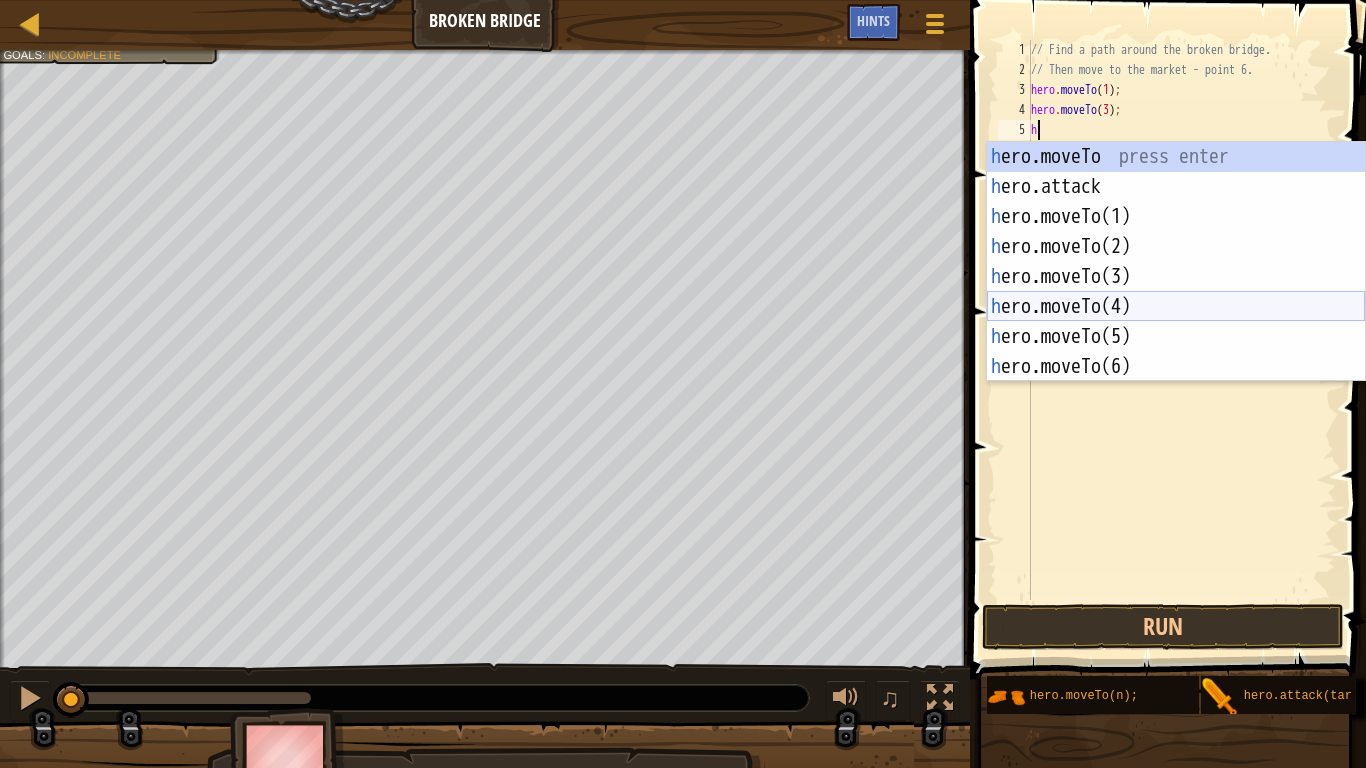 click on "h ero.moveTo press enter h ero.attack press enter h ero.moveTo(1) press enter h ero.moveTo(2) press enter h ero.moveTo(3) press enter h ero.moveTo(4) press enter h ero.moveTo(5) press enter h ero.moveTo(6) press enter" at bounding box center (1176, 292) 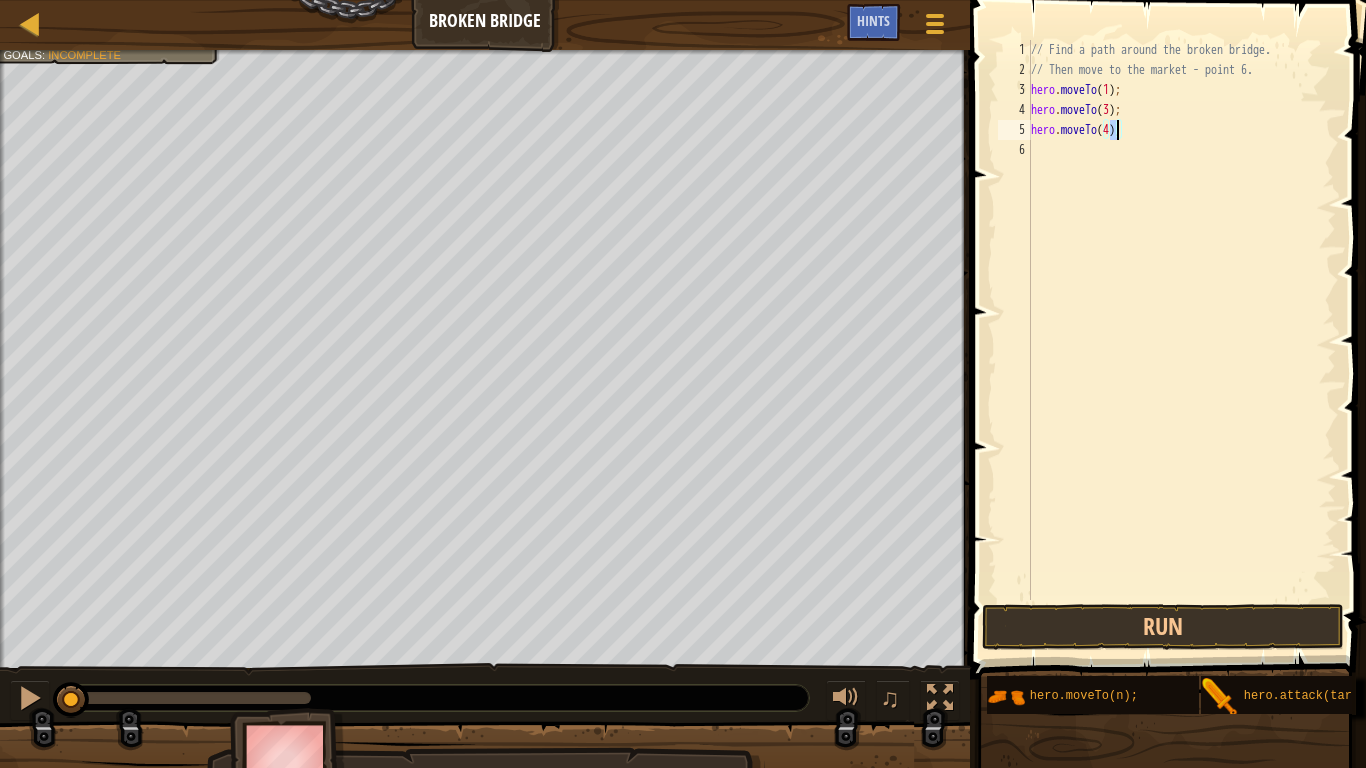 click on "// Find a path around the broken bridge. // Then move to the market - point 6. hero . moveTo ( 1 ) ; hero . moveTo ( 3 ) ; hero . moveTo ( 4 ) ;" at bounding box center [1181, 340] 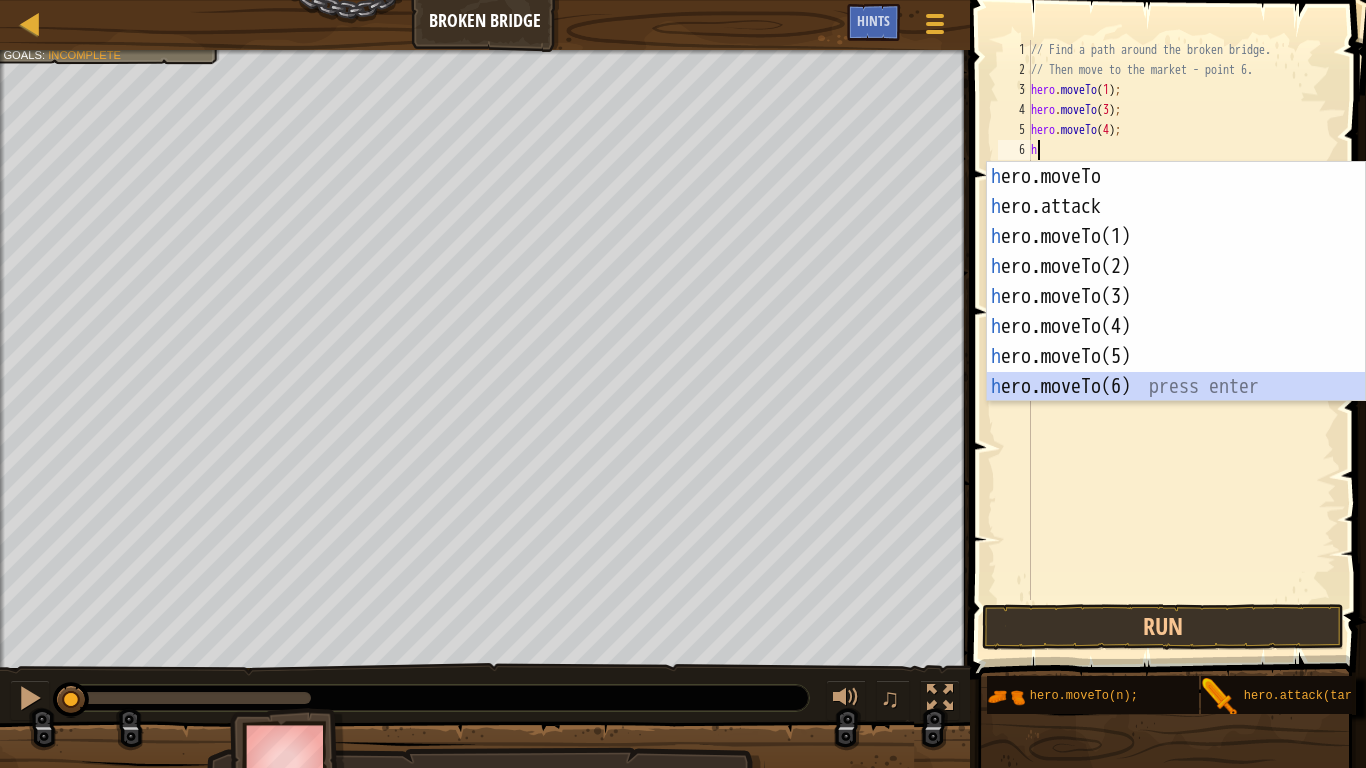 click on "h ero.moveTo press enter h ero.attack press enter h ero.moveTo(1) press enter h ero.moveTo(2) press enter h ero.moveTo(3) press enter h ero.moveTo(4) press enter h ero.moveTo(5) press enter h ero.moveTo(6) press enter" at bounding box center [1176, 312] 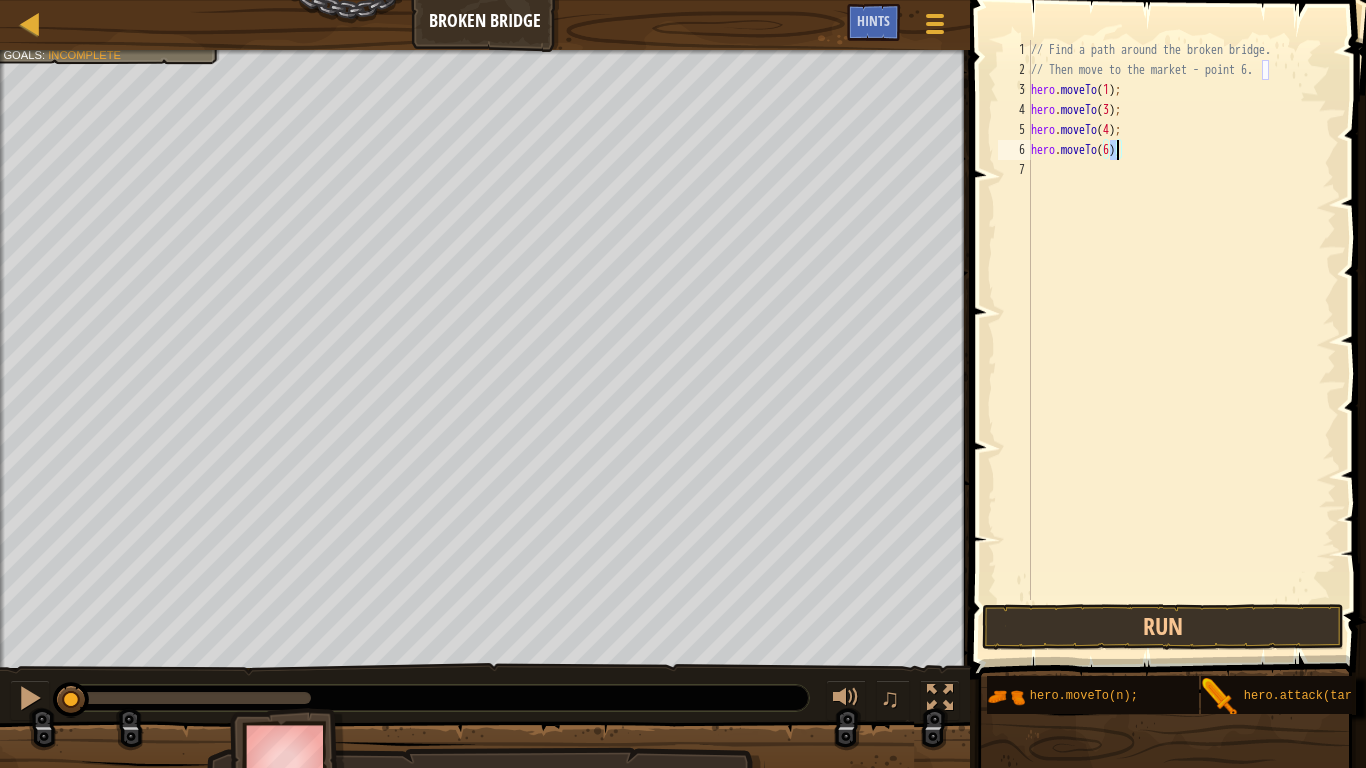 click on "// Find a path around the broken bridge. // Then move to the market - point 6. hero . moveTo ( 1 ) ; hero . moveTo ( 3 ) ; hero . moveTo ( 4 ) ; hero . moveTo ( 6 ) ;" at bounding box center [1181, 340] 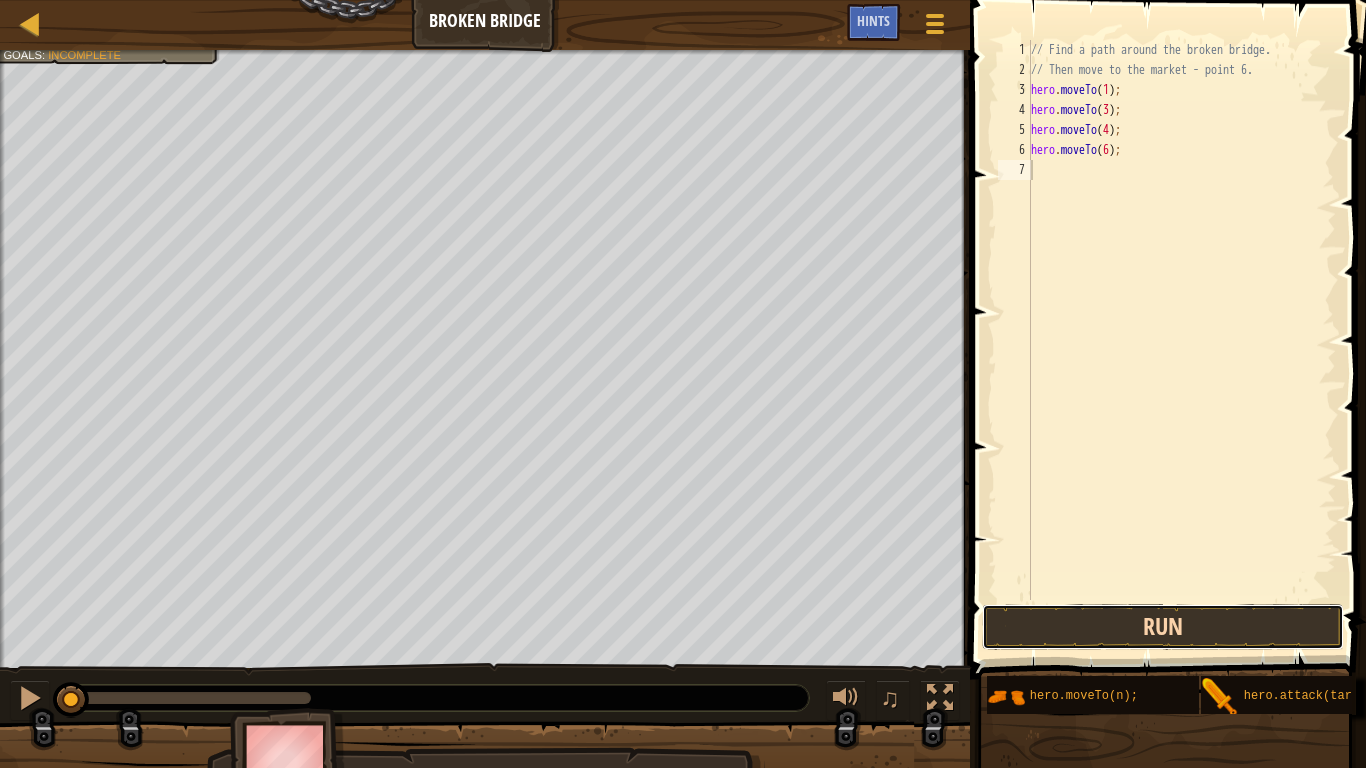 click on "Run" at bounding box center (1162, 627) 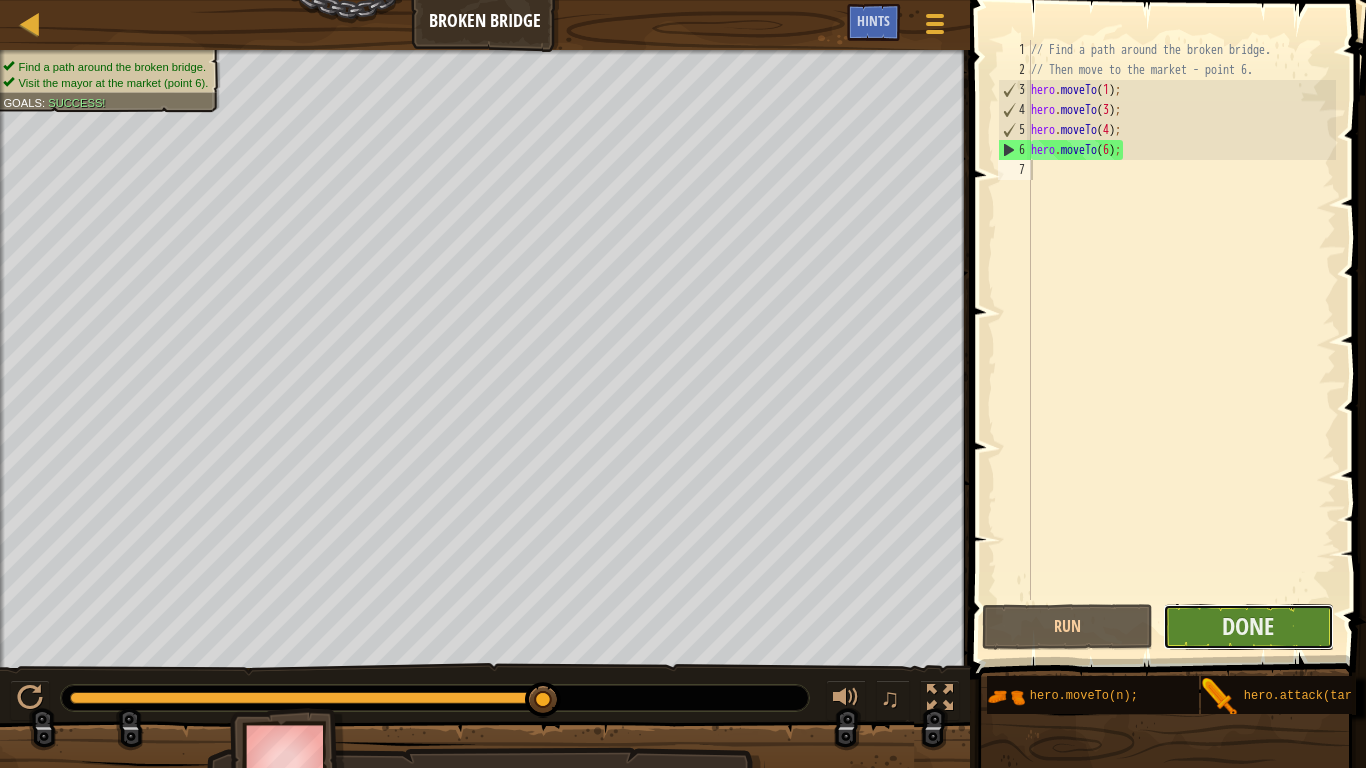 click on "Done" at bounding box center (1248, 627) 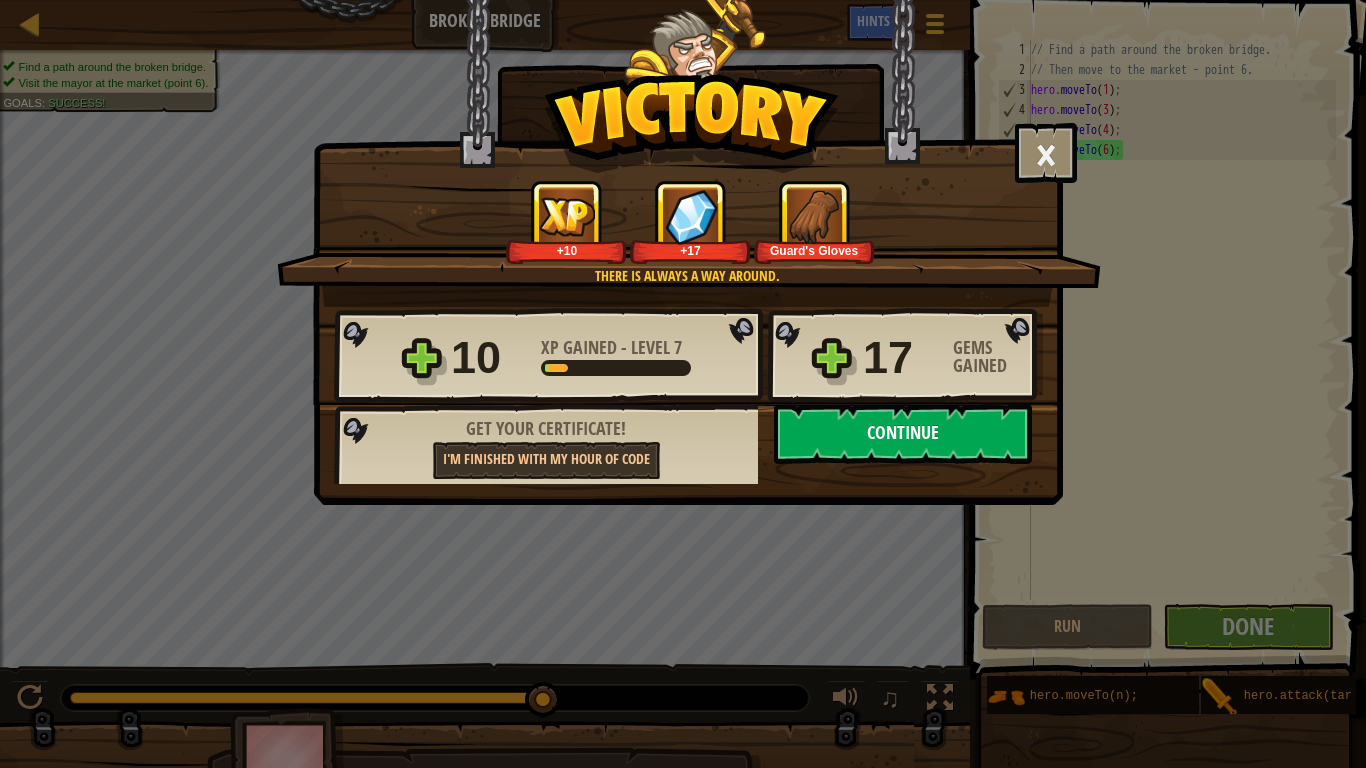 click on "Continue" at bounding box center [903, 434] 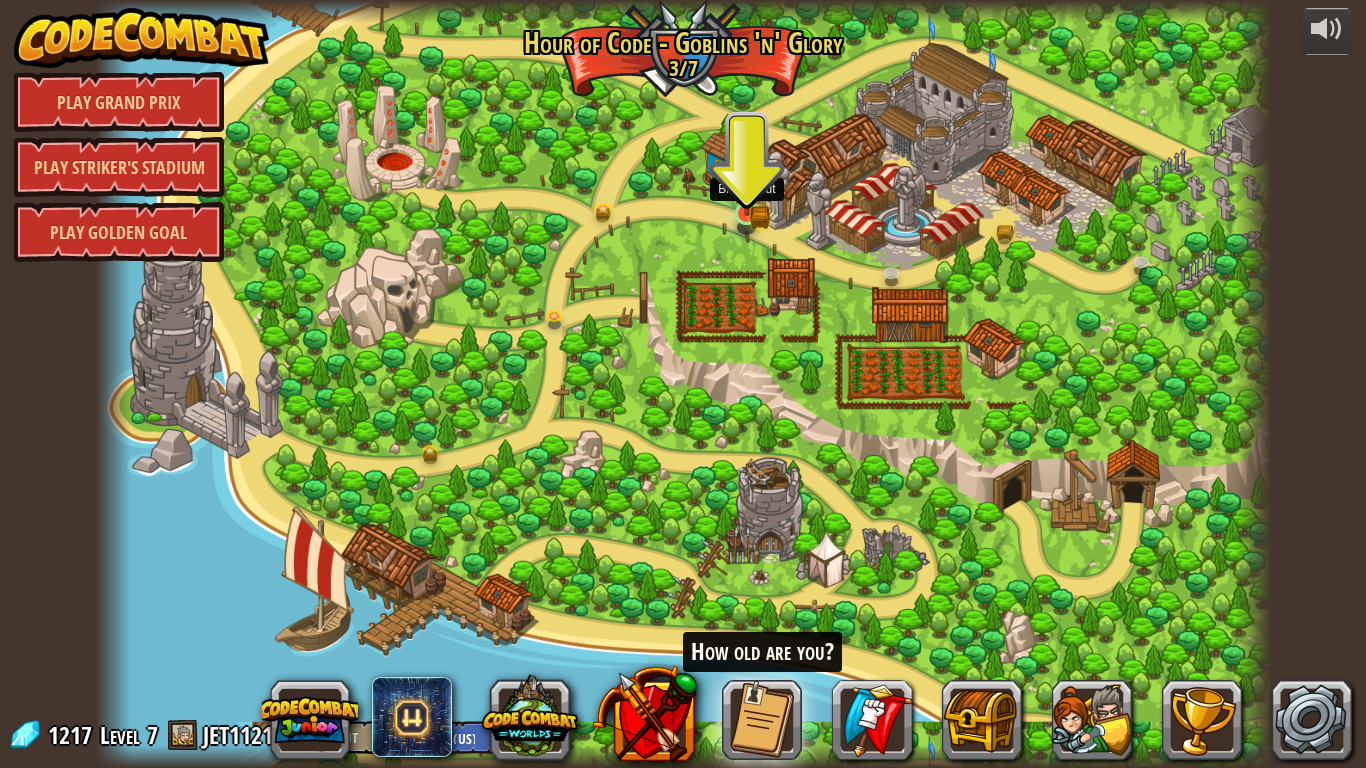 click at bounding box center (747, 182) 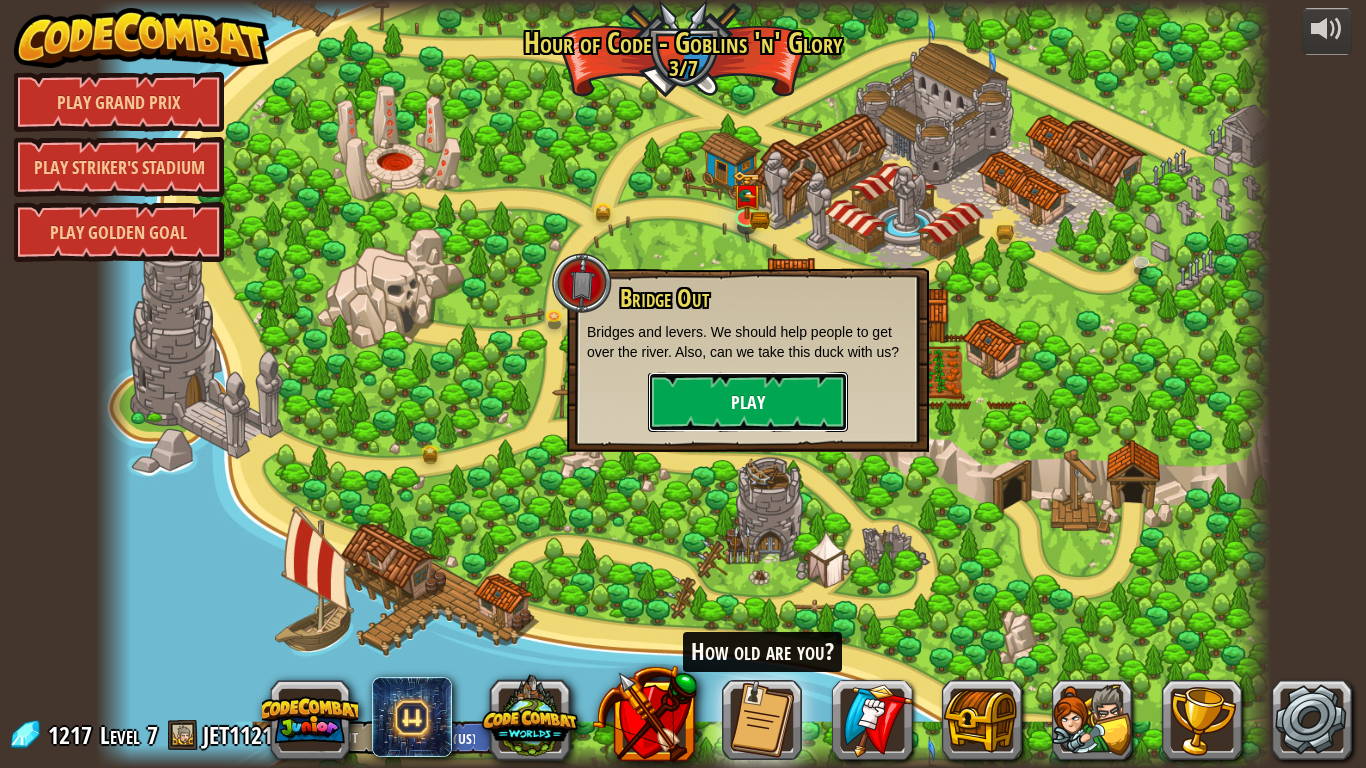 click on "Play" at bounding box center (748, 402) 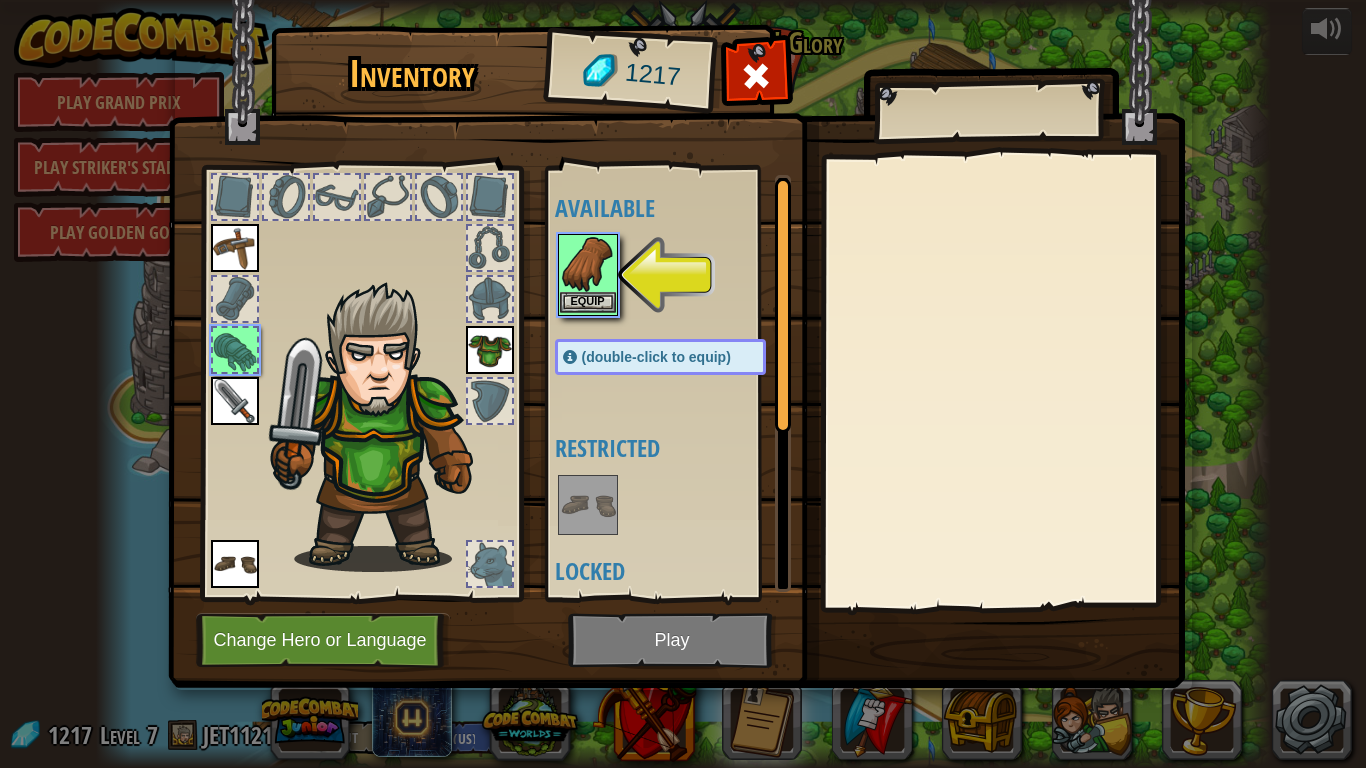 click at bounding box center (588, 264) 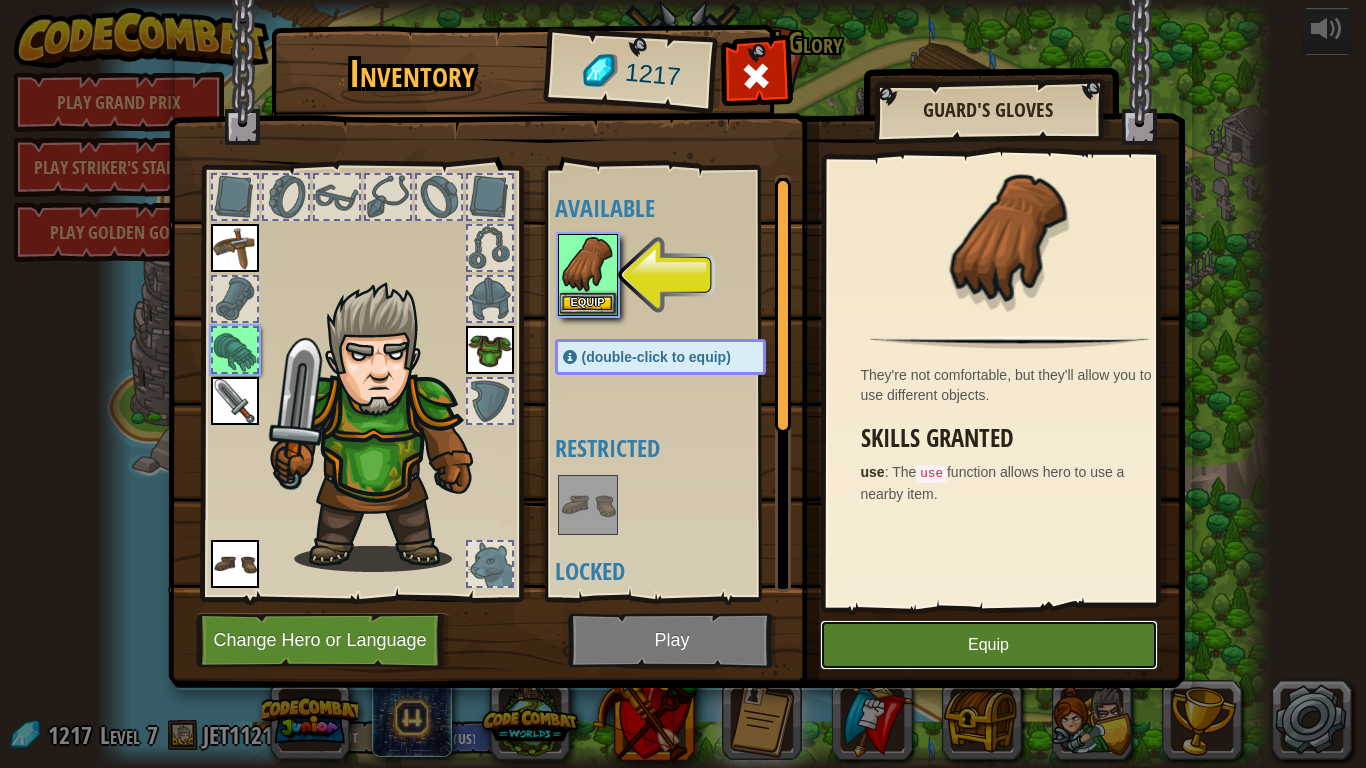 click on "Equip" at bounding box center (989, 645) 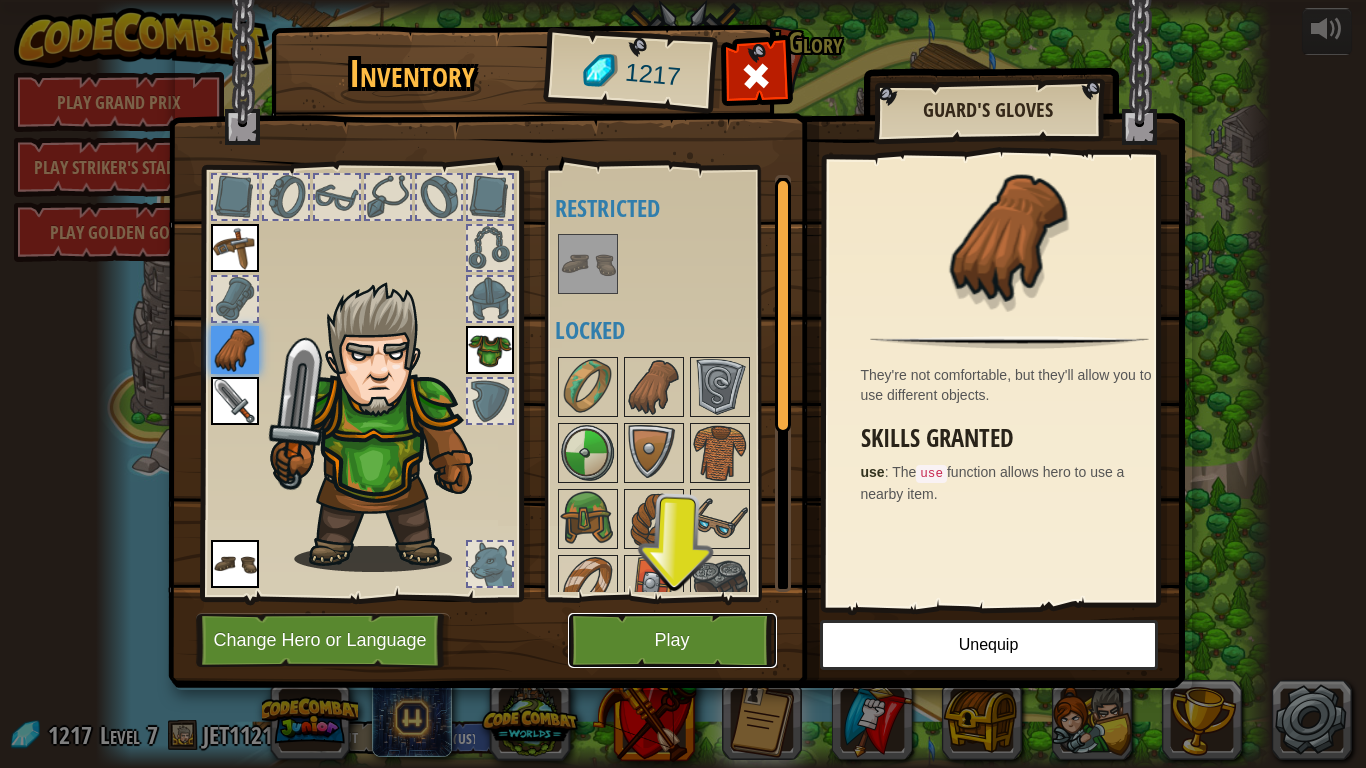 click on "Play" at bounding box center [672, 640] 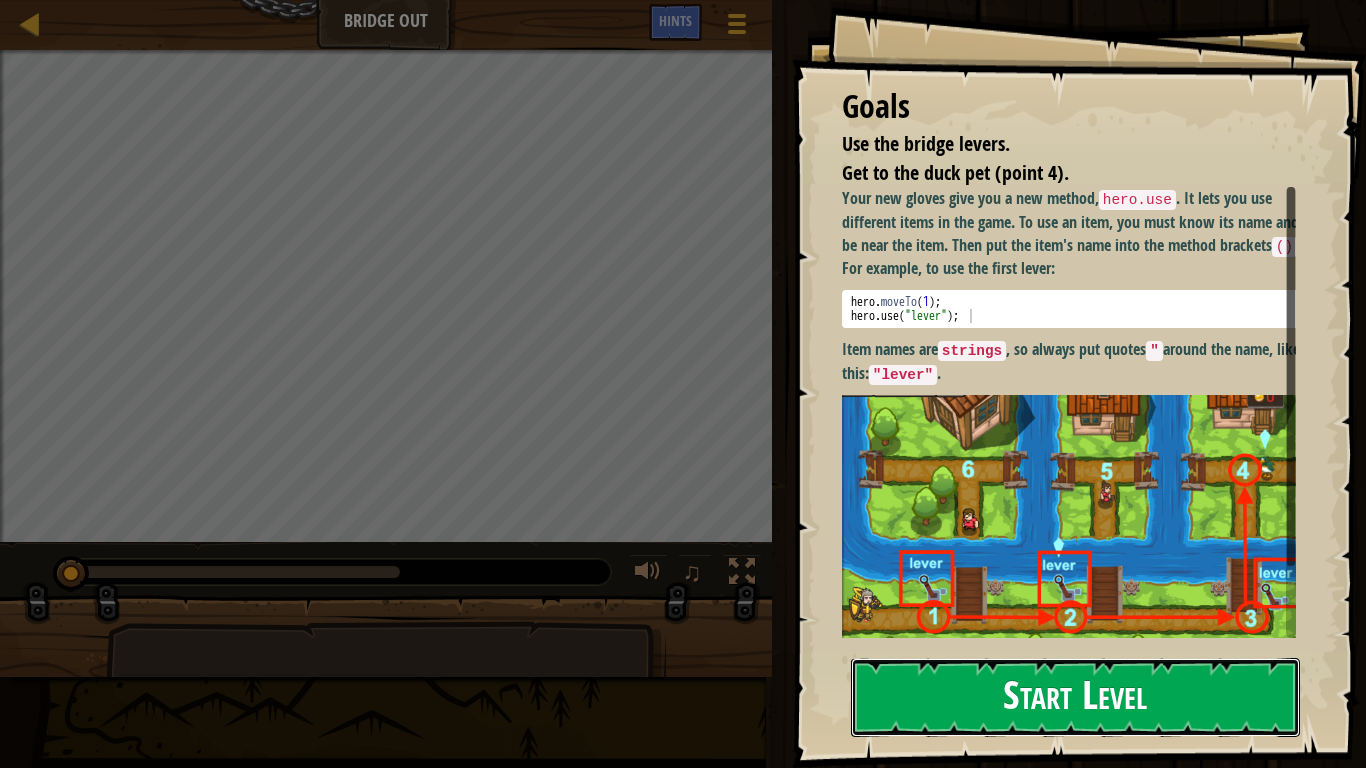 click on "Start Level" at bounding box center (1075, 697) 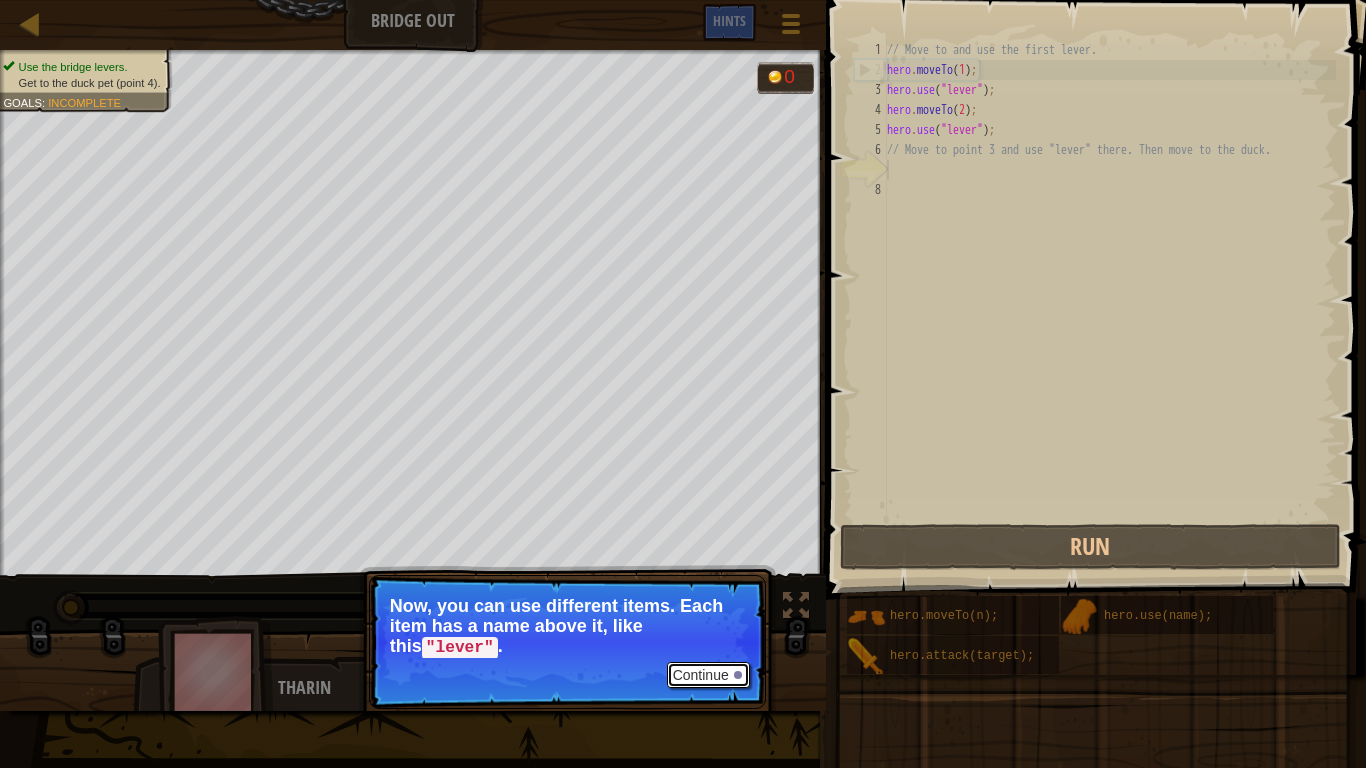 click on "Continue" at bounding box center [708, 675] 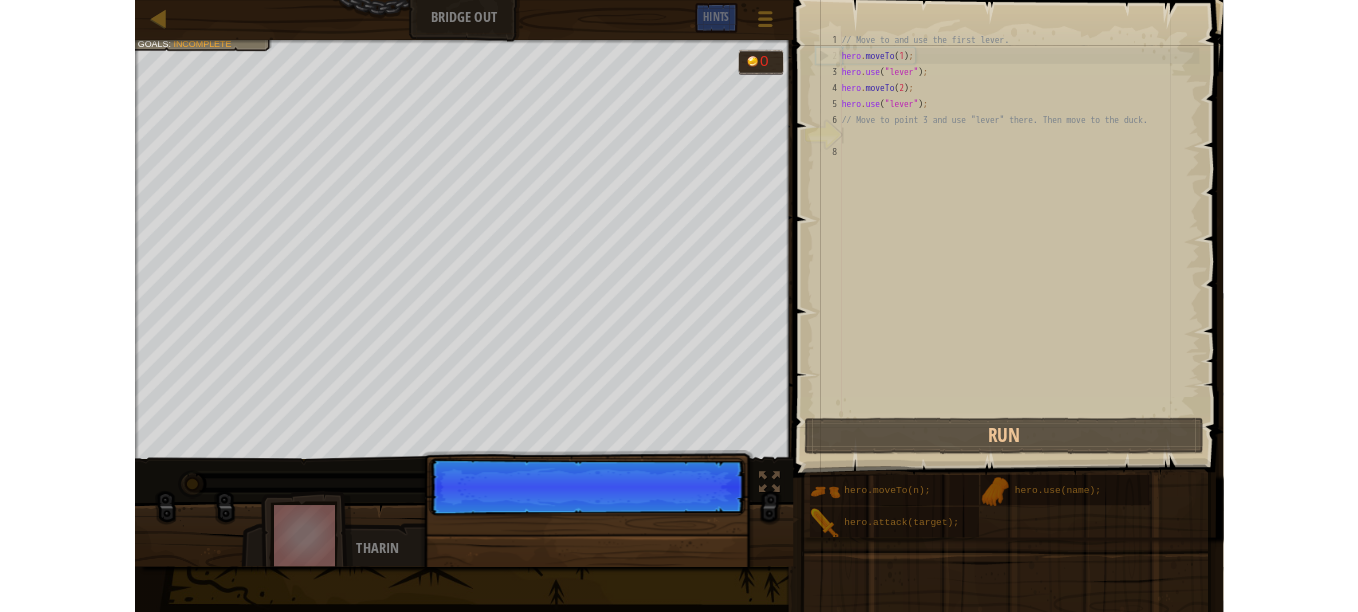 scroll, scrollTop: 9, scrollLeft: 0, axis: vertical 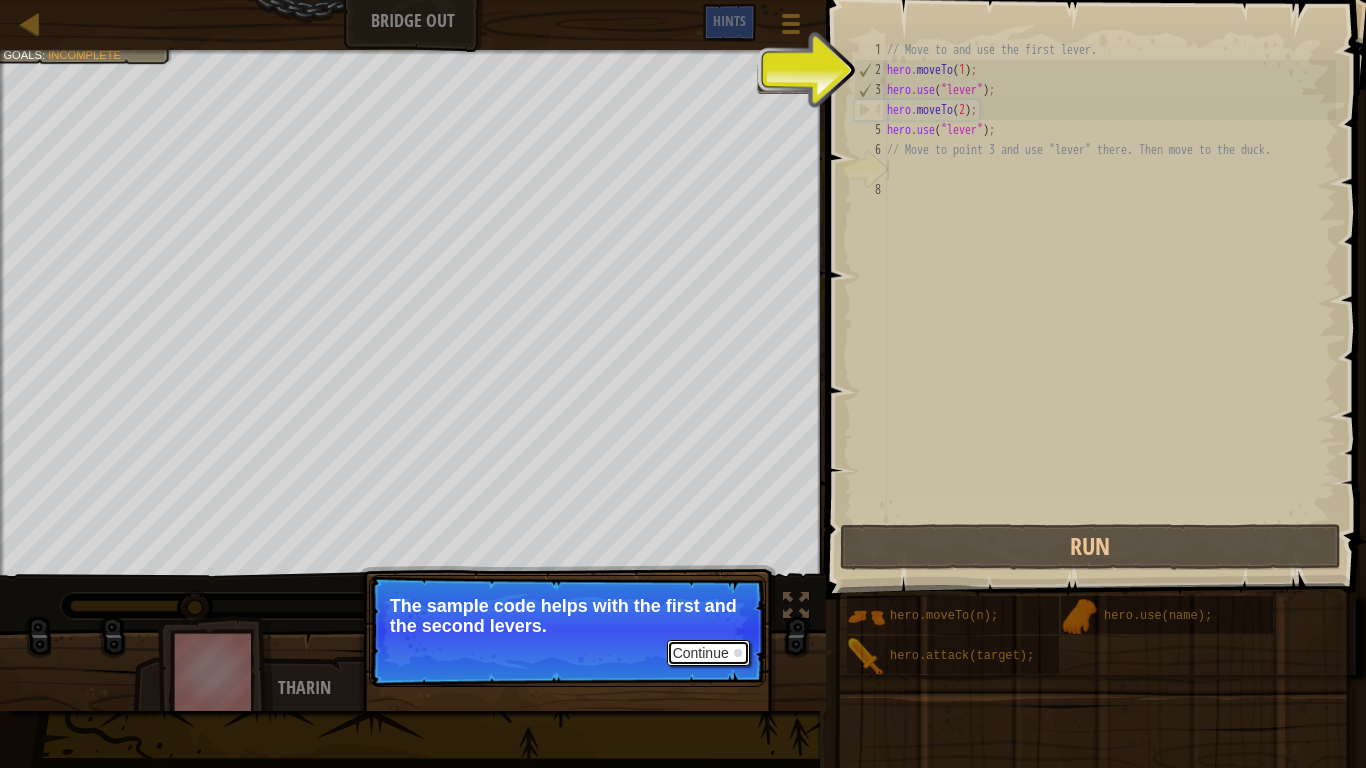 click on "Continue" at bounding box center (708, 653) 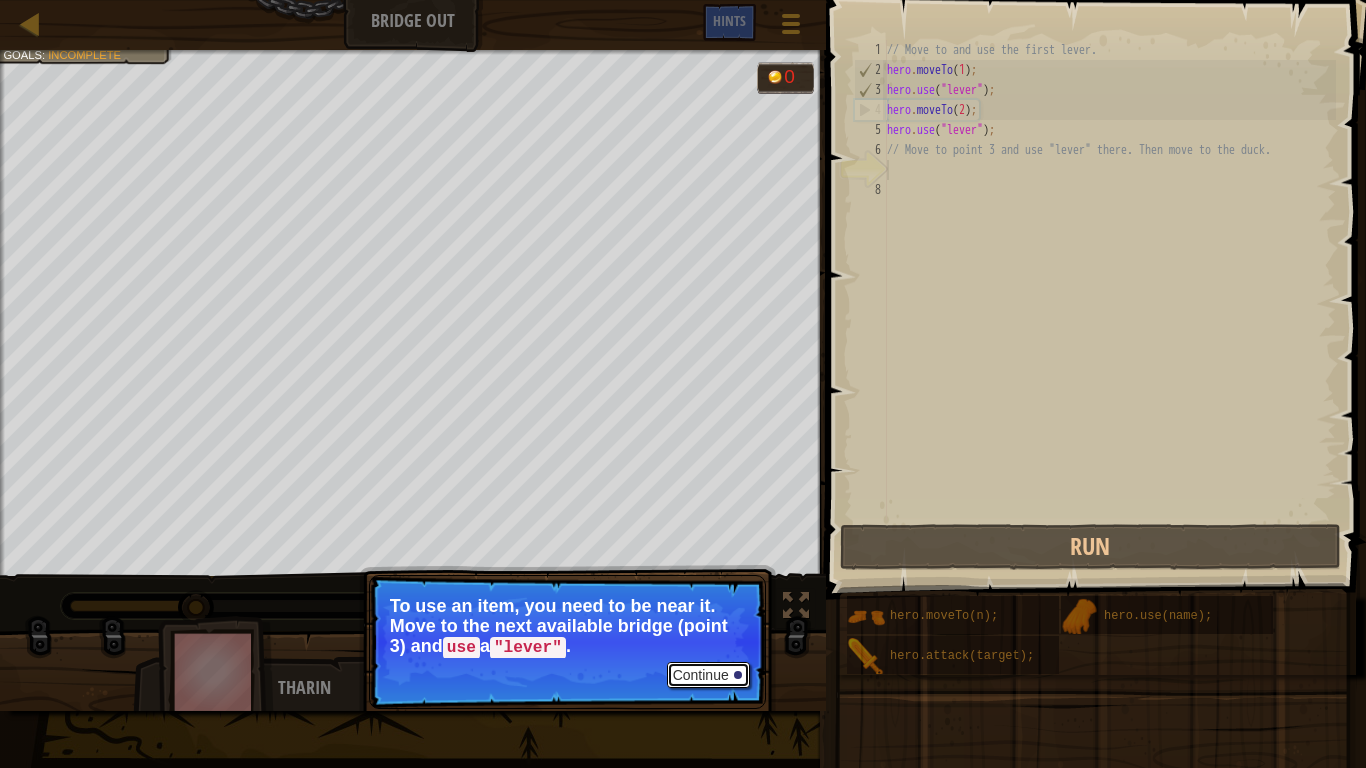click on "Continue" at bounding box center [708, 675] 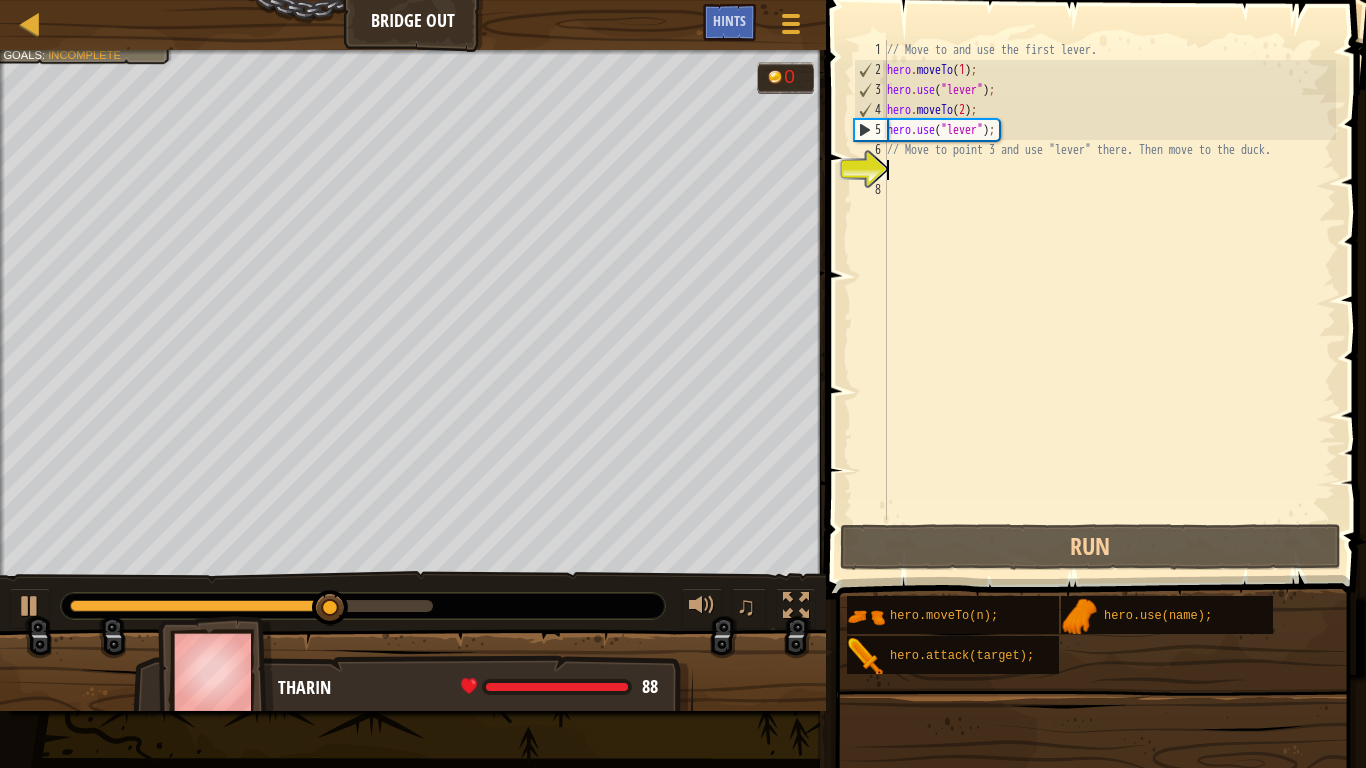 click on "// Move to and use the first lever. hero . moveTo ( 1 ) ; hero . use ( "lever" ) ; hero . moveTo ( 2 ) ; hero . use ( "lever" ) ; // Move to point 3 and use "lever" there. Then move to the duck." at bounding box center (1109, 300) 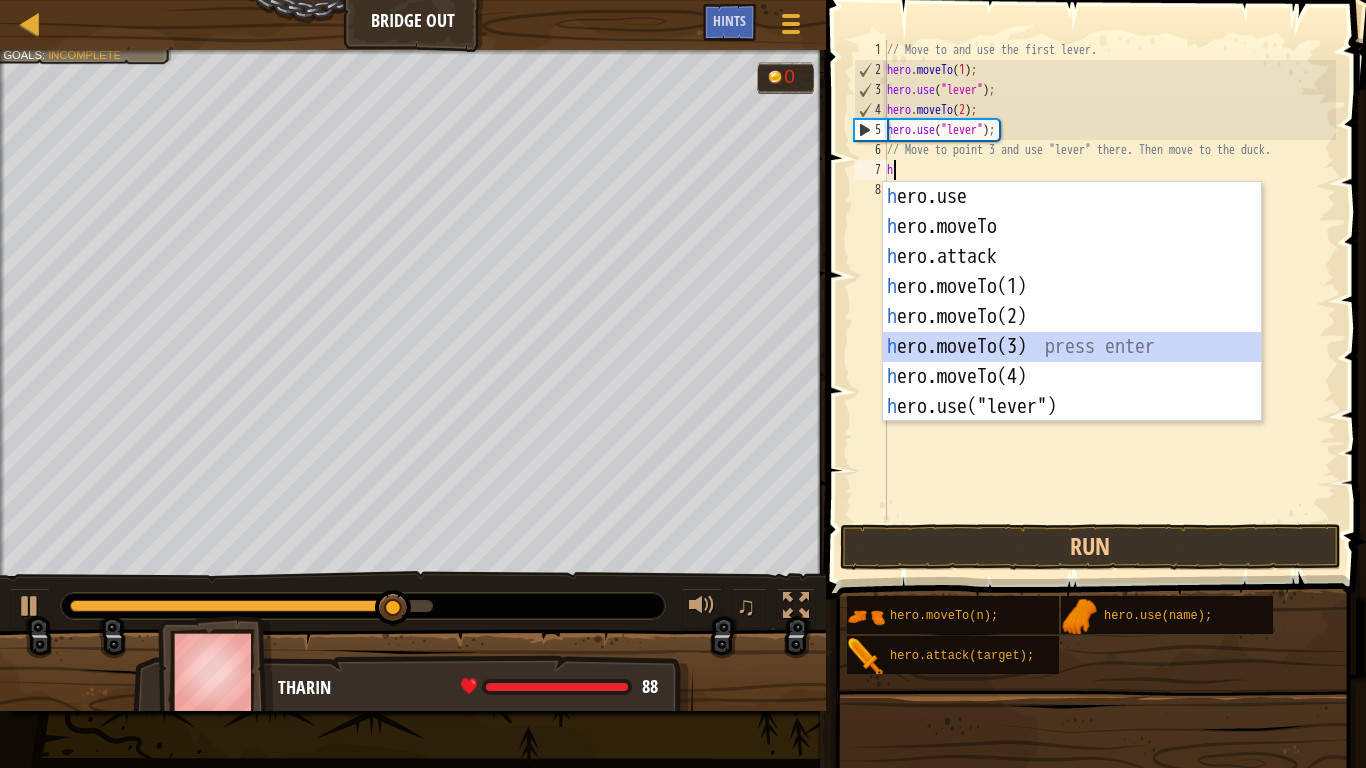click on "h ero.use press enter h ero.moveTo press enter h ero.attack press enter h ero.moveTo(1) press enter h ero.moveTo(2) press enter h ero.moveTo(3) press enter h ero.moveTo(4) press enter h ero.use("lever") press enter" at bounding box center (1072, 332) 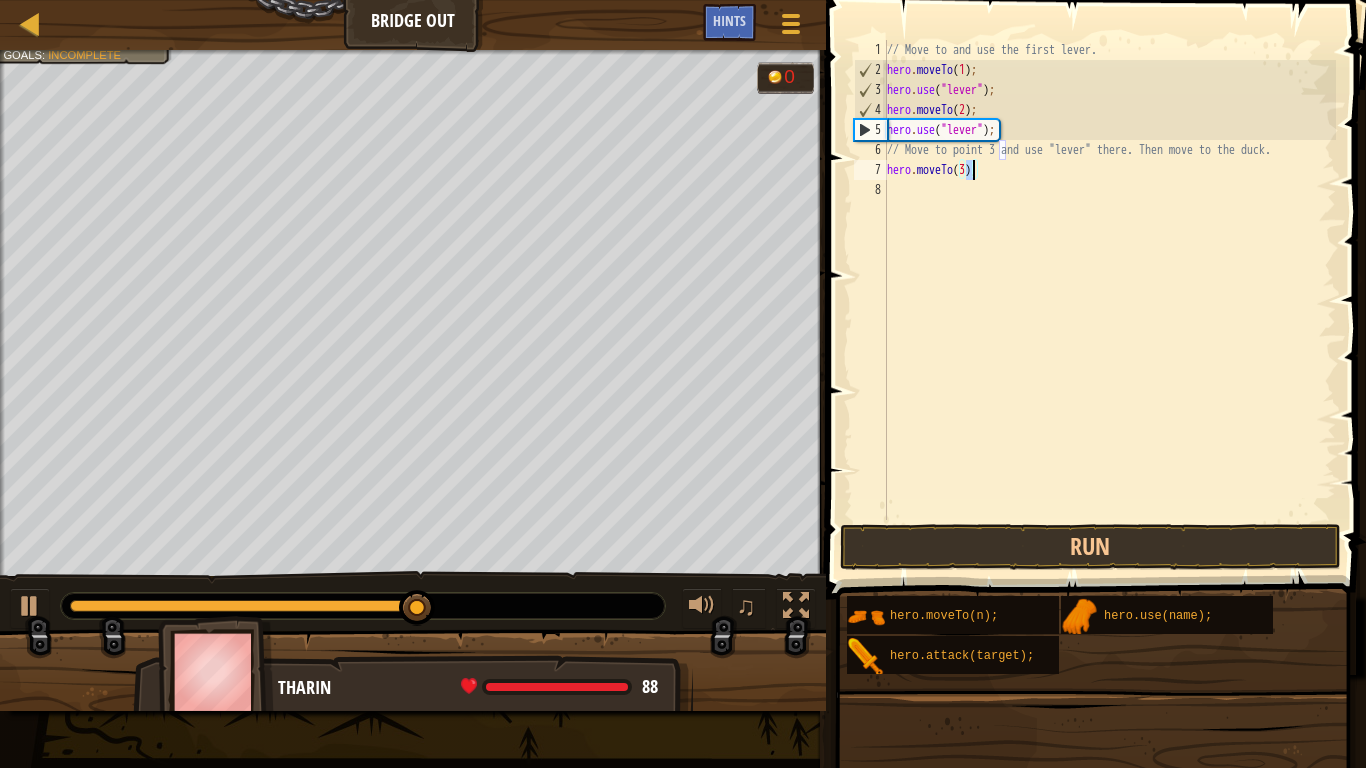 click on "// Move to and use the first lever. hero . moveTo ( 1 ) ; hero . use ( "lever" ) ; hero . moveTo ( 2 ) ; hero . use ( "lever" ) ; // Move to point 3 and use "lever" there. Then move to the duck. hero . moveTo ( 3 ) ;" at bounding box center [1109, 300] 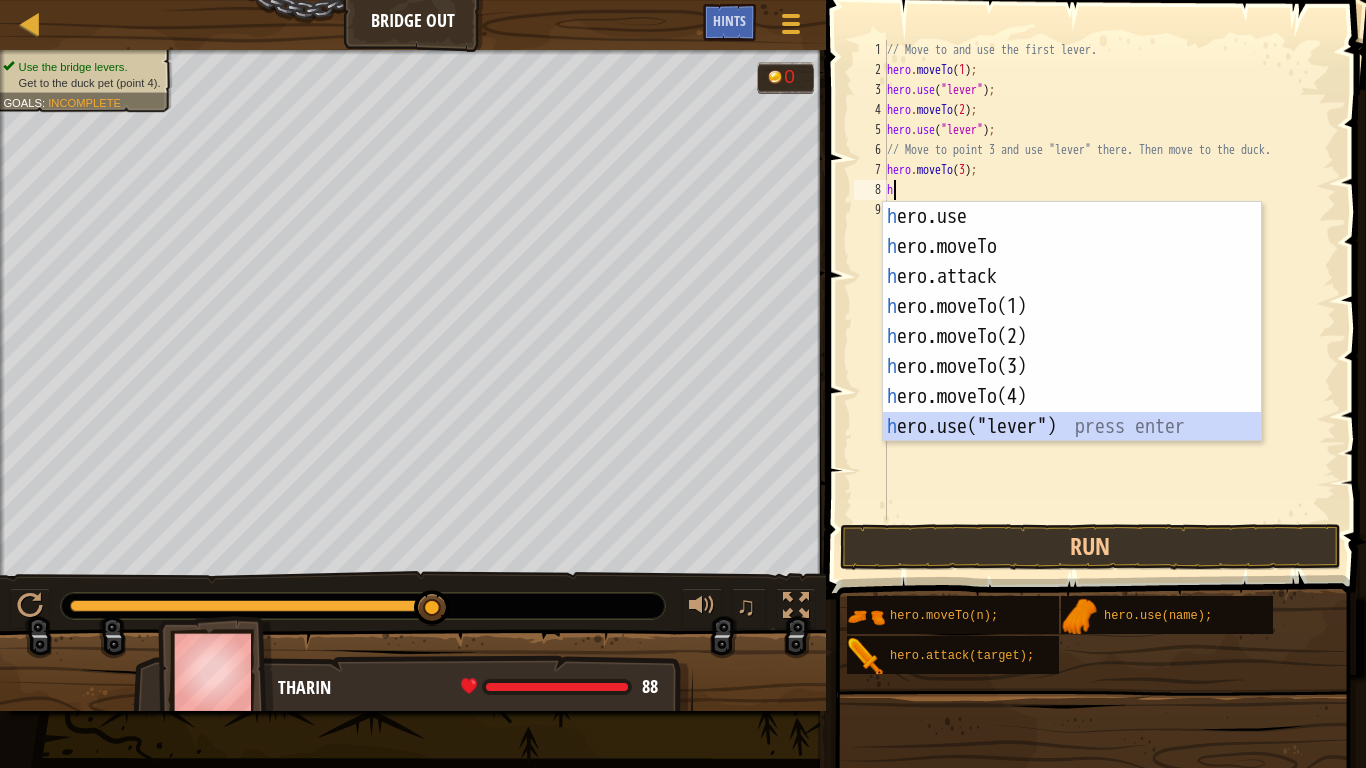 click on "h ero.use press enter h ero.moveTo press enter h ero.attack press enter h ero.moveTo(1) press enter h ero.moveTo(2) press enter h ero.moveTo(3) press enter h ero.moveTo(4) press enter h ero.use("lever") press enter" at bounding box center (1072, 352) 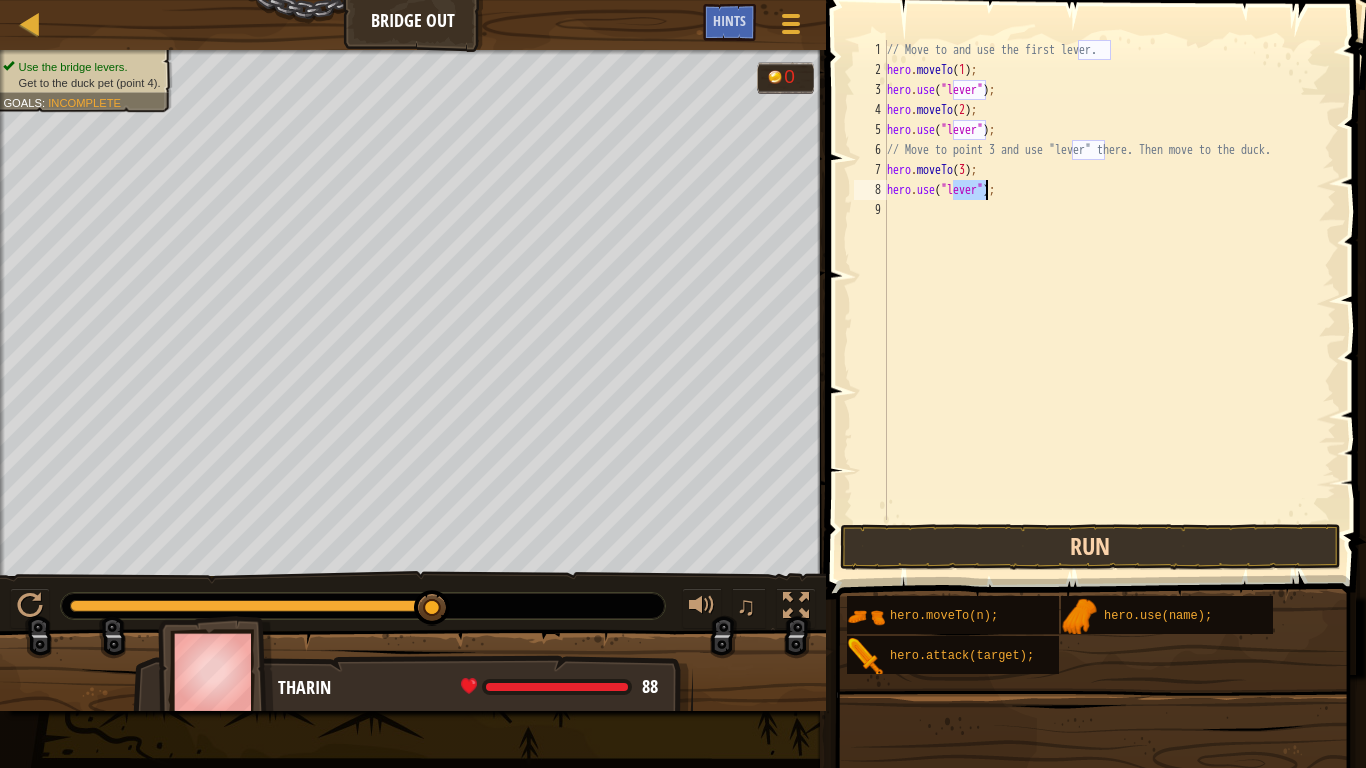 type on "hero.use("lever");" 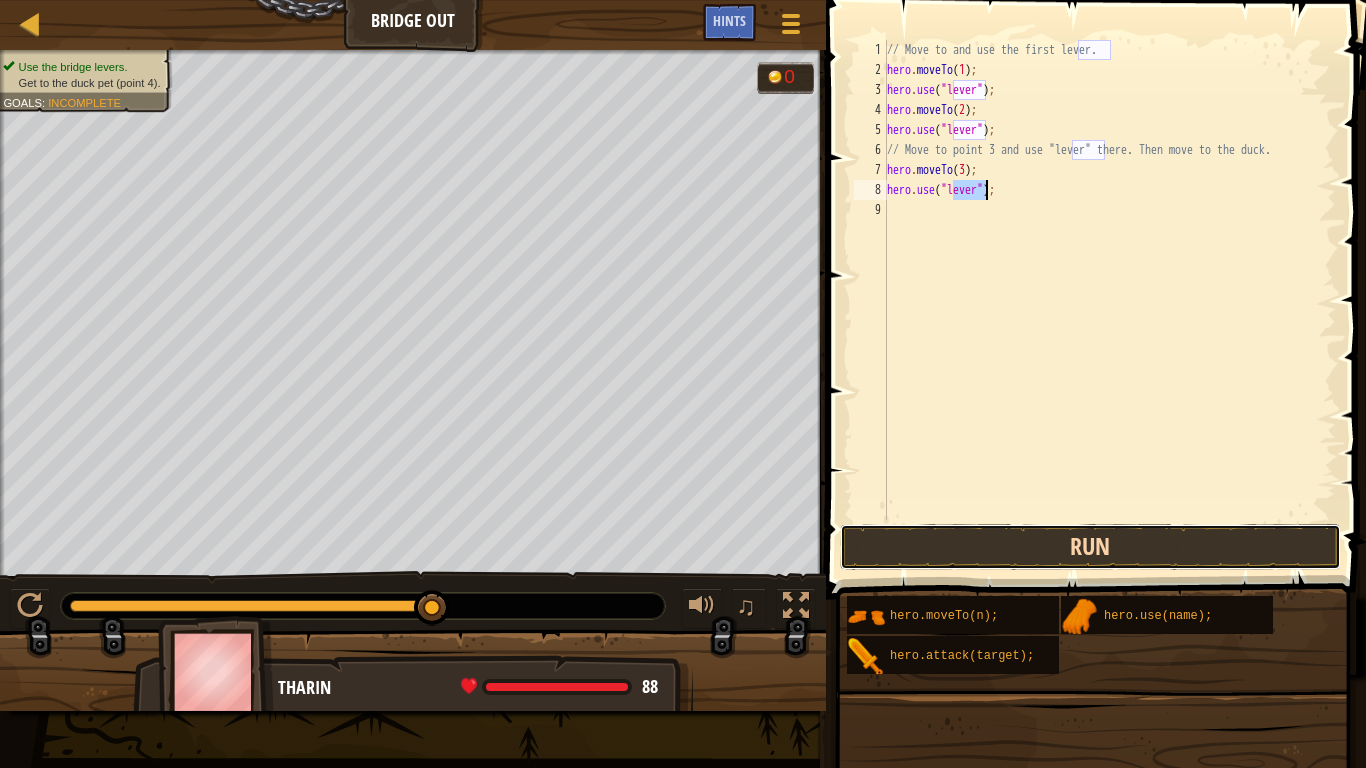 click on "Run" at bounding box center [1090, 547] 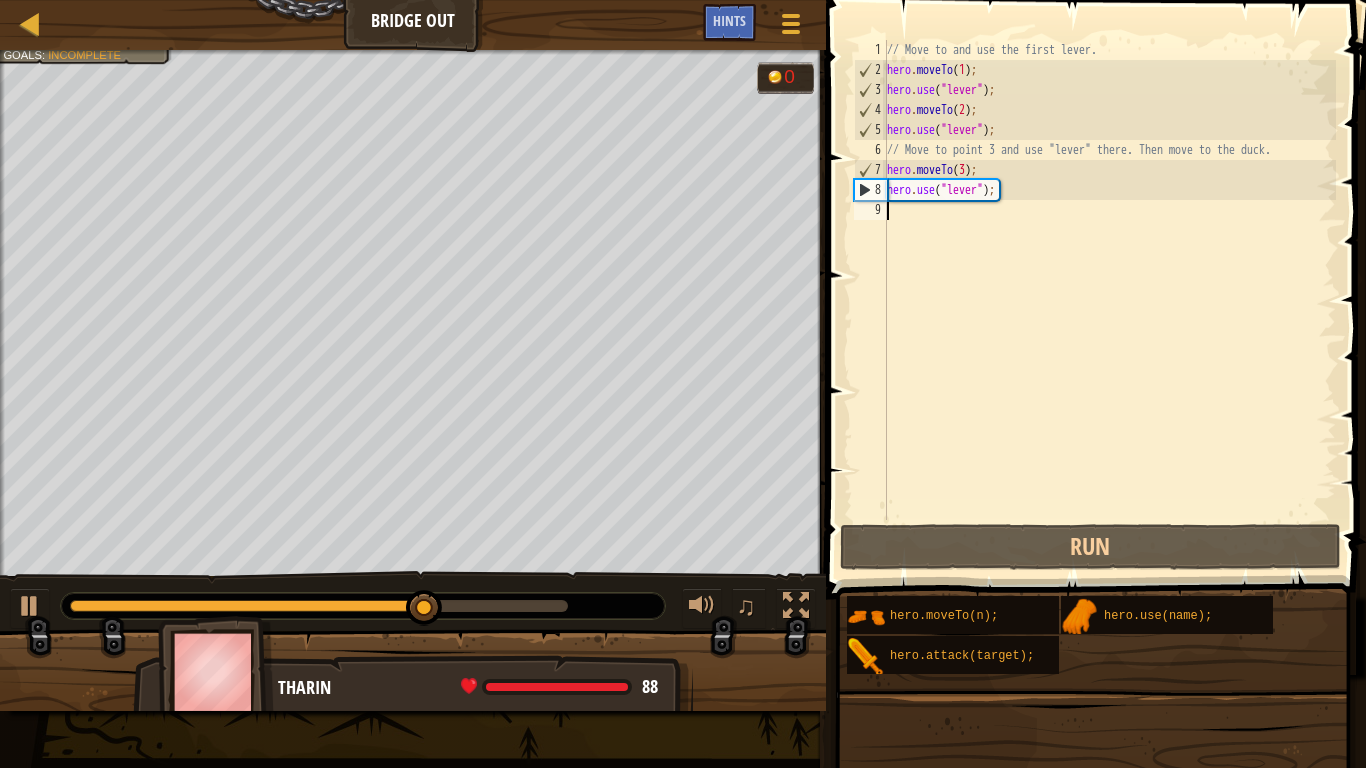 click on "// Move to and use the first lever. hero . moveTo ( 1 ) ; hero . use ( "lever" ) ; hero . moveTo ( 2 ) ; hero . use ( "lever" ) ; // Move to point 3 and use "lever" there. Then move to the duck. hero . moveTo ( 3 ) ; hero . use ( "lever" ) ;" at bounding box center (1109, 300) 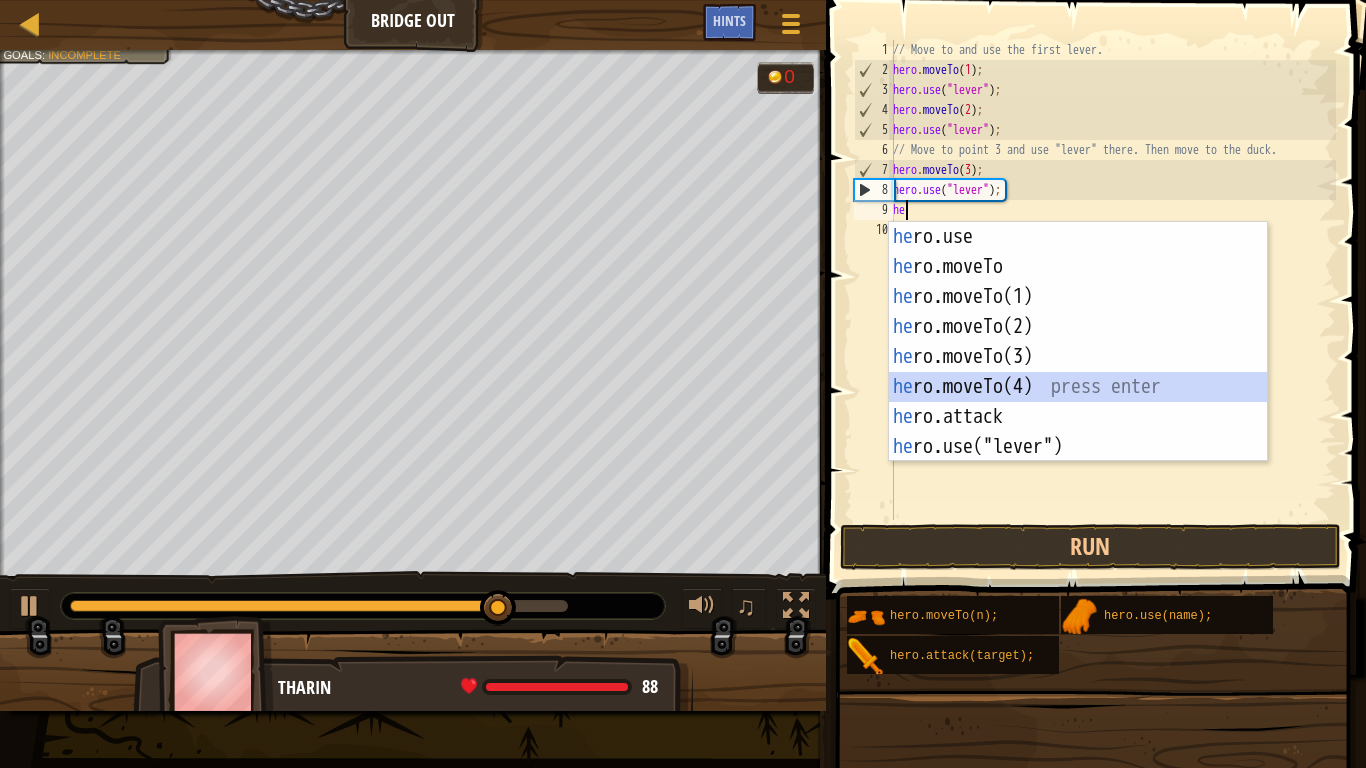 click on "he ro.use press enter he ro.moveTo press enter he ro.moveTo(1) press enter he ro.moveTo(2) press enter he ro.moveTo(3) press enter he ro.moveTo(4) press enter he ro.attack press enter he ro.use("lever") press enter" at bounding box center [1078, 372] 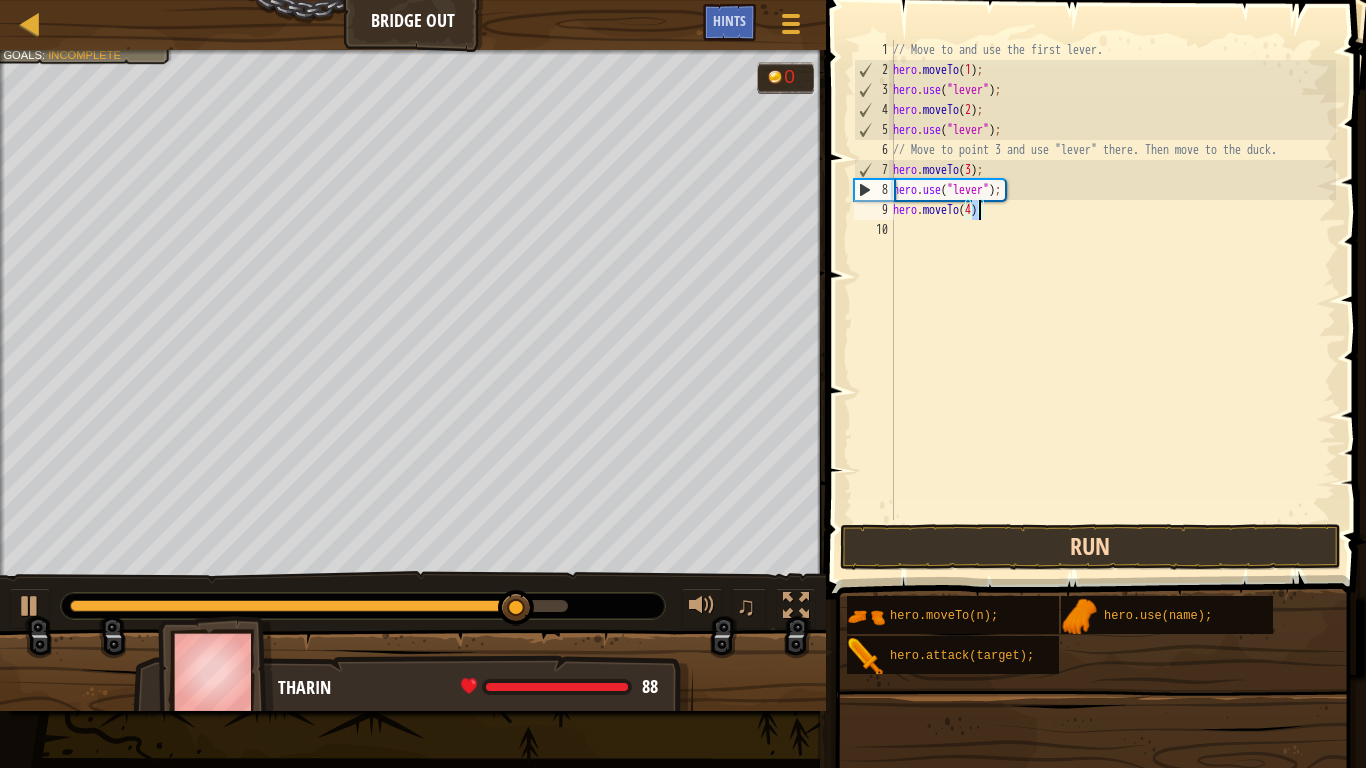 type on "hero.moveTo(4);" 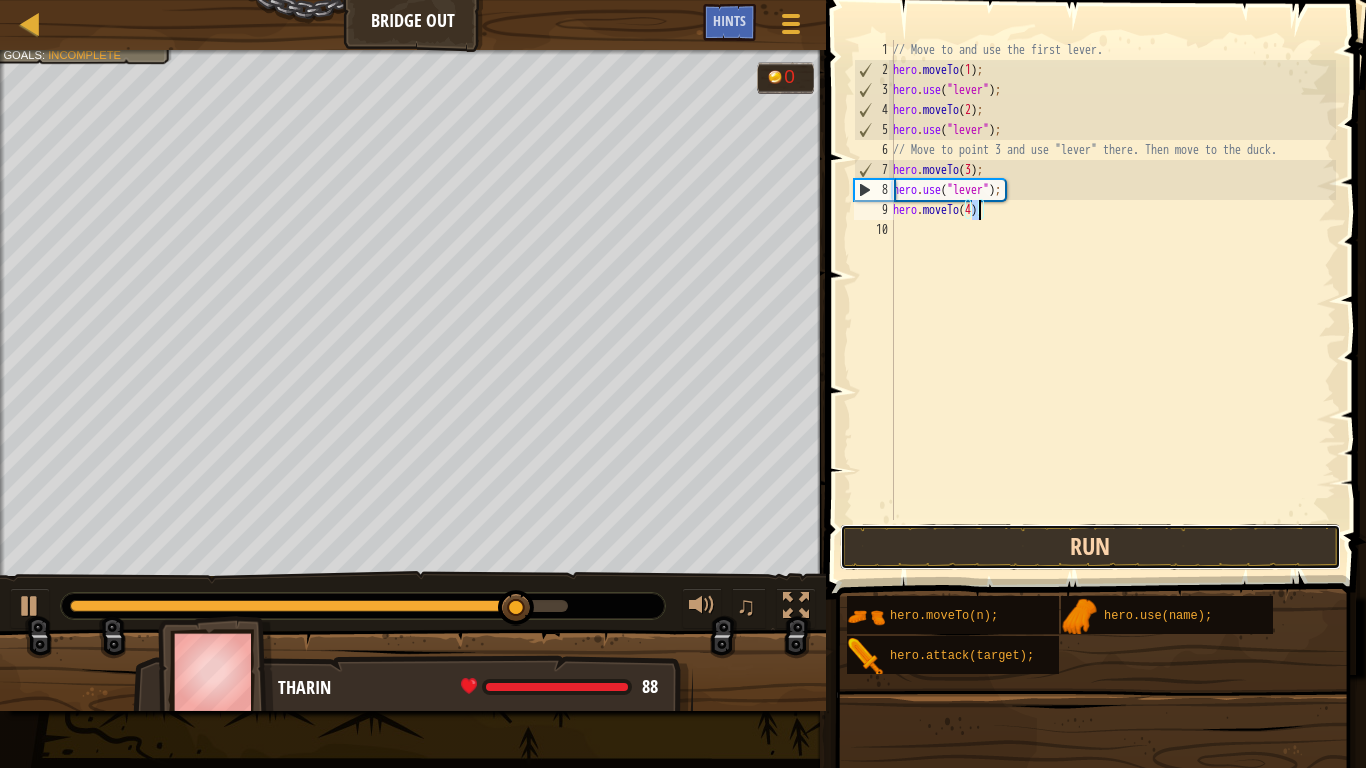 click on "Run" at bounding box center (1090, 547) 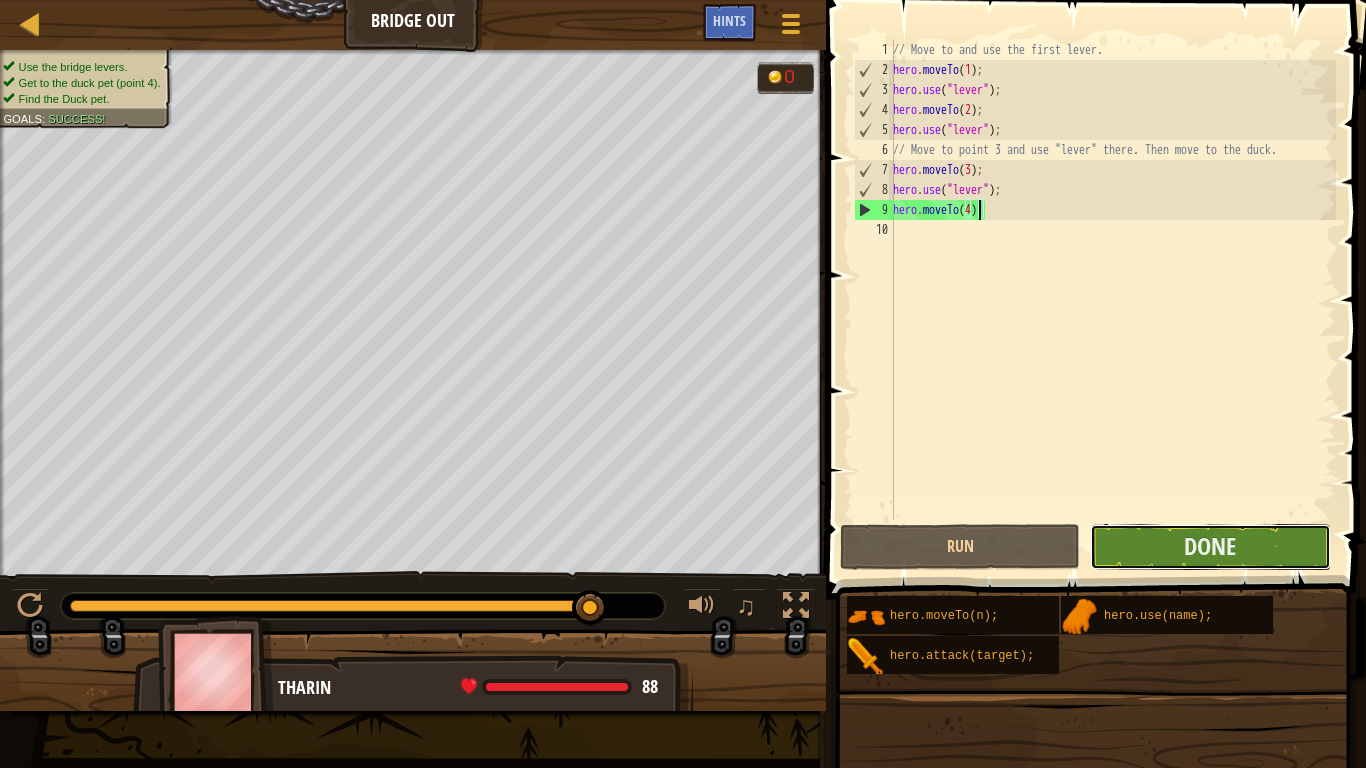 click on "Done" at bounding box center [1210, 547] 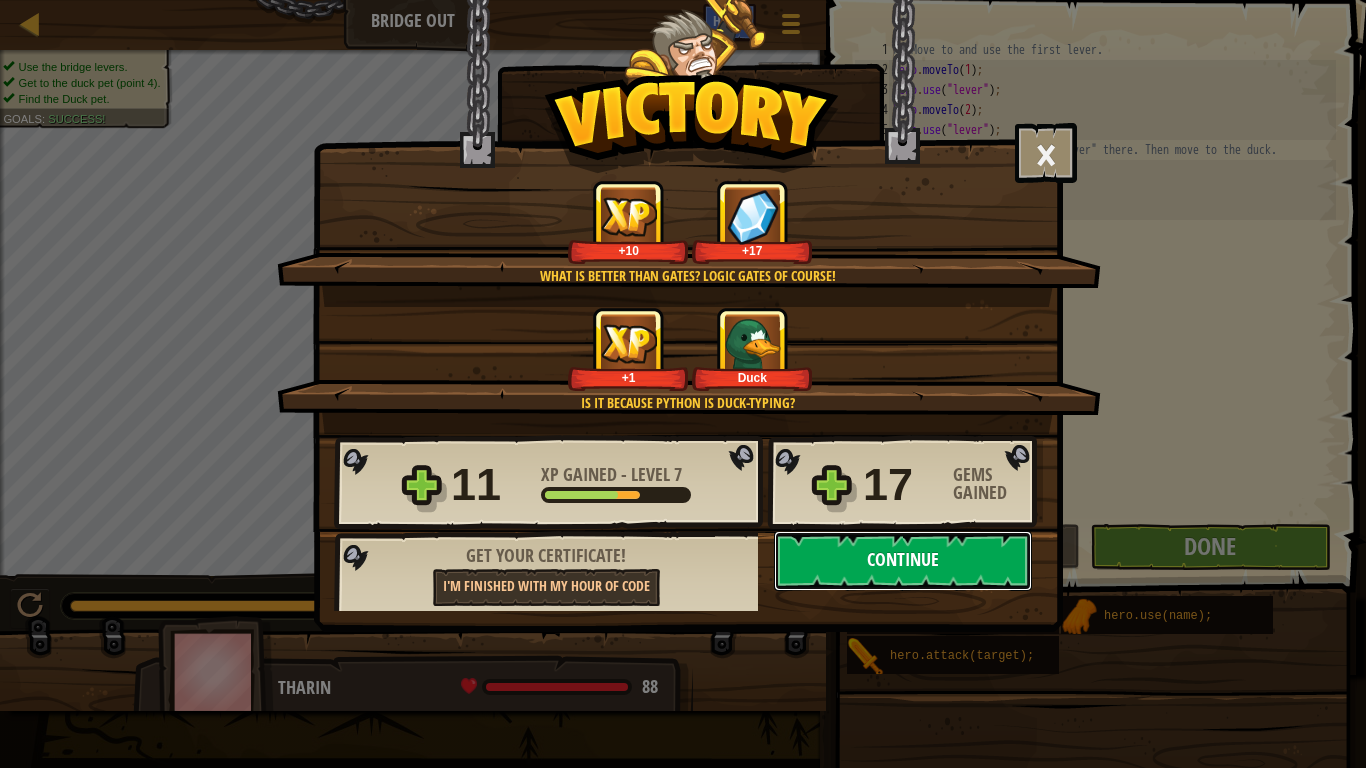 click on "Continue" at bounding box center (903, 561) 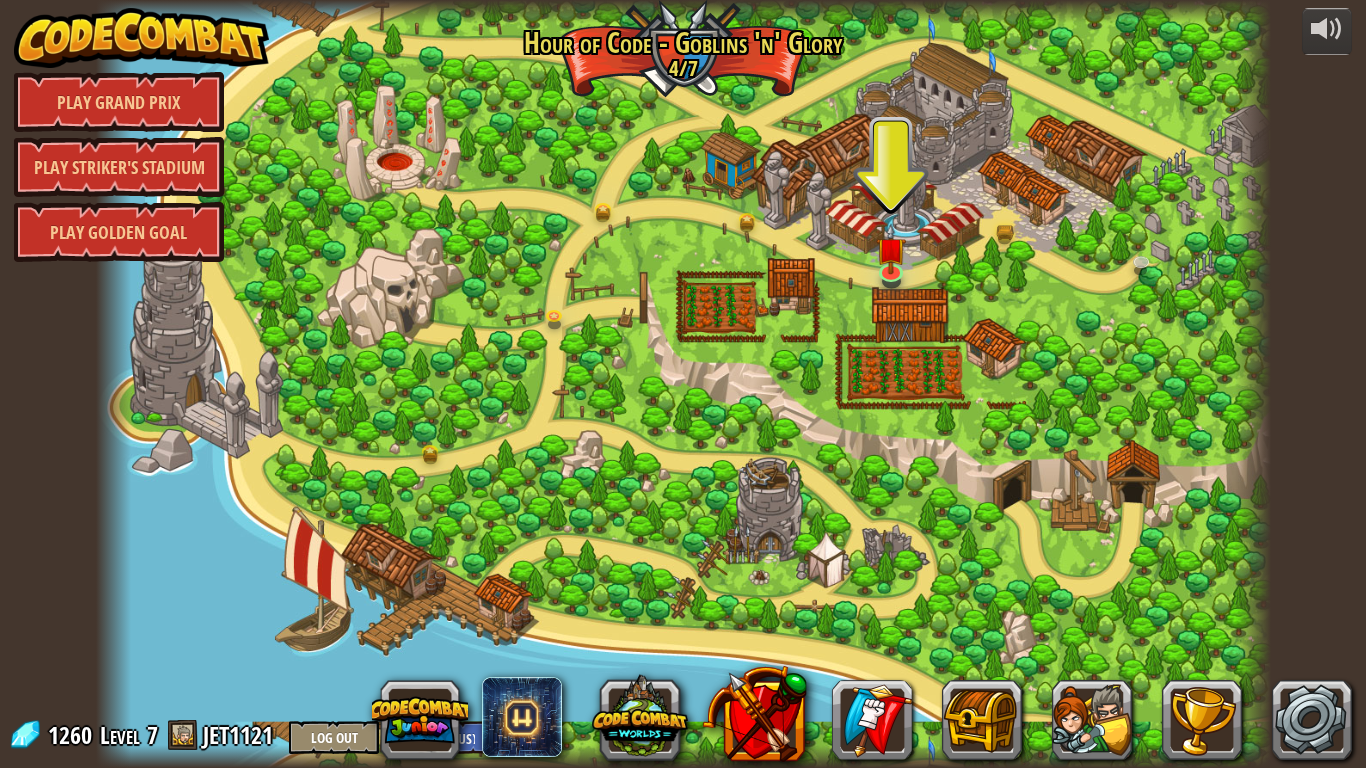 click on "1260 Level 7 JET1121 Log Out English (US) English (UK) 简体中文 繁體中文 русский español (ES) español (América Latina) français Português (Portugal) Português (Brasil) ---------------------------------- العربية azərbaycan dili български език Català čeština dansk Deutsch (Deutschland) Deutsch (Österreich) Deutsch (Schweiz) Eesti Ελληνικά Esperanto Filipino فارسی Galego 한국어 ʻŌlelo Hawaiʻi עברית hrvatski jezik magyar Bahasa Indonesia Italiano қазақ тілі lietuvių kalba latviešu te reo Māori Македонски मानक हिन्दी Монгол хэл Bahasa Melayu မြန်မာစကား Nederlands (België) Nederlands (Nederland) 日本語 Norsk Bokmål Norsk Nynorsk O'zbekcha Polski limba română српски slovenčina slovenščina suomi Svenska ไทย Türkçe українська اُردُو Tiếng Việt 吴语 吳語" at bounding box center (254, 736) 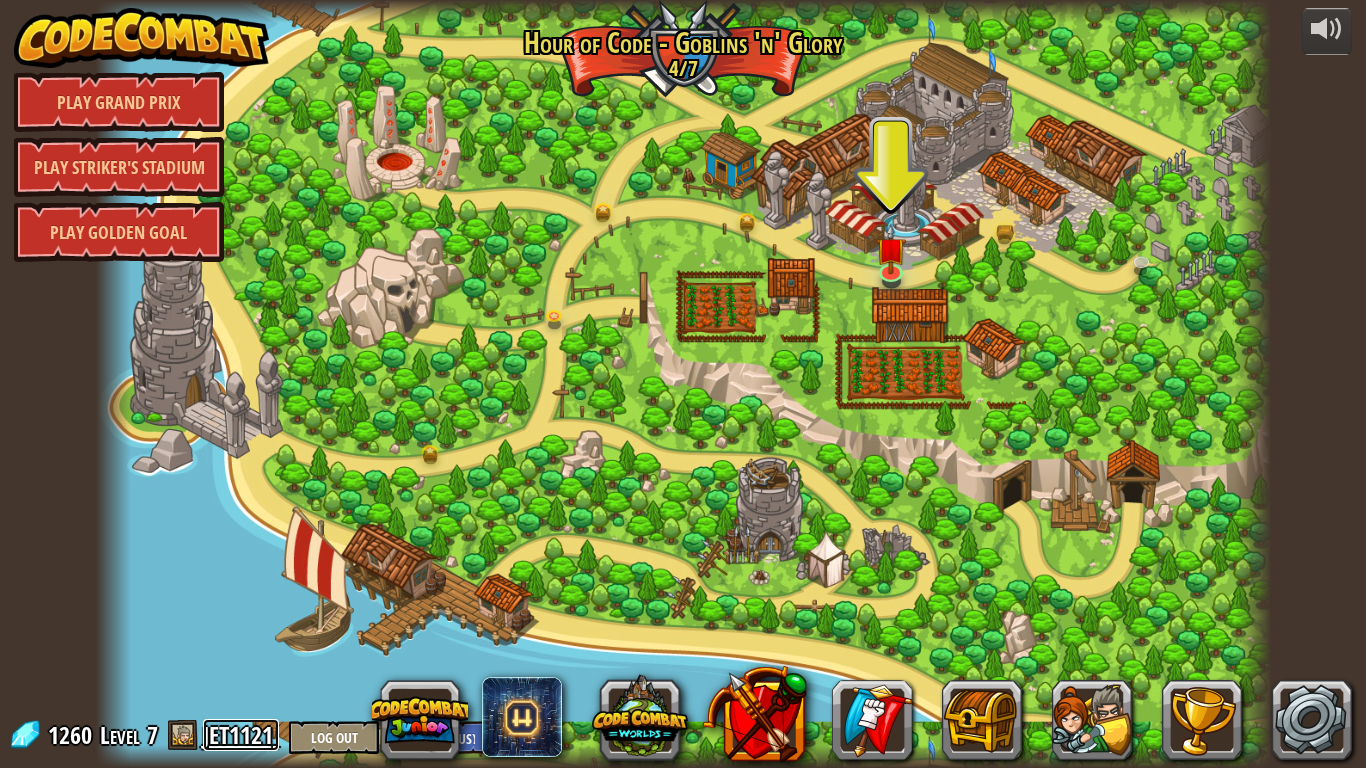 click on "JET1121" at bounding box center [241, 735] 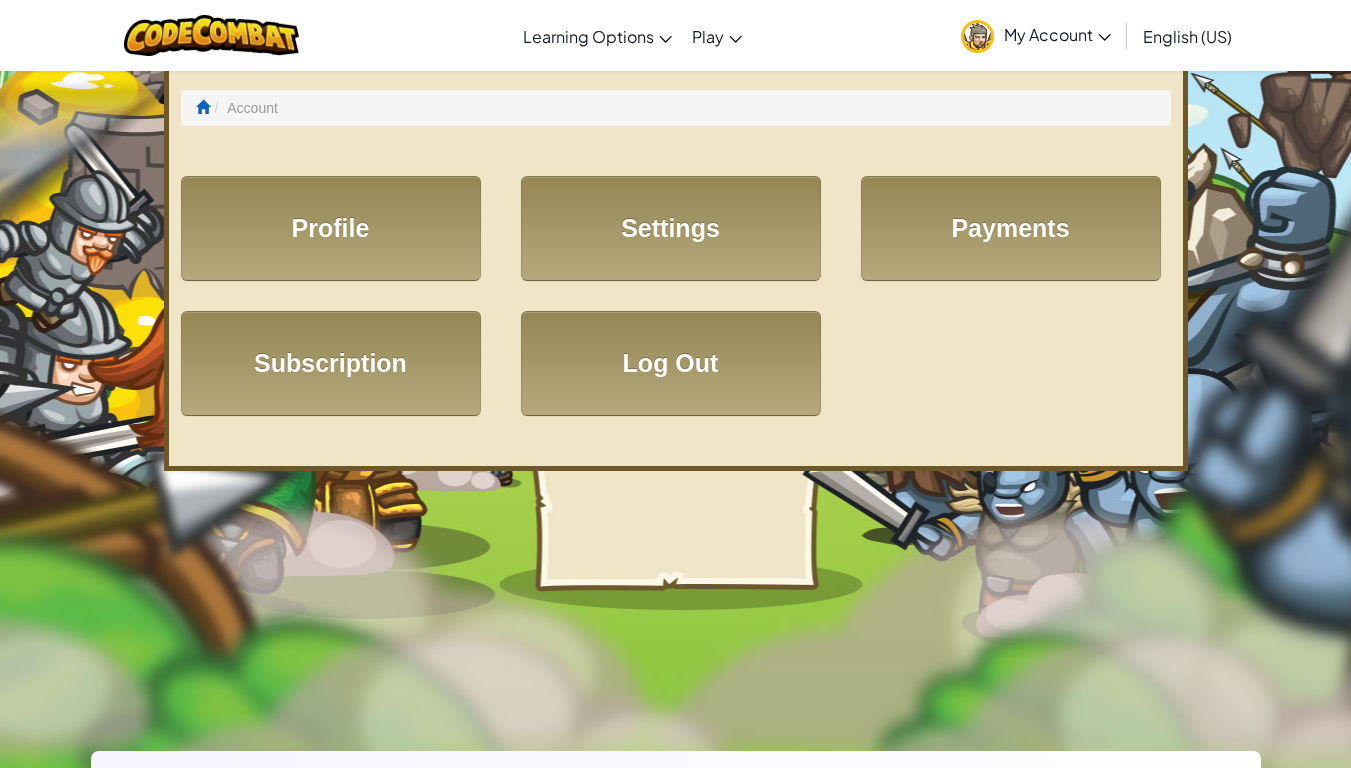 click on "Profile Settings Payments Subscription Log Out" at bounding box center (676, 311) 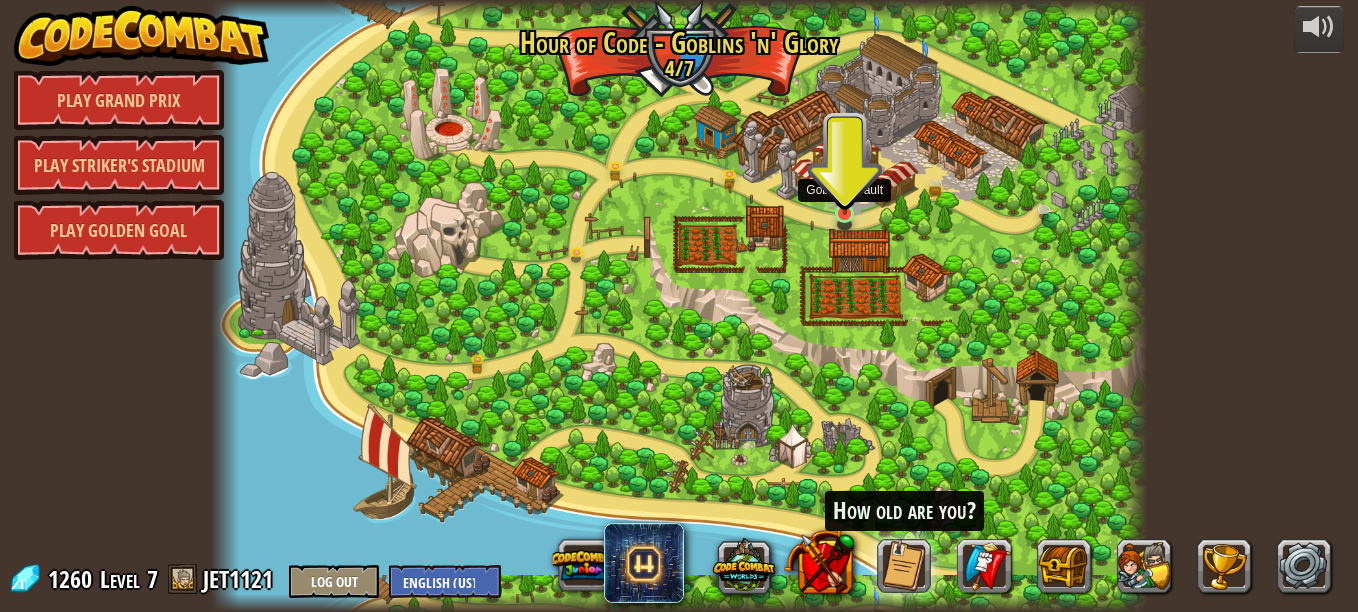 click at bounding box center [845, 191] 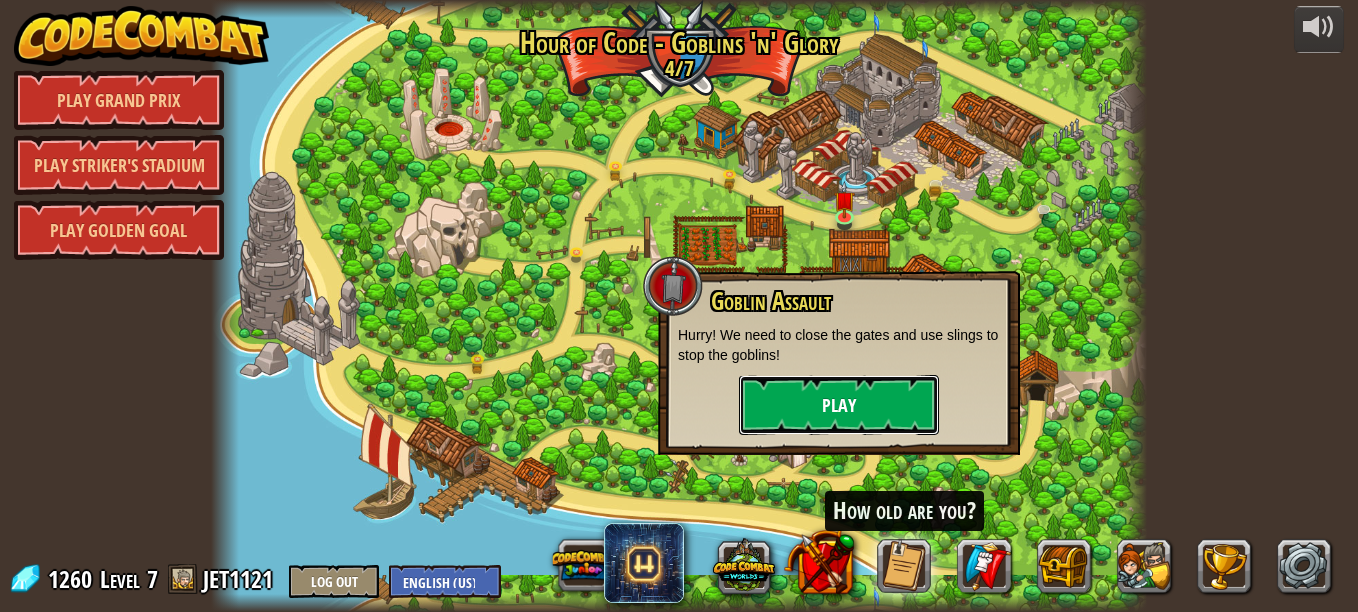 click on "Play" at bounding box center (839, 405) 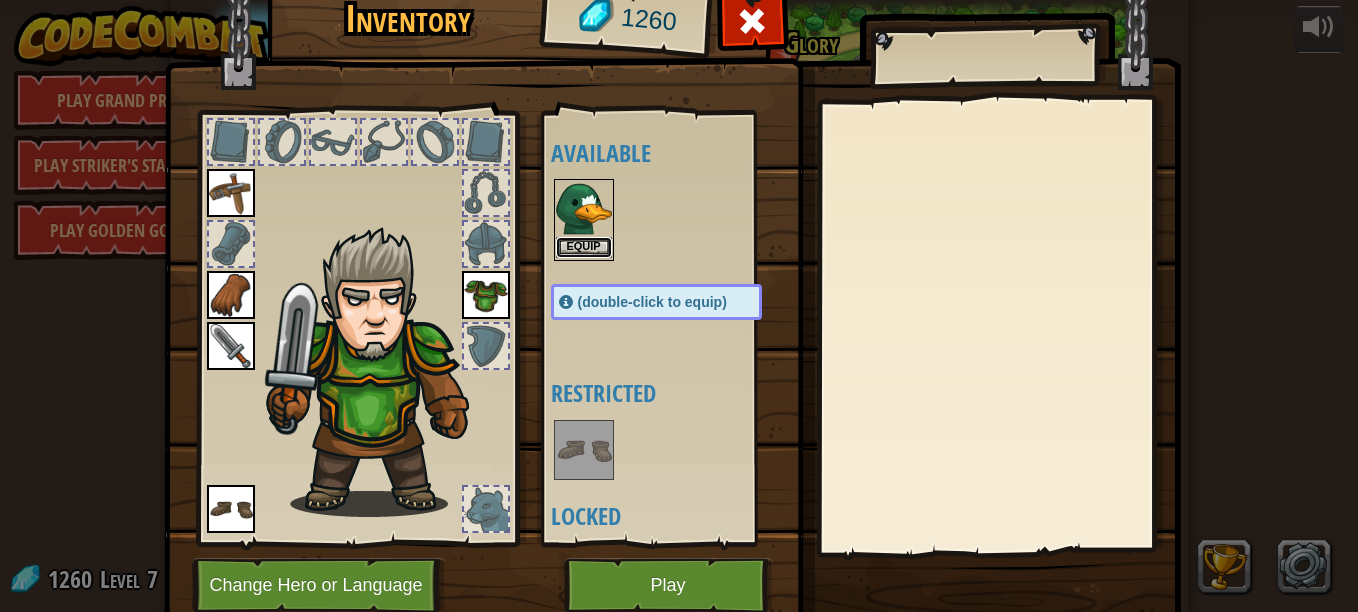 click on "Equip" at bounding box center [584, 247] 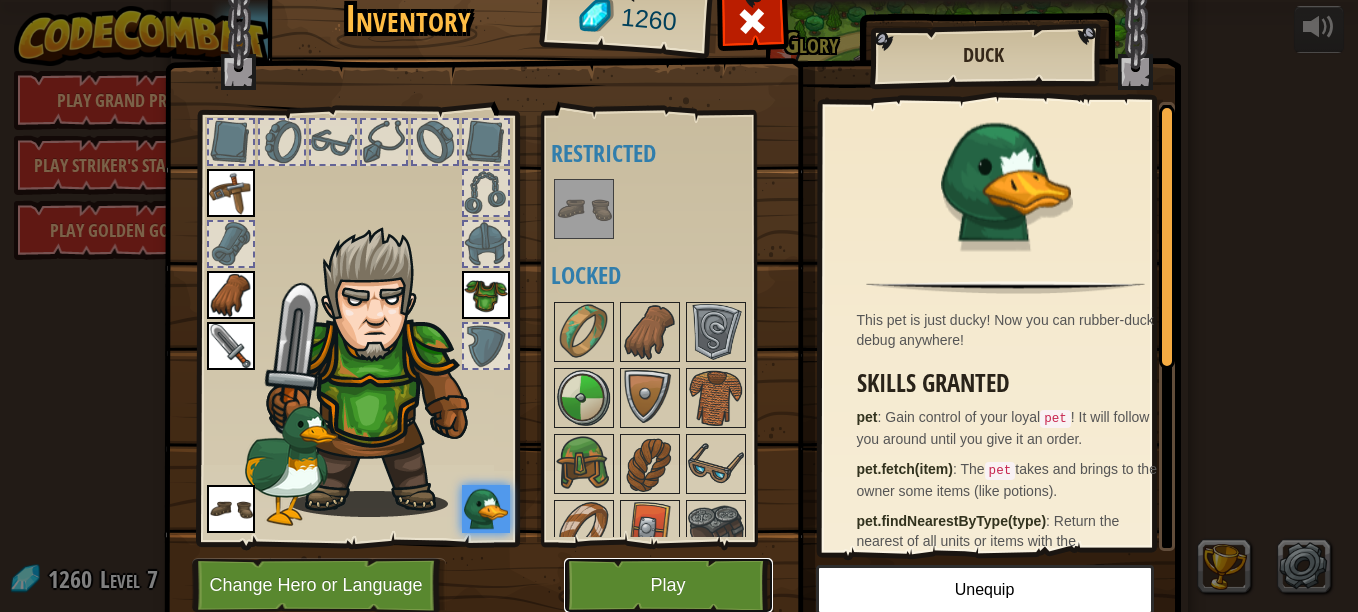 click on "Play" at bounding box center [668, 585] 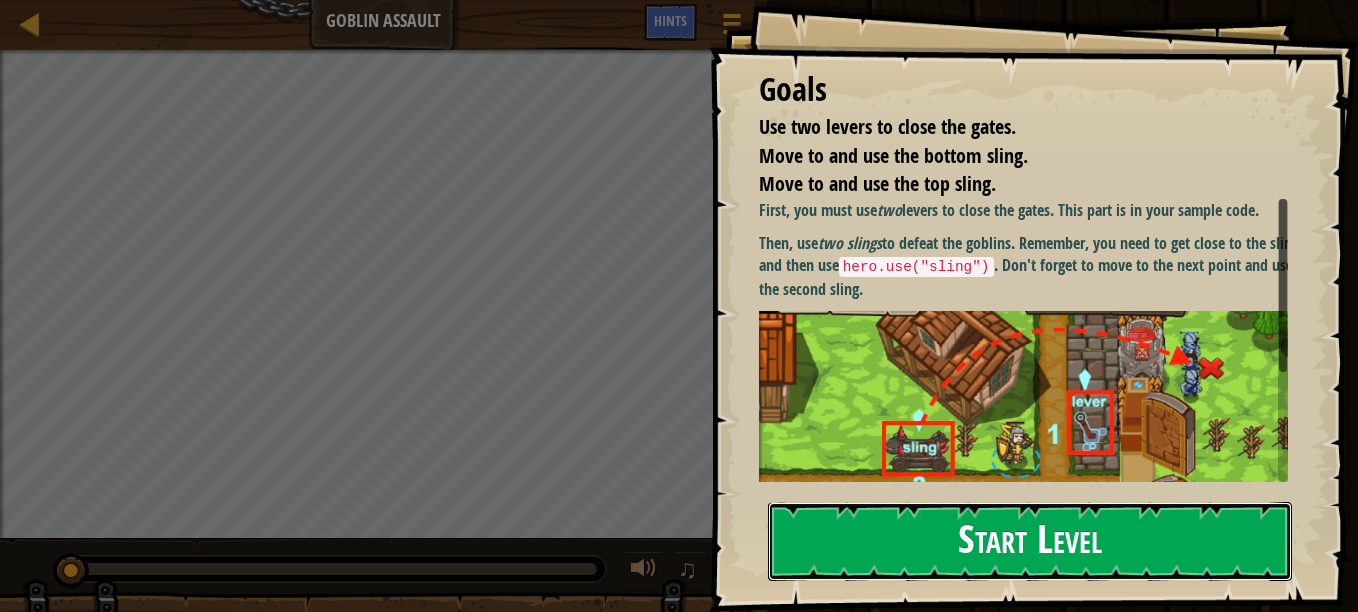 click on "Start Level" at bounding box center [1030, 541] 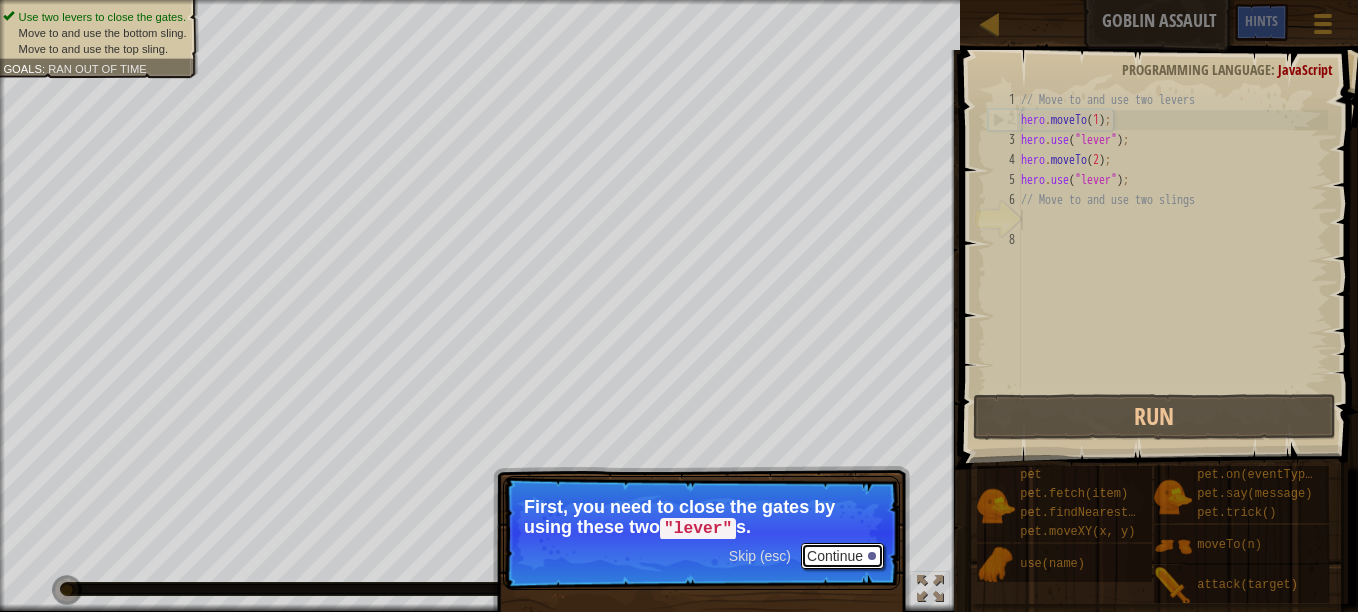 click on "Continue" at bounding box center [842, 556] 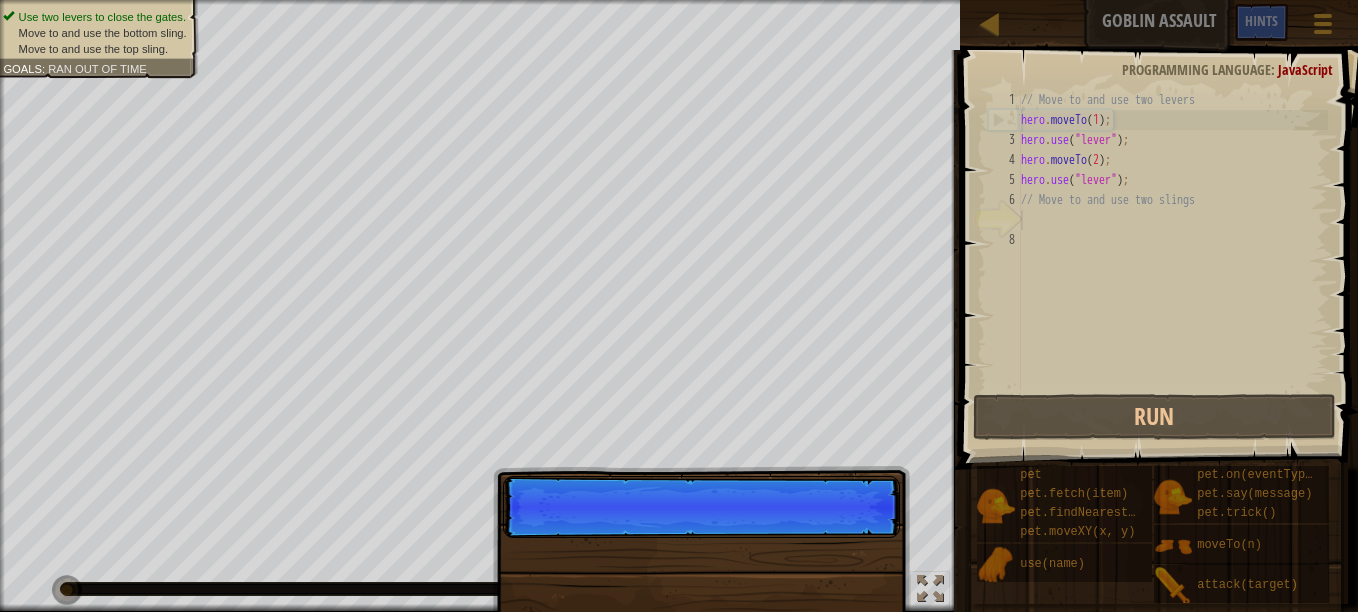 scroll, scrollTop: 9, scrollLeft: 0, axis: vertical 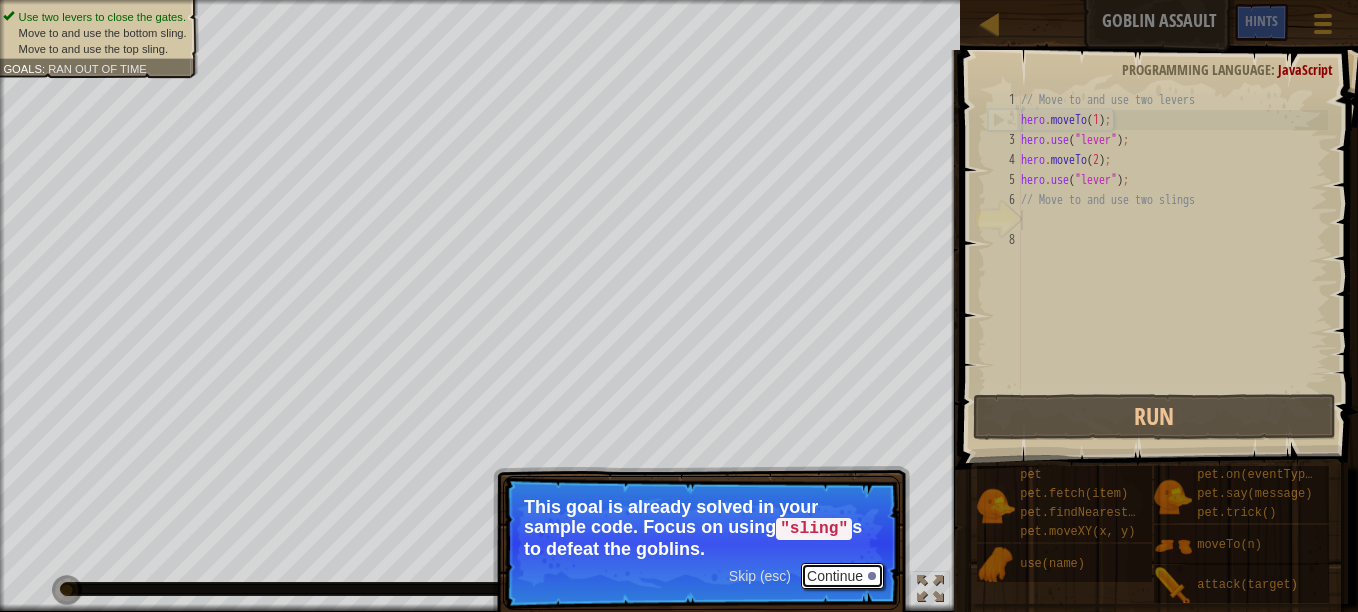 click on "Continue" at bounding box center [842, 576] 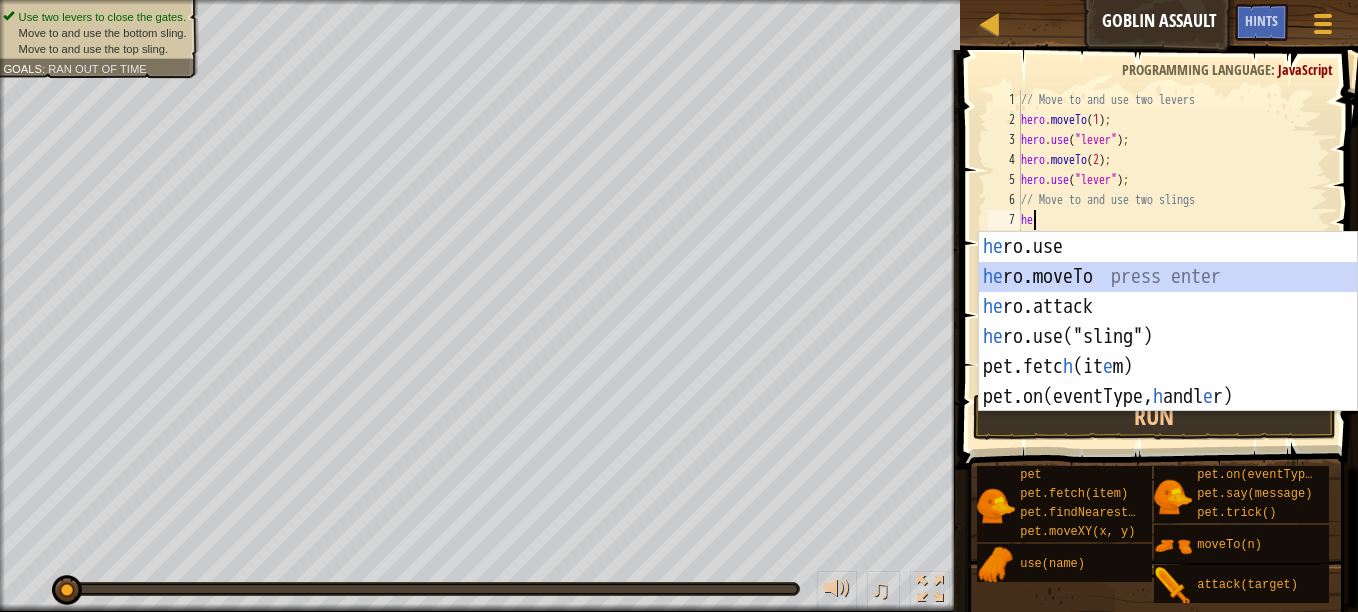 click on "he ro.use press enter he ro.moveTo press enter he ro.attack press enter he ro.use("sling") press enter pet.fetc h (it e m) press enter pet.on(eventType,  h andl e r) press enter" at bounding box center [1168, 352] 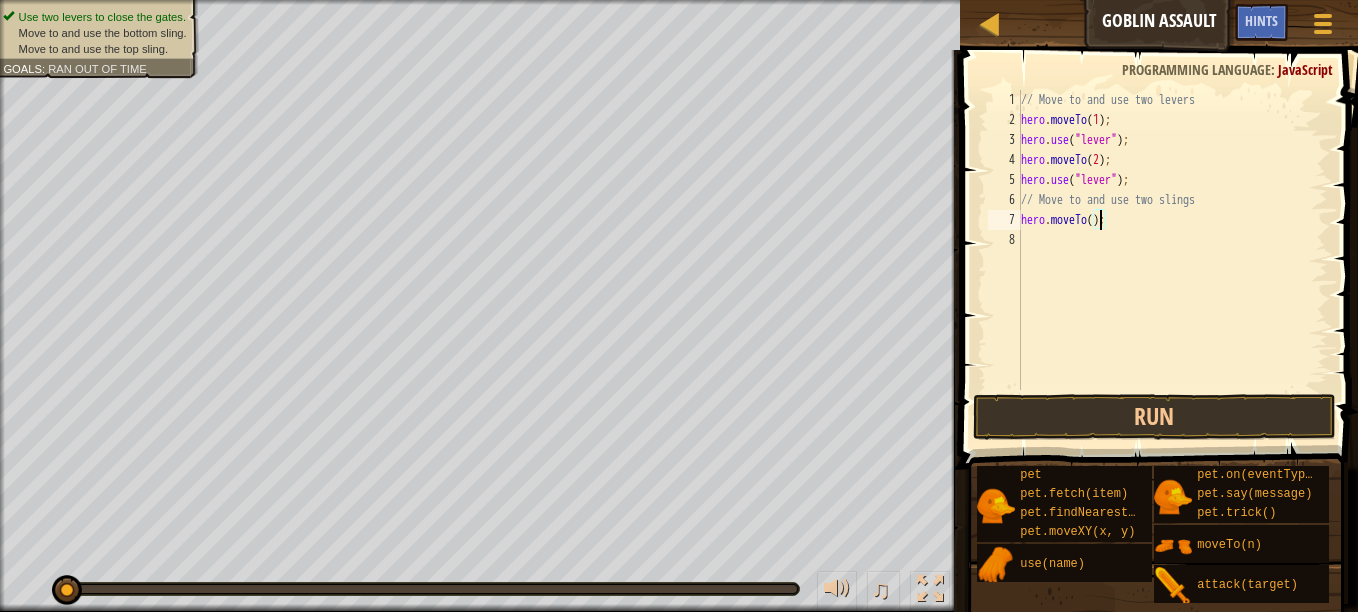 type on "hero.moveTo(3);" 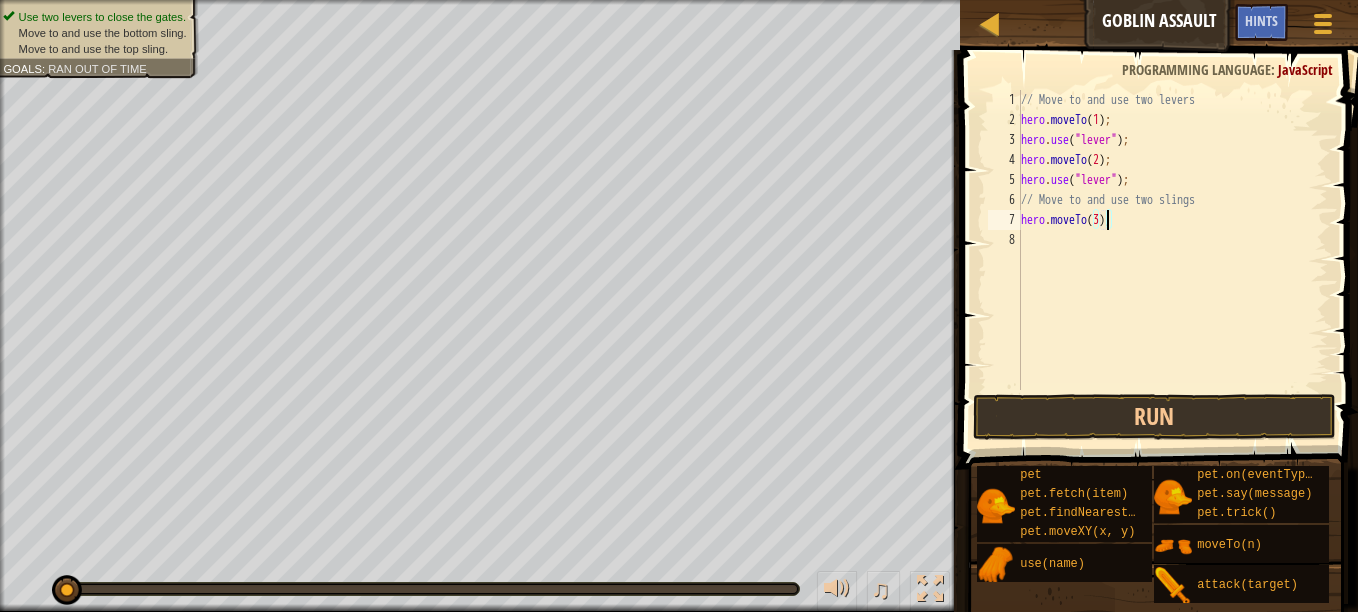 scroll, scrollTop: 9, scrollLeft: 7, axis: both 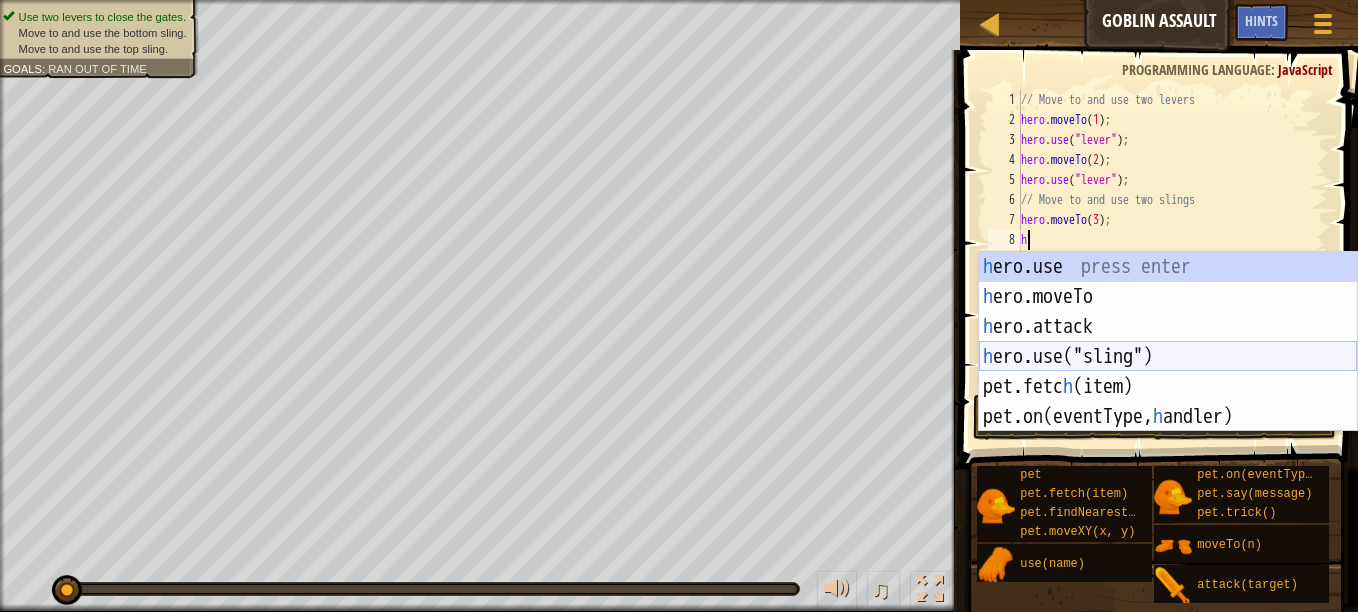 click on "h ero.use press enter h ero.moveTo press enter h ero.attack press enter h ero.use("sling") press enter pet.fetc h (item) press enter pet.on(eventType,  h andler) press enter" at bounding box center [1168, 372] 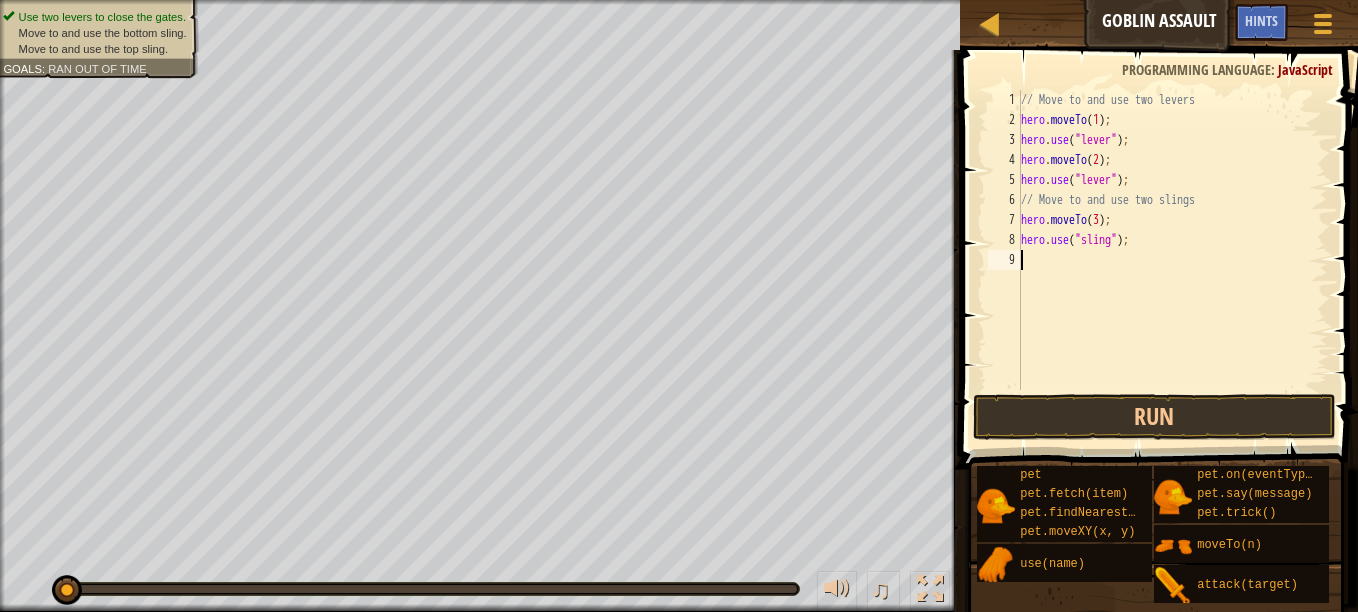 click on "// Move to and use two levers hero . moveTo ( 1 ) ; hero . use ( "lever" ) ; hero . moveTo ( 2 ) ; hero . use ( "lever" ) ; // Move to and use two slings hero . moveTo ( 3 ) ; hero . use ( "sling" ) ;" at bounding box center [1172, 260] 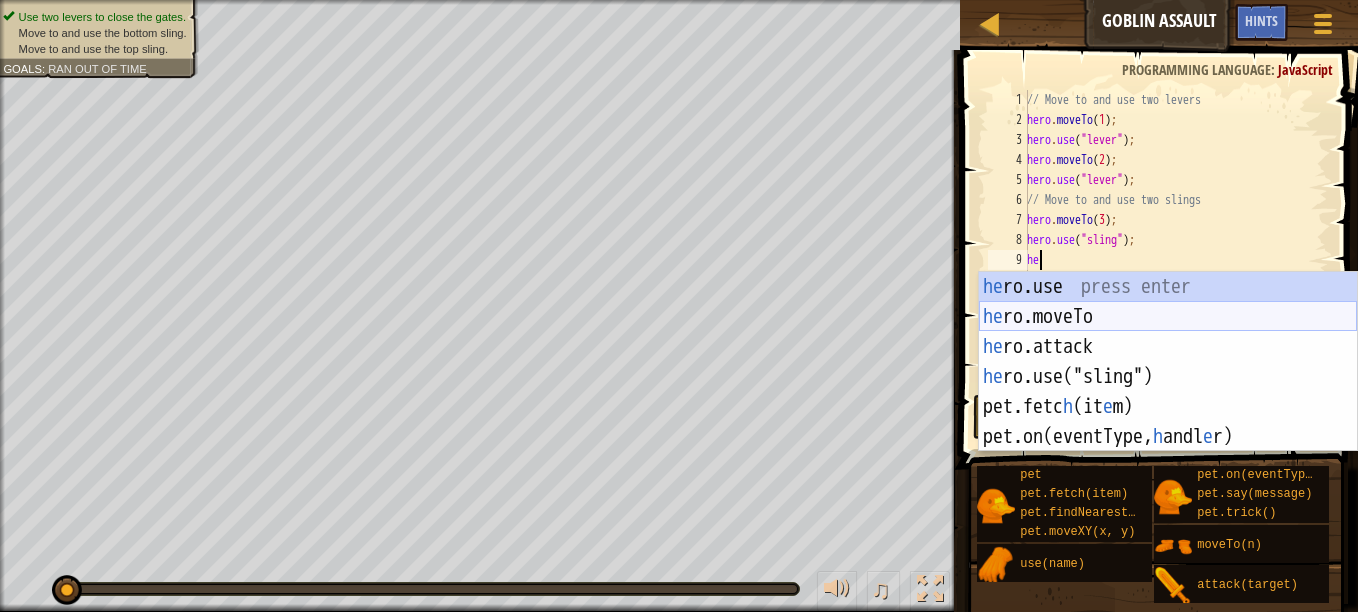 click on "he ro.use press enter he ro.moveTo press enter he ro.attack press enter he ro.use("sling") press enter pet.fetc h (it e m) press enter pet.on(eventType,  h andl e r) press enter" at bounding box center (1168, 392) 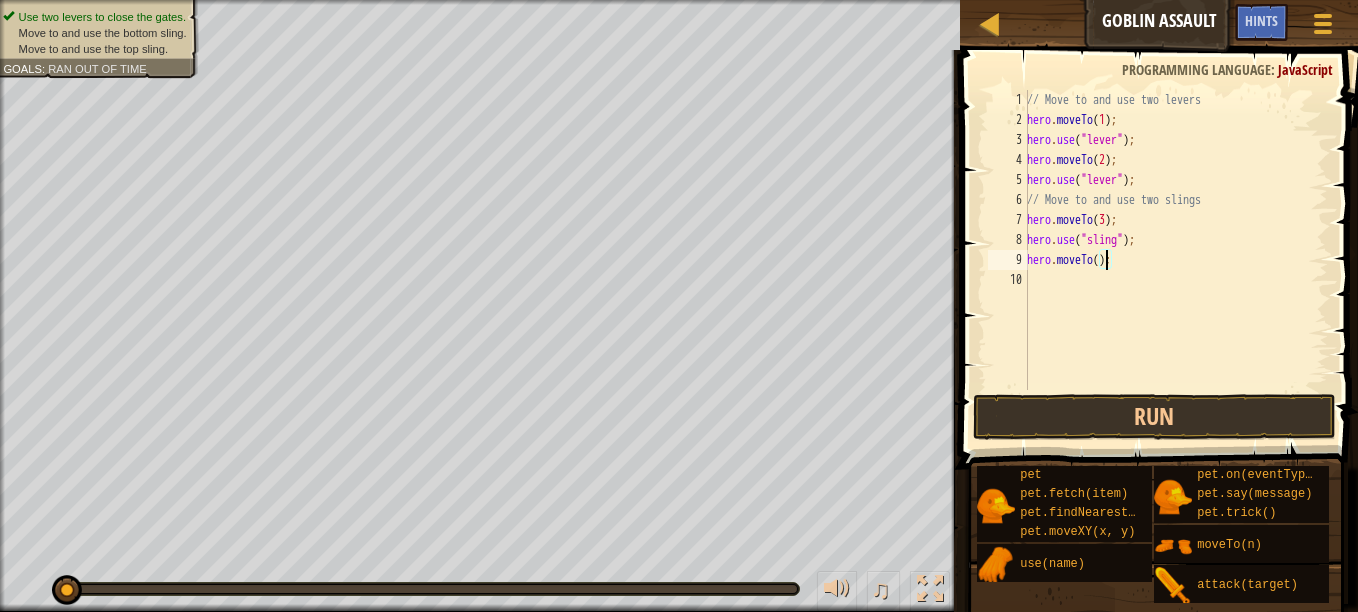 type on "hero.moveTo(4);" 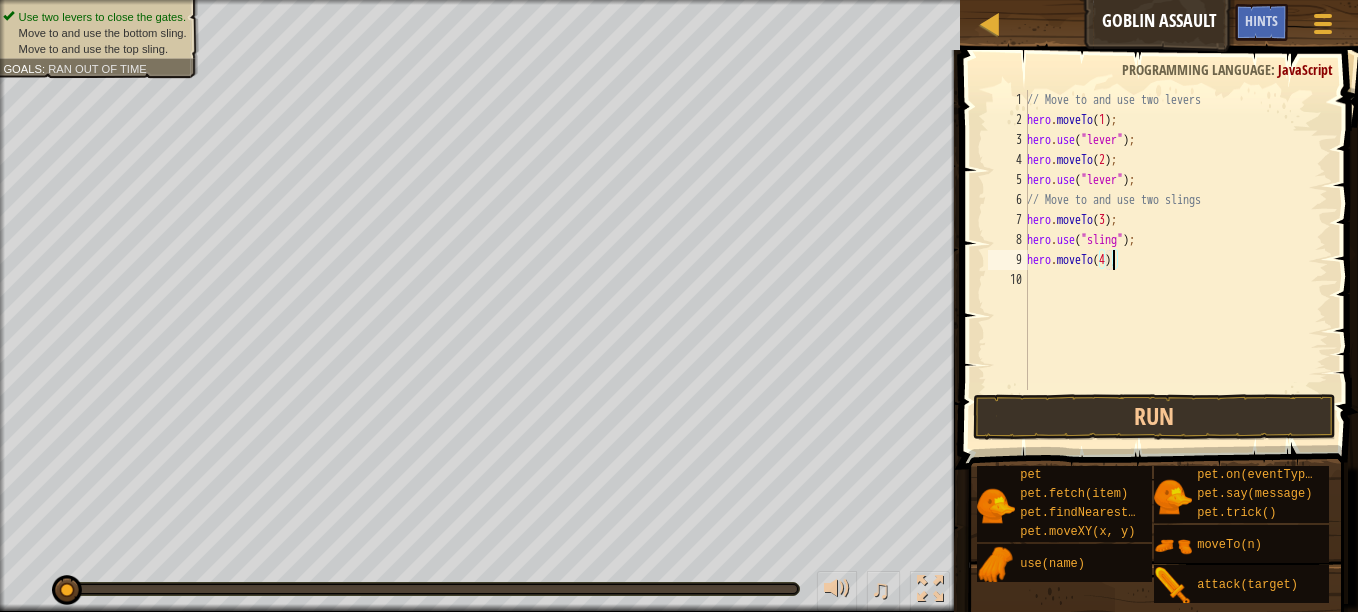 click on "// Move to and use two levers hero . moveTo ( 1 ) ; hero . use ( "lever" ) ; hero . moveTo ( 2 ) ; hero . use ( "lever" ) ; // Move to and use two slings hero . moveTo ( 3 ) ; hero . use ( "sling" ) ; hero . moveTo ( 4 ) ;" at bounding box center [1175, 260] 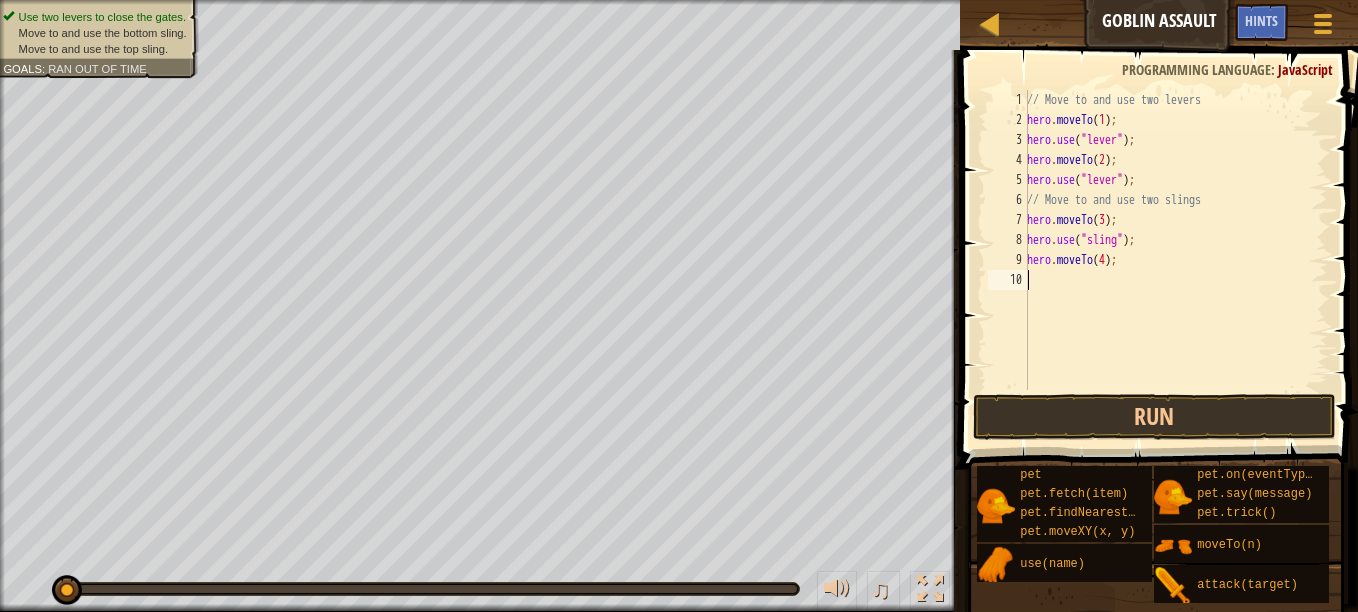 drag, startPoint x: 1037, startPoint y: 276, endPoint x: 1024, endPoint y: 322, distance: 47.801674 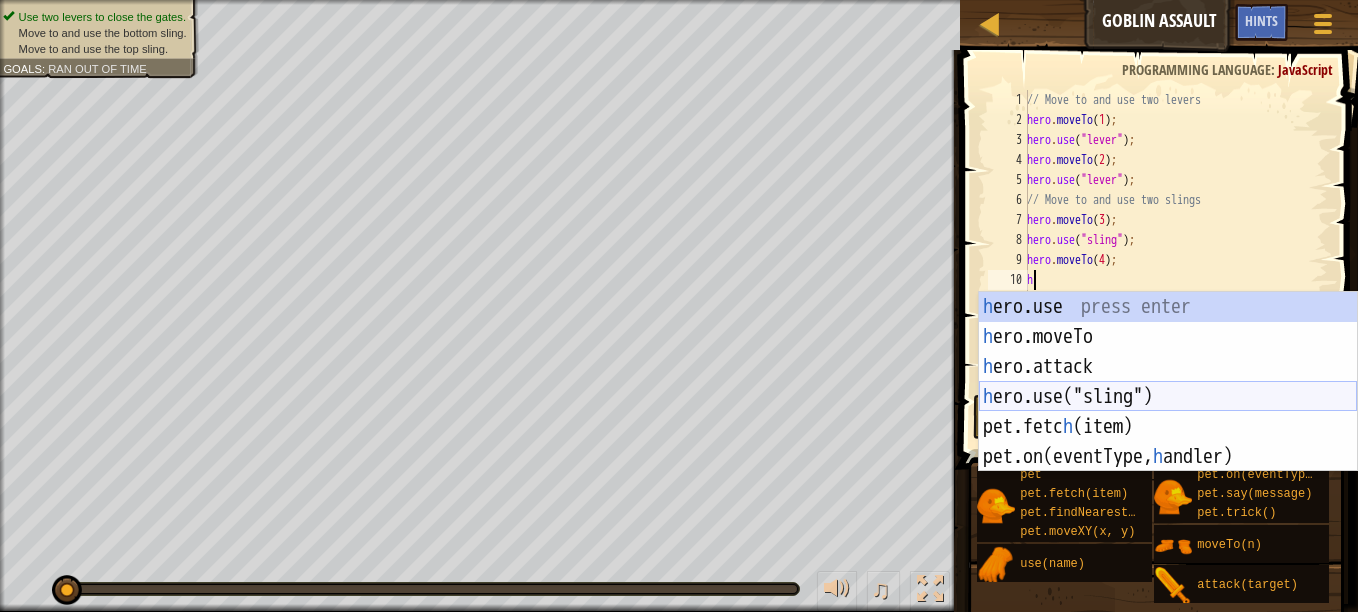click on "h ero.use press enter h ero.moveTo press enter h ero.attack press enter h ero.use("sling") press enter pet.fetc h (item) press enter pet.on(eventType,  h andler) press enter" at bounding box center [1168, 412] 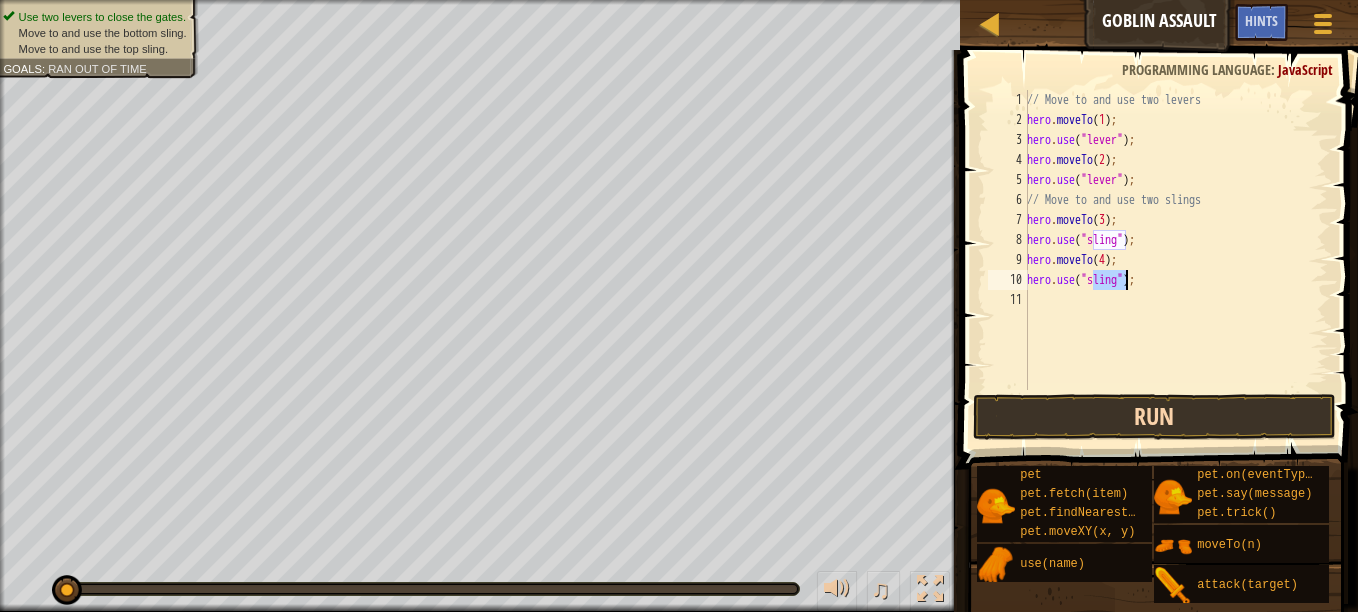 type on "hero.use("sling");" 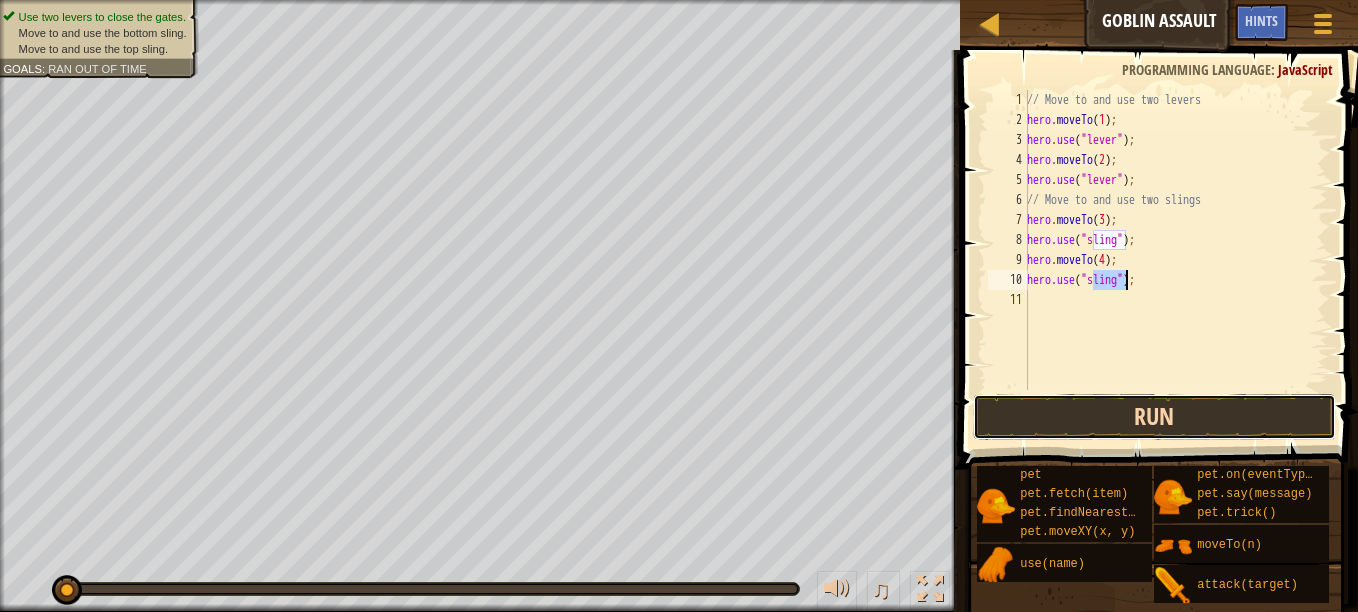 click on "Run" at bounding box center (1154, 417) 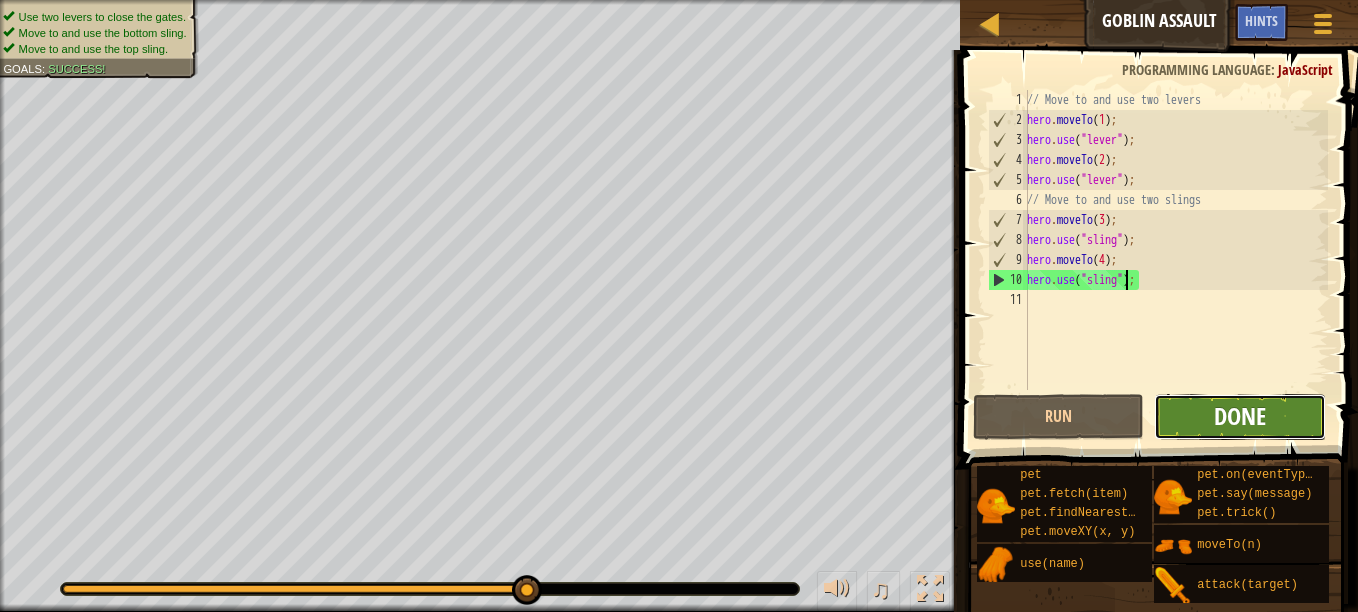 click on "Done" at bounding box center [1240, 416] 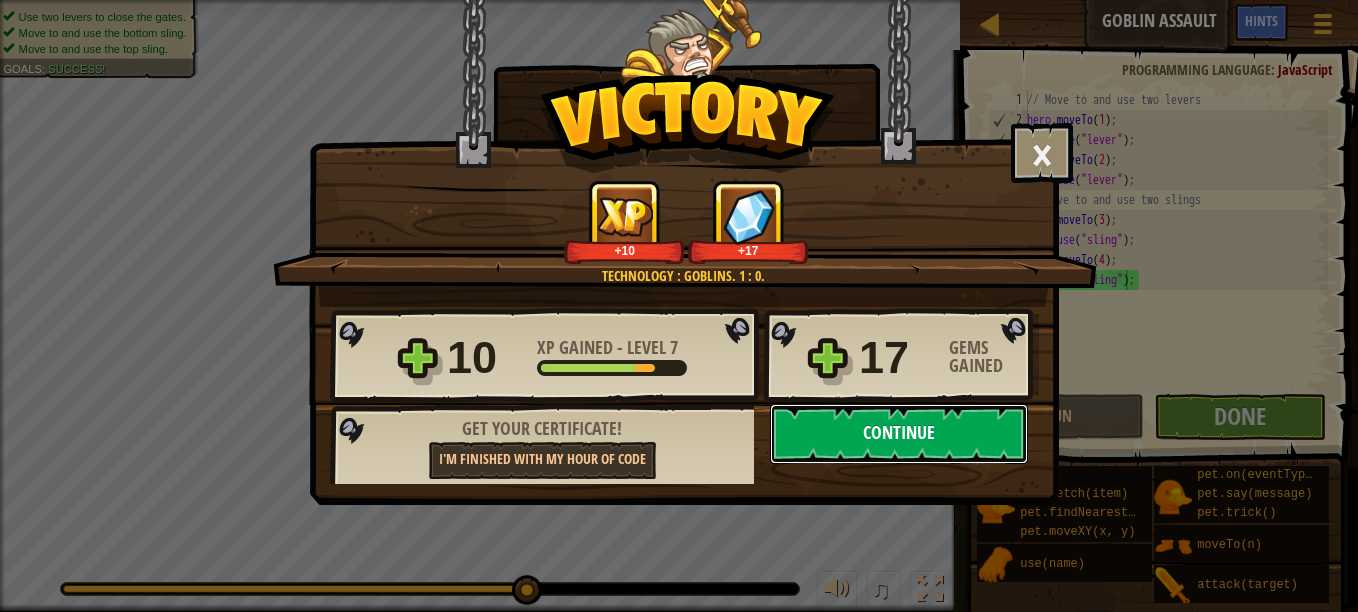 click on "Continue" at bounding box center [899, 434] 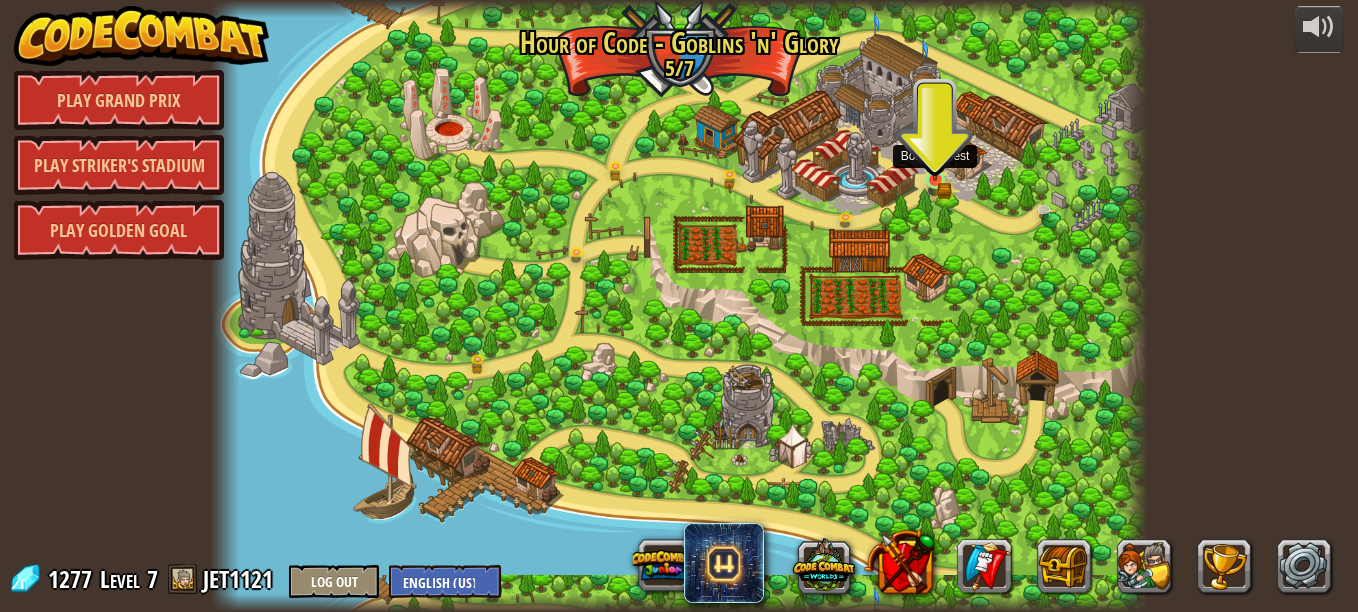 click at bounding box center (935, 157) 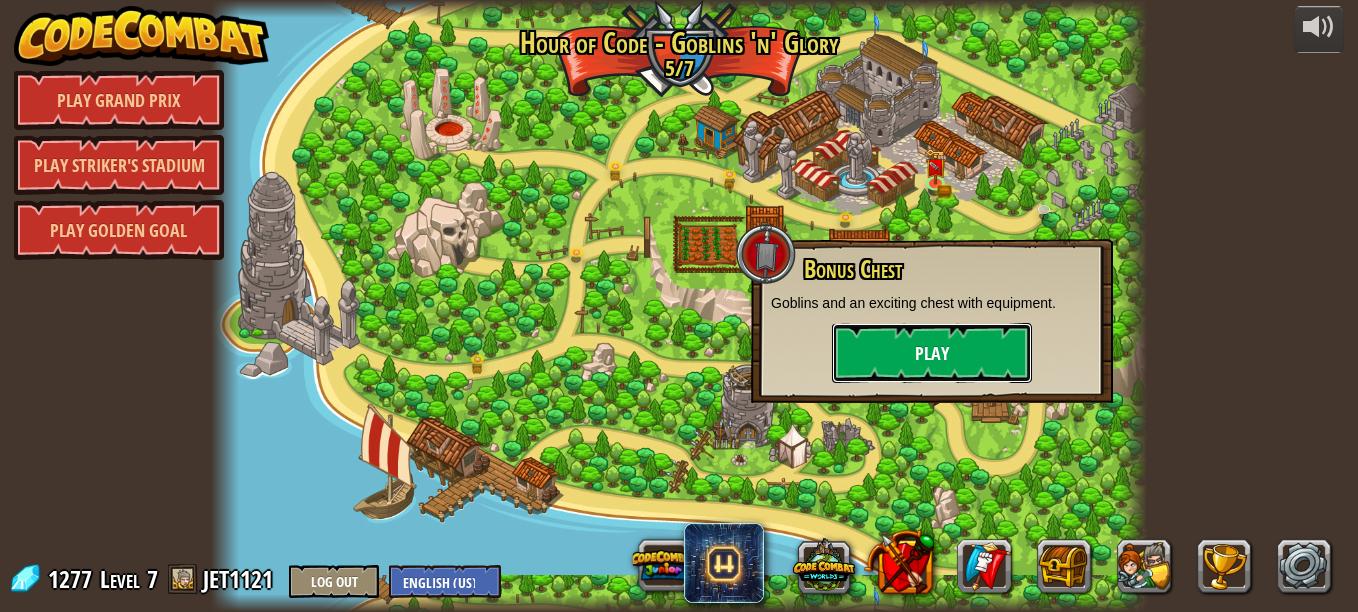 click on "Play" at bounding box center [932, 353] 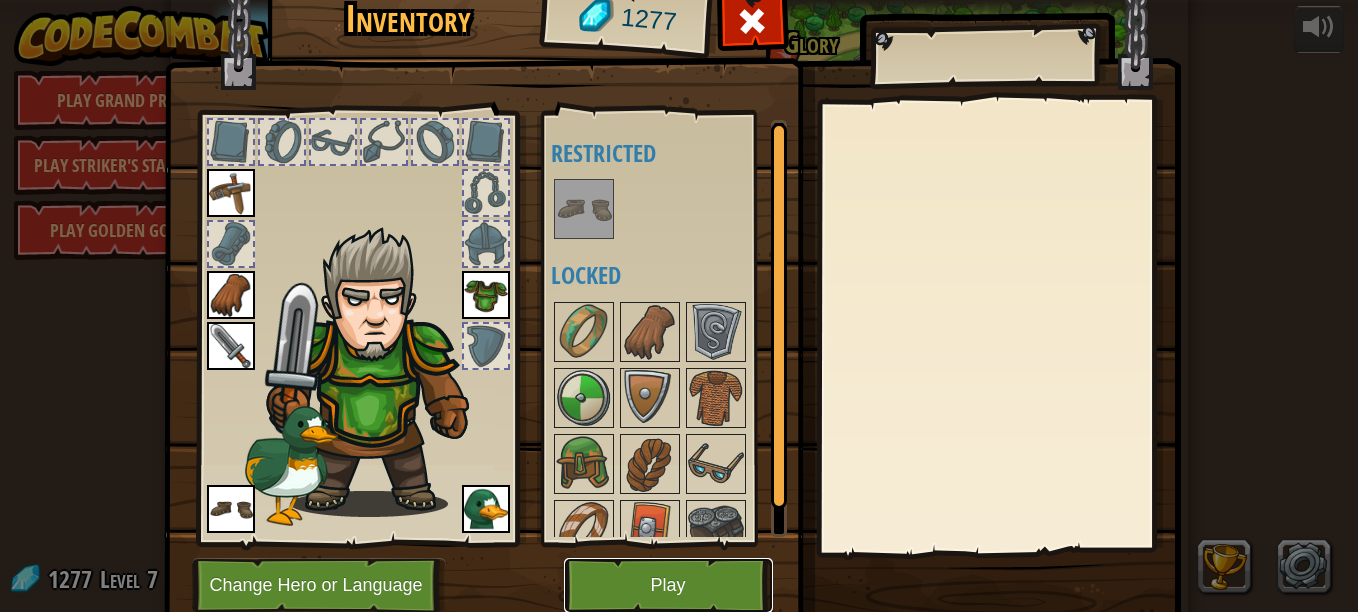 click on "Play" at bounding box center (668, 585) 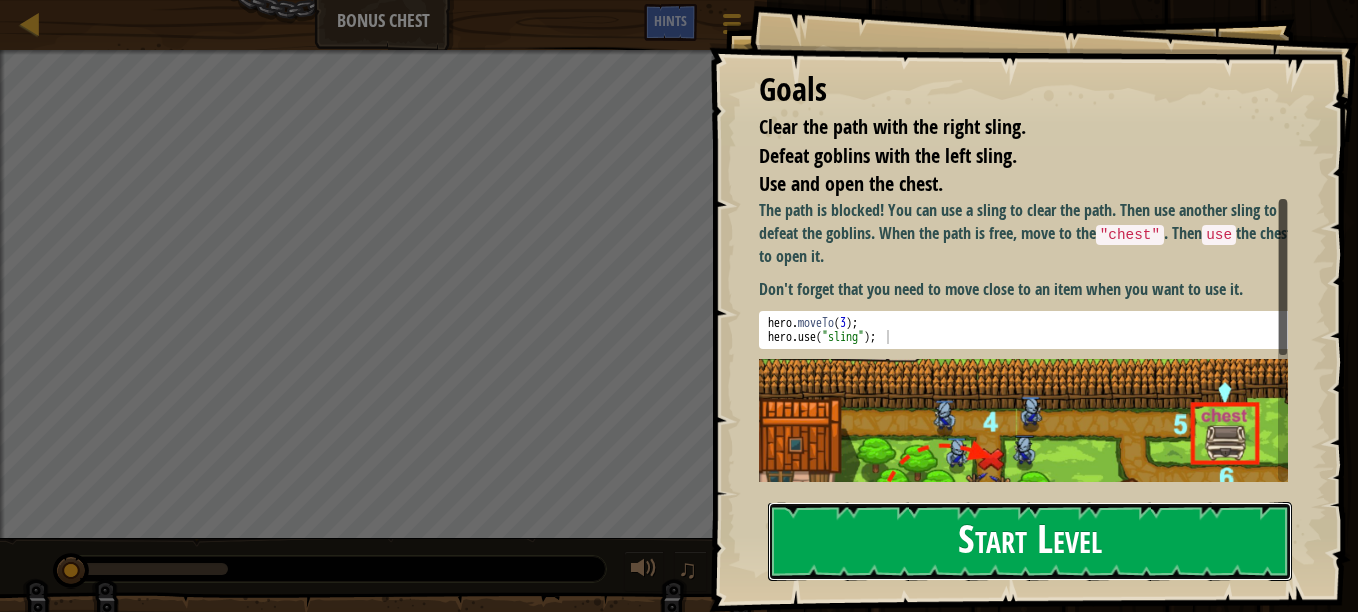 click on "Start Level" at bounding box center (1030, 541) 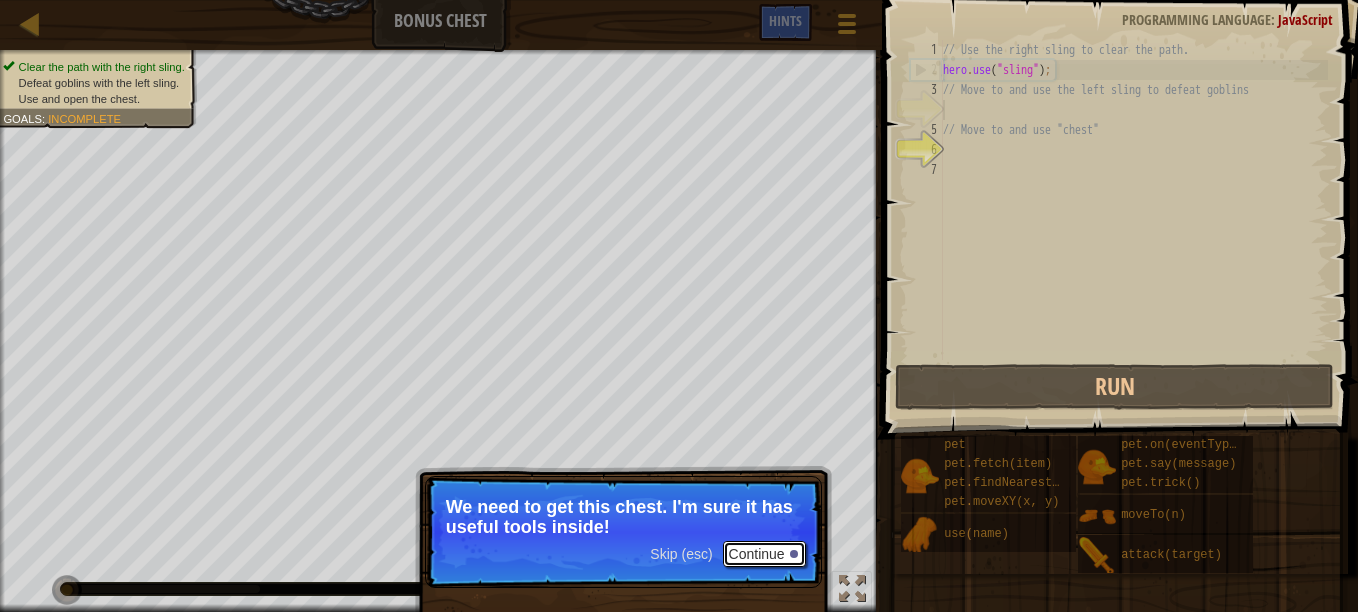 click on "Continue" at bounding box center [764, 554] 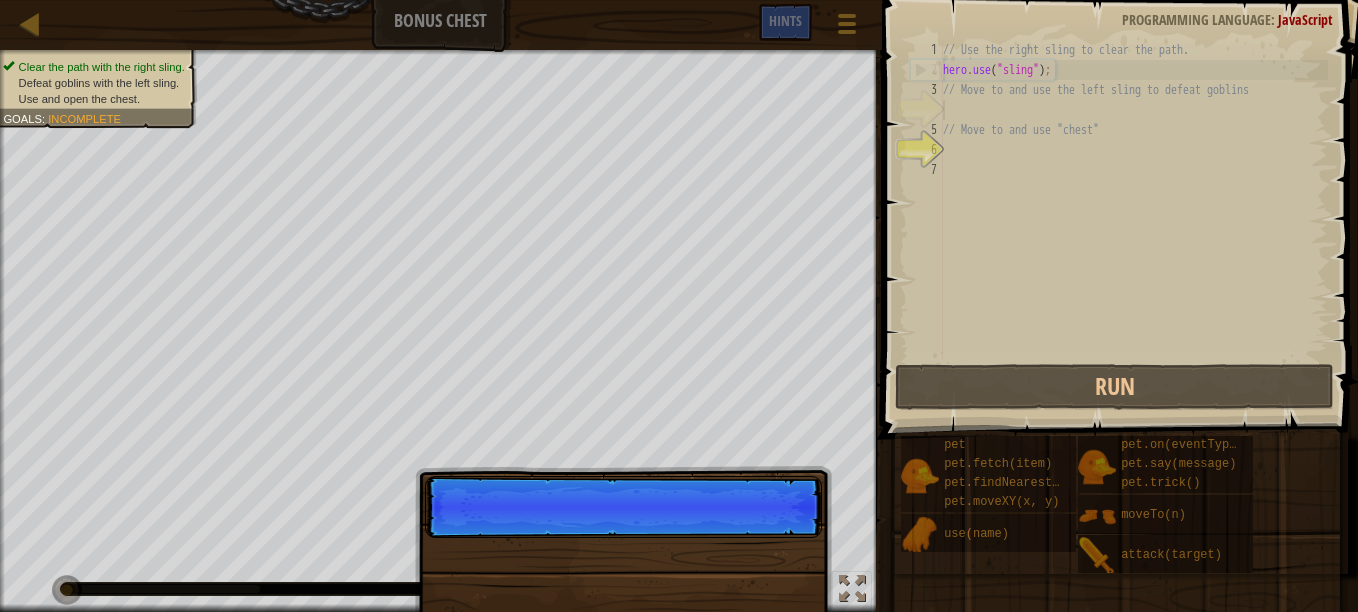 scroll, scrollTop: 9, scrollLeft: 0, axis: vertical 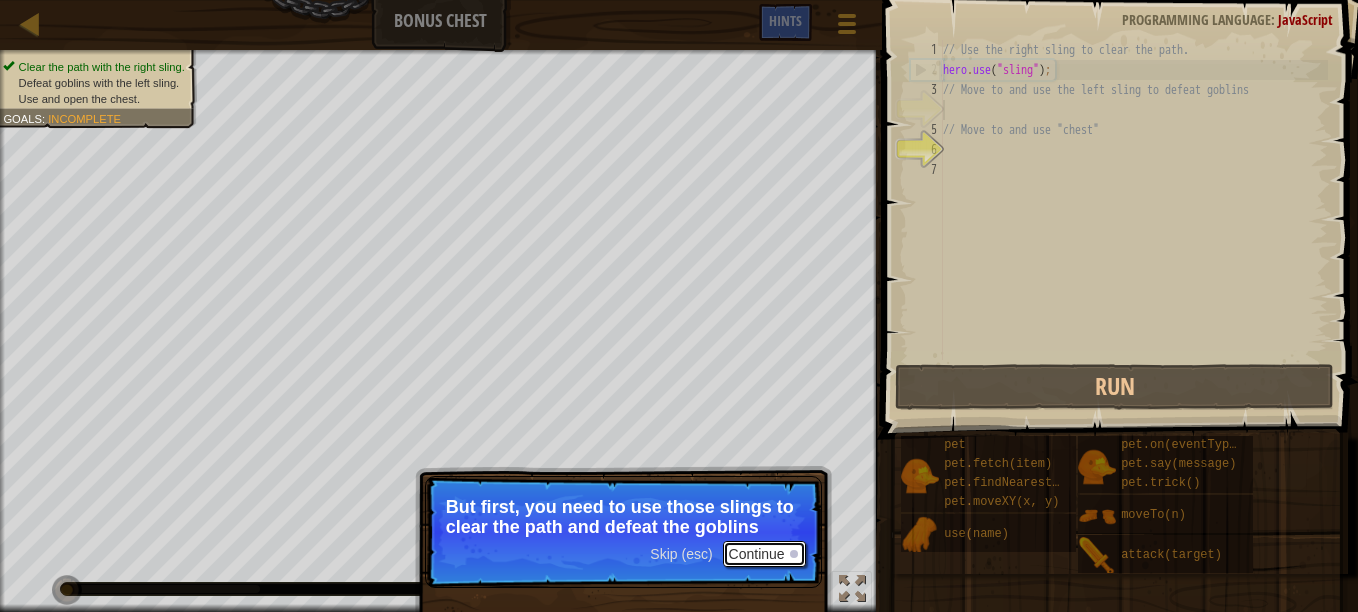 click on "Continue" at bounding box center (764, 554) 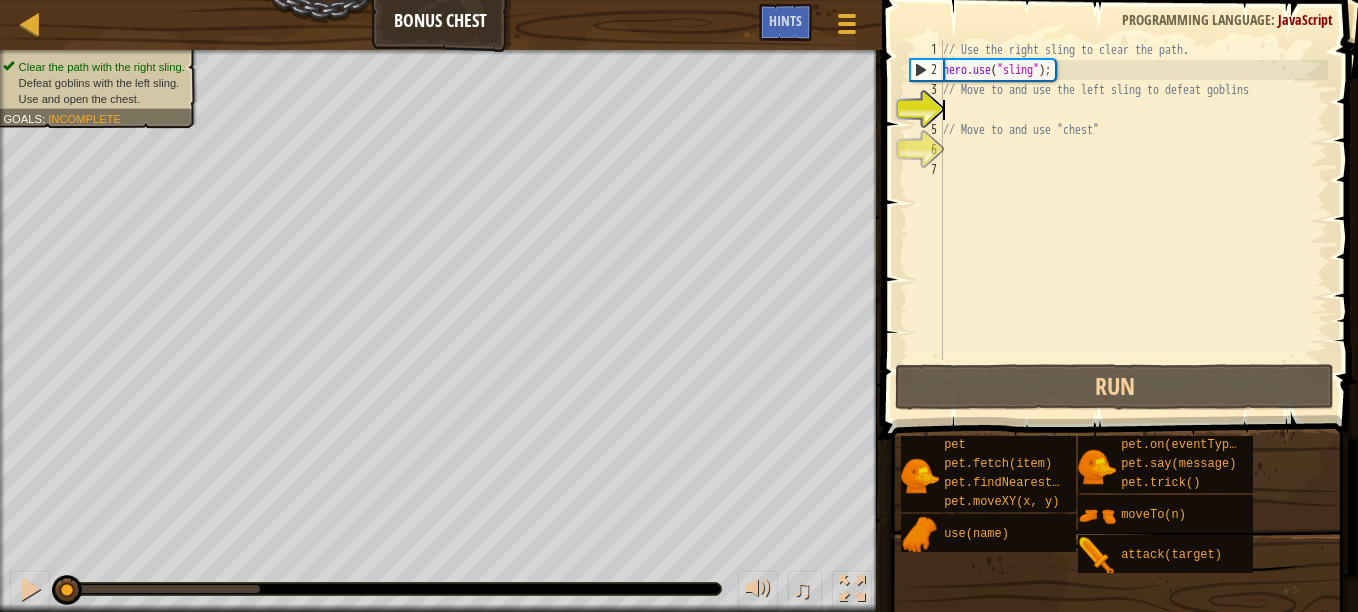 click on "// Use the right sling to clear the path. hero . use ( "sling" ) ; // Move to and use the left sling to defeat goblins // Move to and use "chest"" at bounding box center [1133, 220] 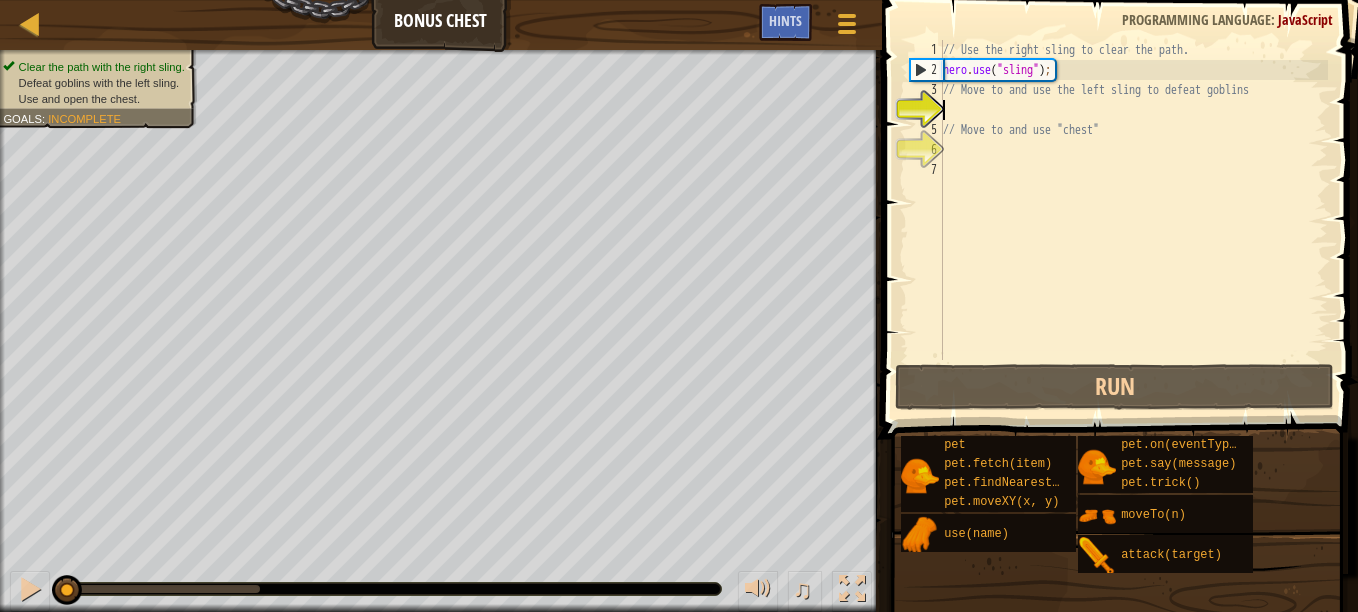 type on "m" 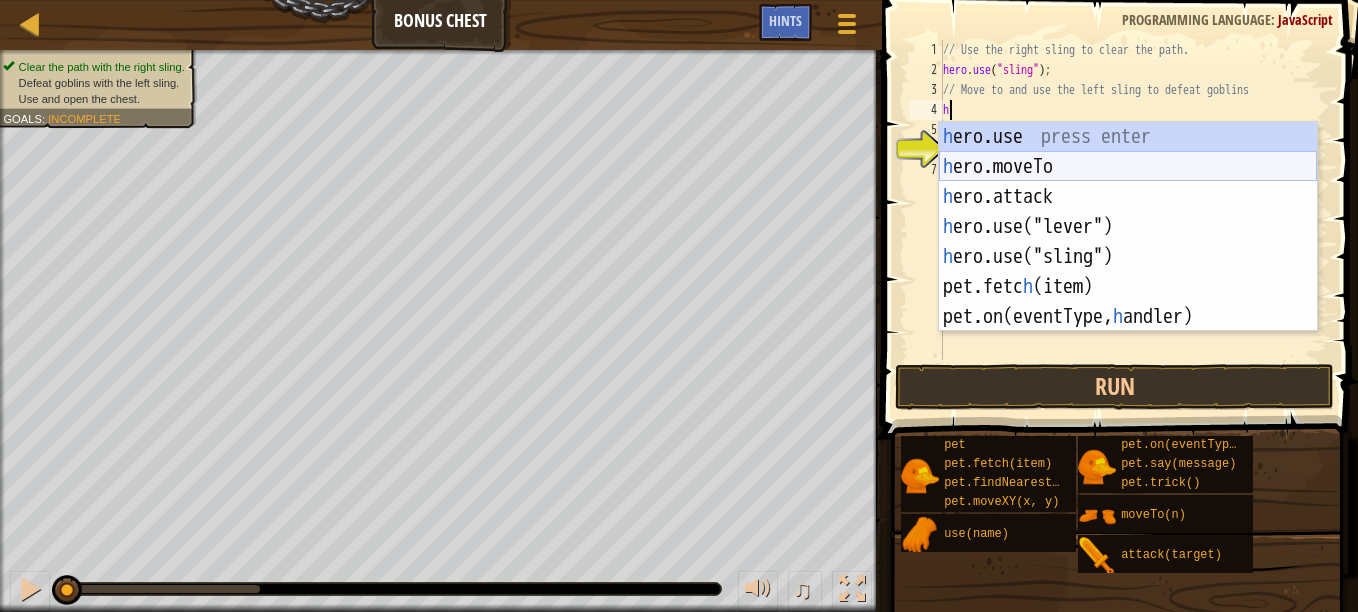 click on "h ero.use press enter h ero.moveTo press enter h ero.attack press enter h ero.use("lever") press enter h ero.use("sling") press enter pet.fetc h (item) press enter pet.on(eventType,  h andler) press enter" at bounding box center [1128, 257] 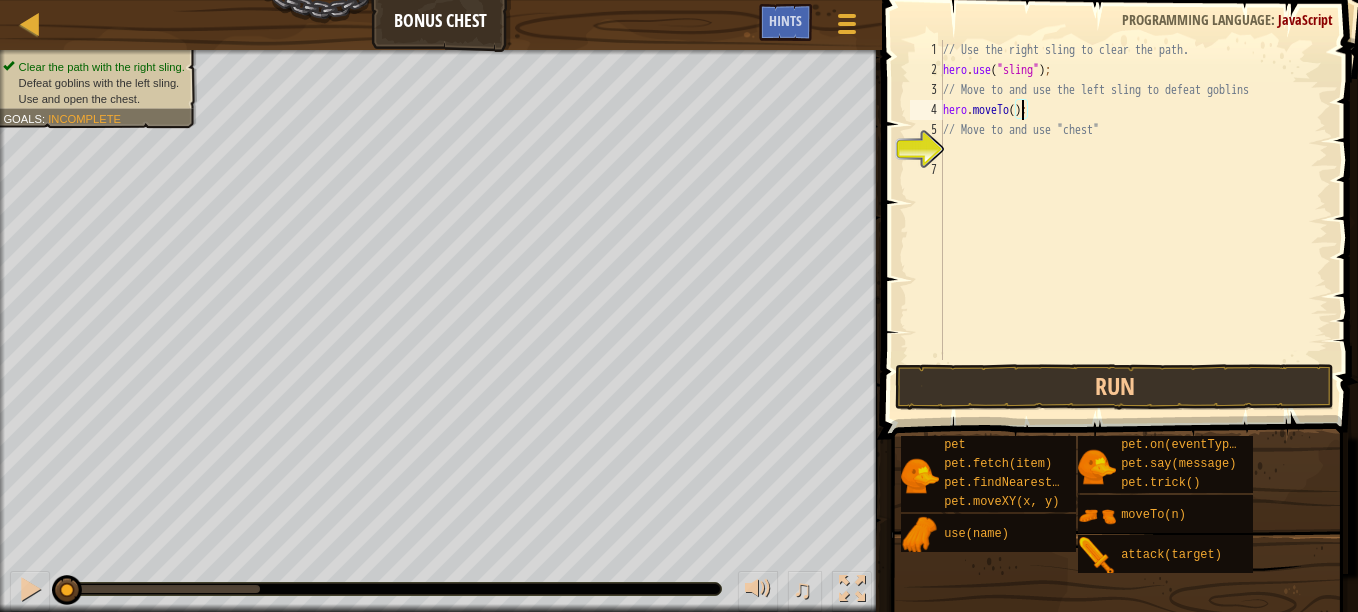 type on "hero.moveTo(3);" 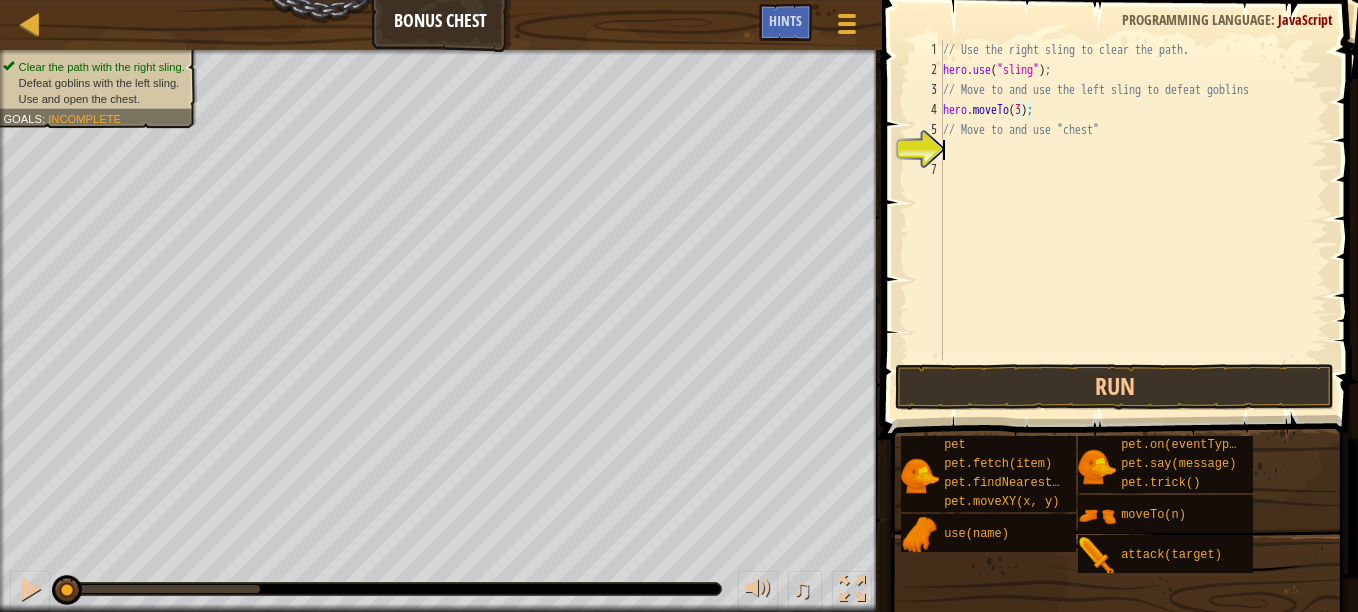 click on "// Use the right sling to clear the path. hero . use ( "sling" ) ; // Move to and use the left sling to defeat goblins hero . moveTo ( 3 ) ; // Move to and use "chest"" at bounding box center [1133, 220] 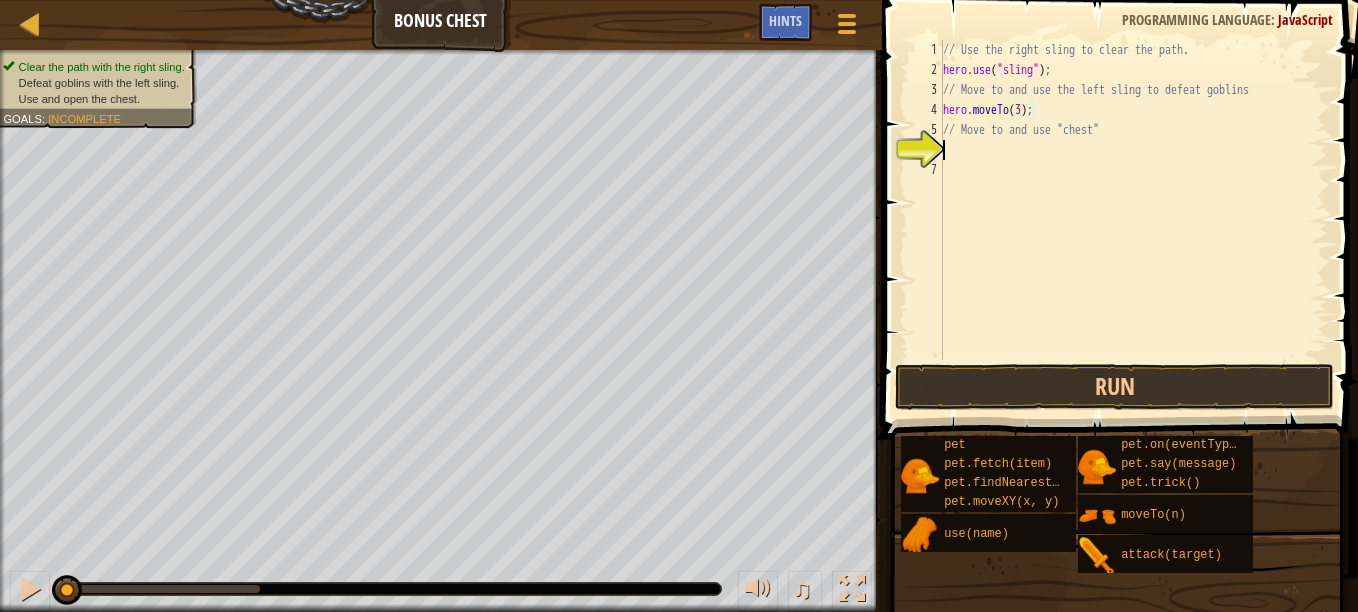 scroll, scrollTop: 9, scrollLeft: 0, axis: vertical 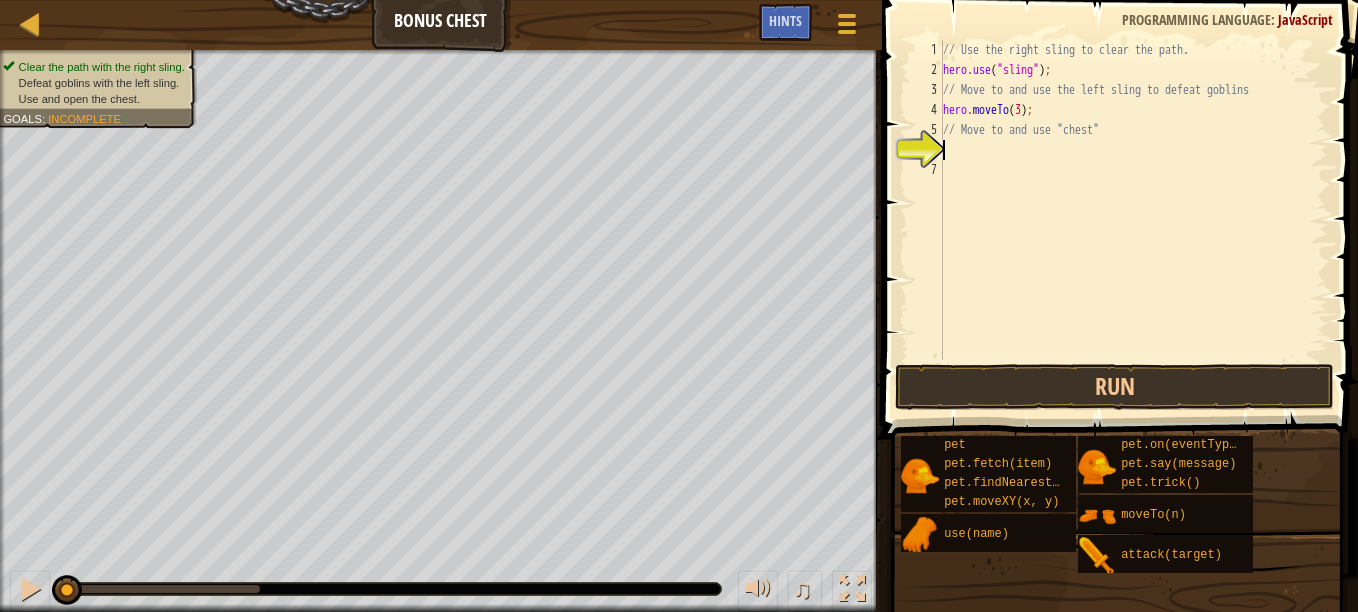 click on "// Use the right sling to clear the path. hero . use ( "sling" ) ; // Move to and use the left sling to defeat goblins hero . moveTo ( 3 ) ; // Move to and use "chest"" at bounding box center [1133, 220] 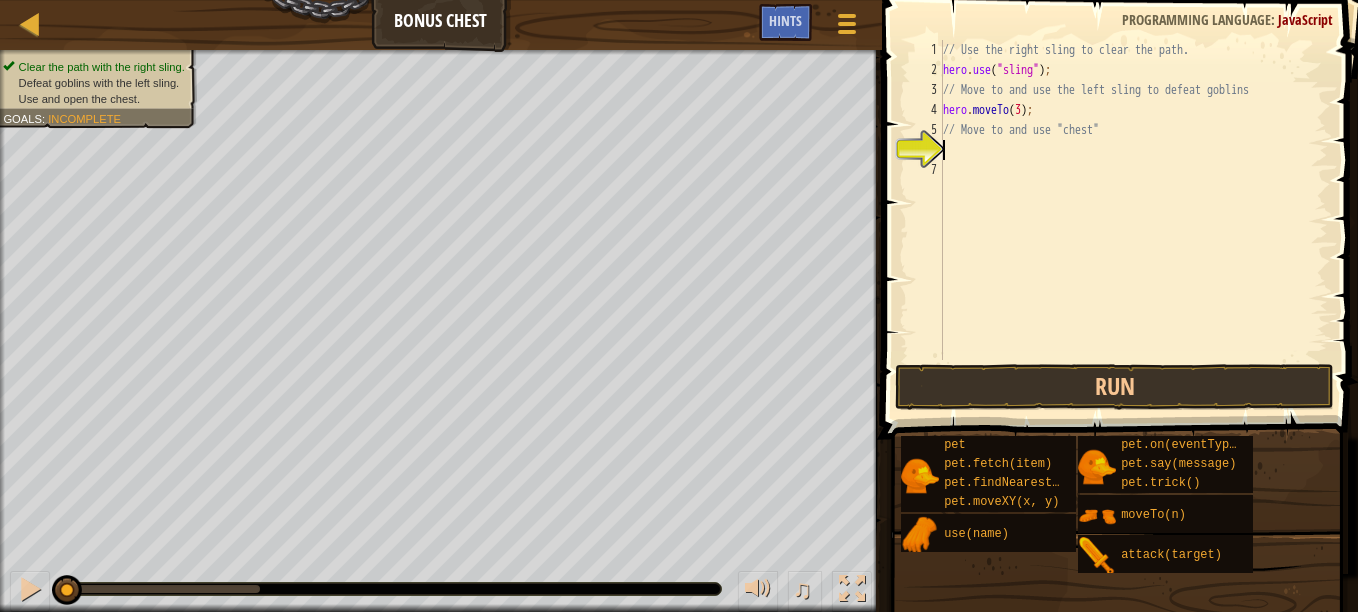 type on "hero.moveTo(3);" 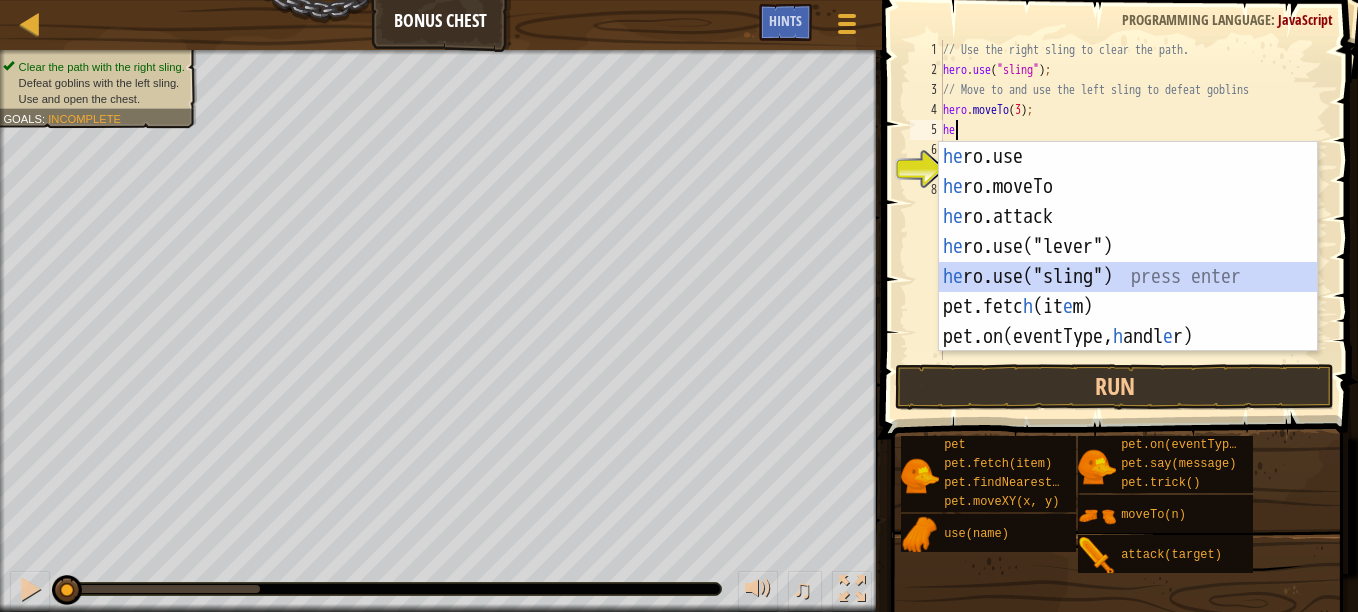 click on "he ro.use press enter he ro.moveTo press enter he ro.attack press enter he ro.use("lever") press enter he ro.use("sling") press enter pet.fetc h (it e m) press enter pet.on(eventType,  h andl e r) press enter" at bounding box center [1128, 277] 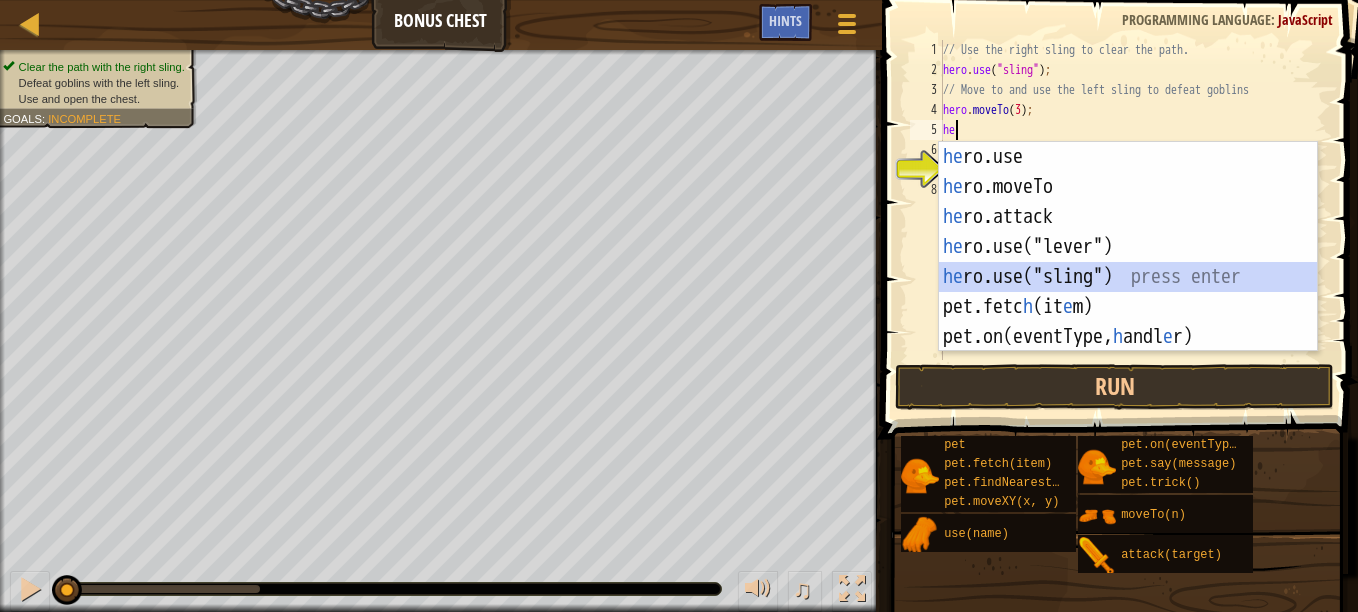 type on "hero.use("sling");" 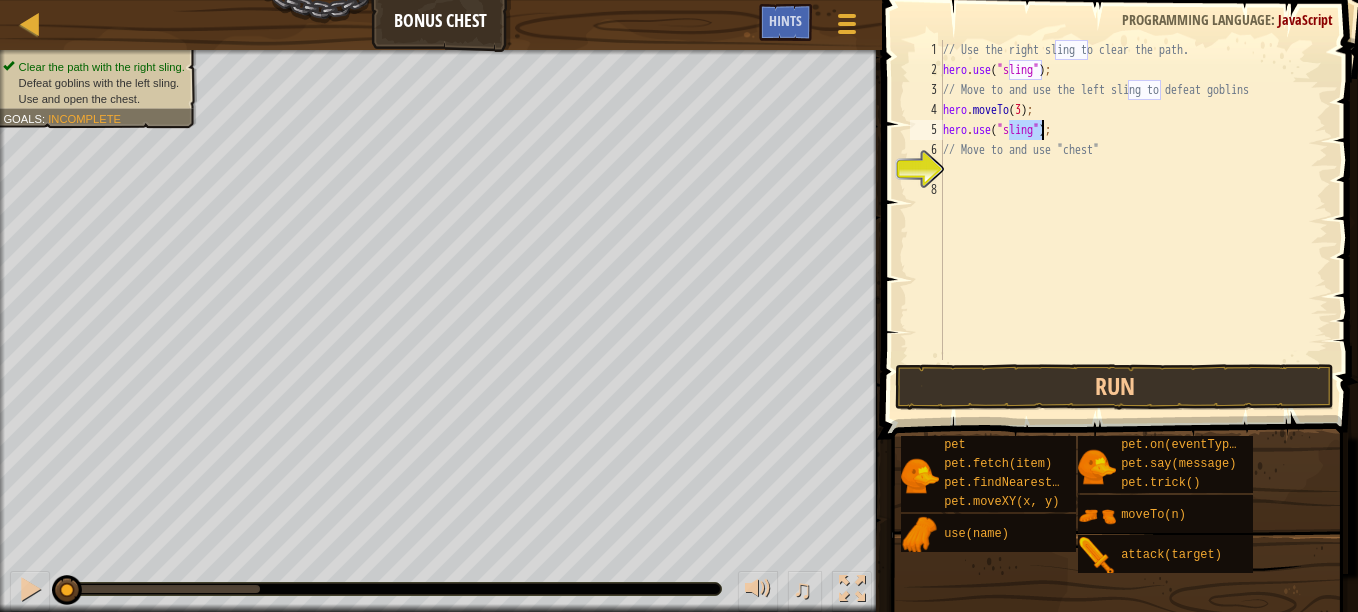 click on "// Use the right sling to clear the path. hero . use ( "sling" ) ; // Move to and use the left sling to defeat goblins hero . moveTo ( 3 ) ; hero . use ( "sling" ) ; // Move to and use "chest"" at bounding box center [1133, 220] 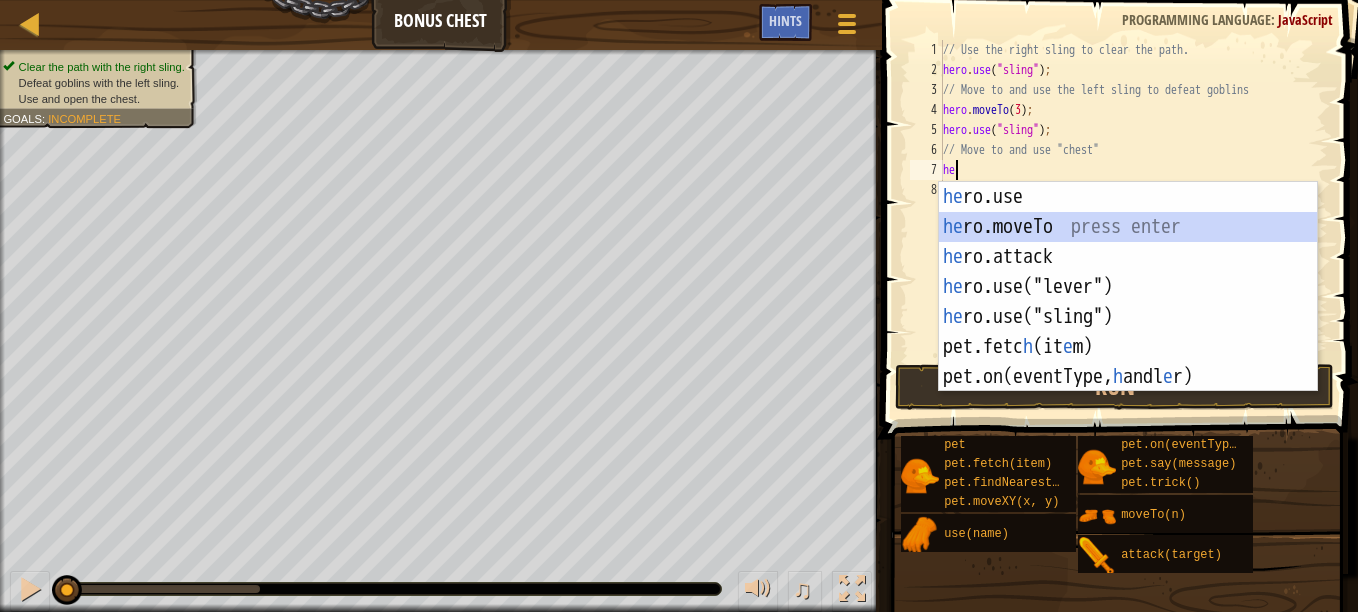 click on "he ro.use press enter he ro.moveTo press enter he ro.attack press enter he ro.use("lever") press enter he ro.use("sling") press enter pet.fetc h (it e m) press enter pet.on(eventType,  h andl e r) press enter" at bounding box center [1128, 317] 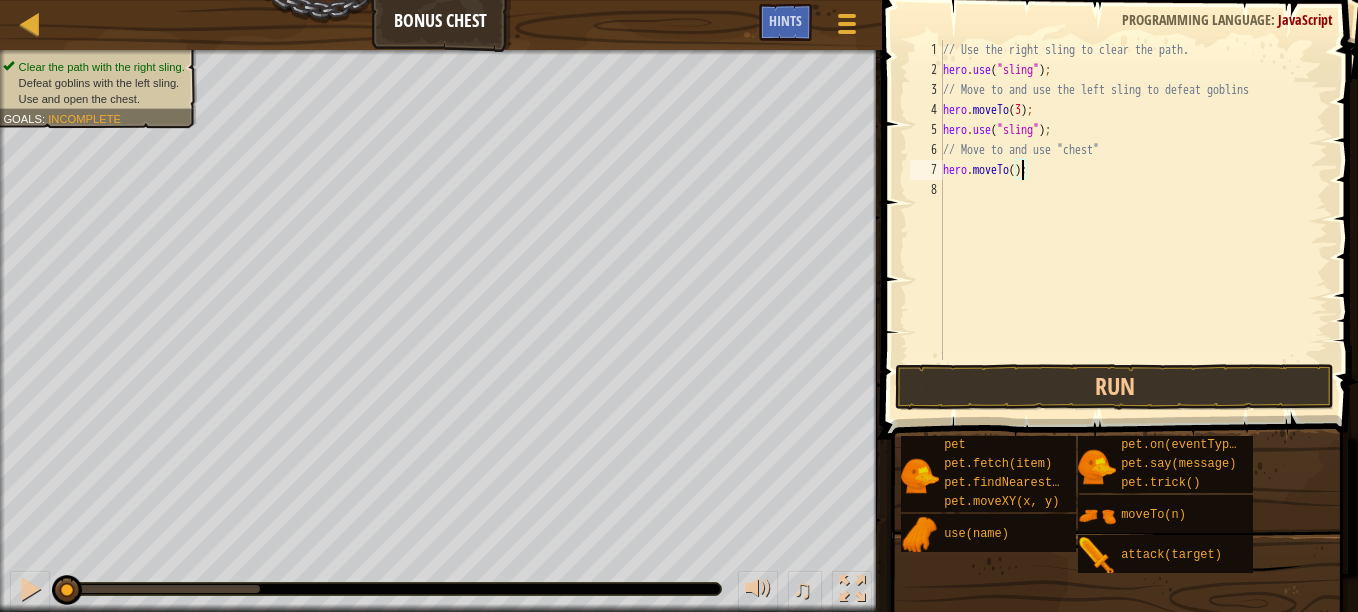 type on "hero.moveTo(6);" 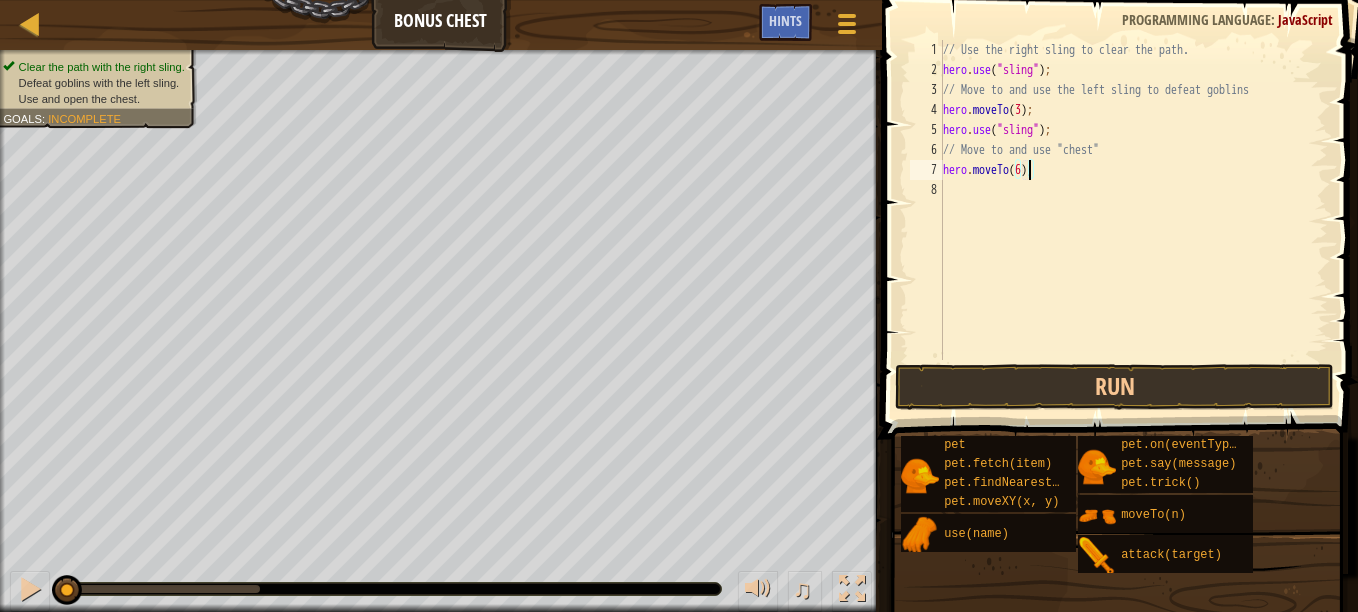 click on "// Use the right sling to clear the path. hero . use ( "sling" ) ; // Move to and use the left sling to defeat goblins hero . moveTo ( 3 ) ; hero . use ( "sling" ) ; // Move to and use "chest" hero . moveTo ( 6 ) ;" at bounding box center [1133, 220] 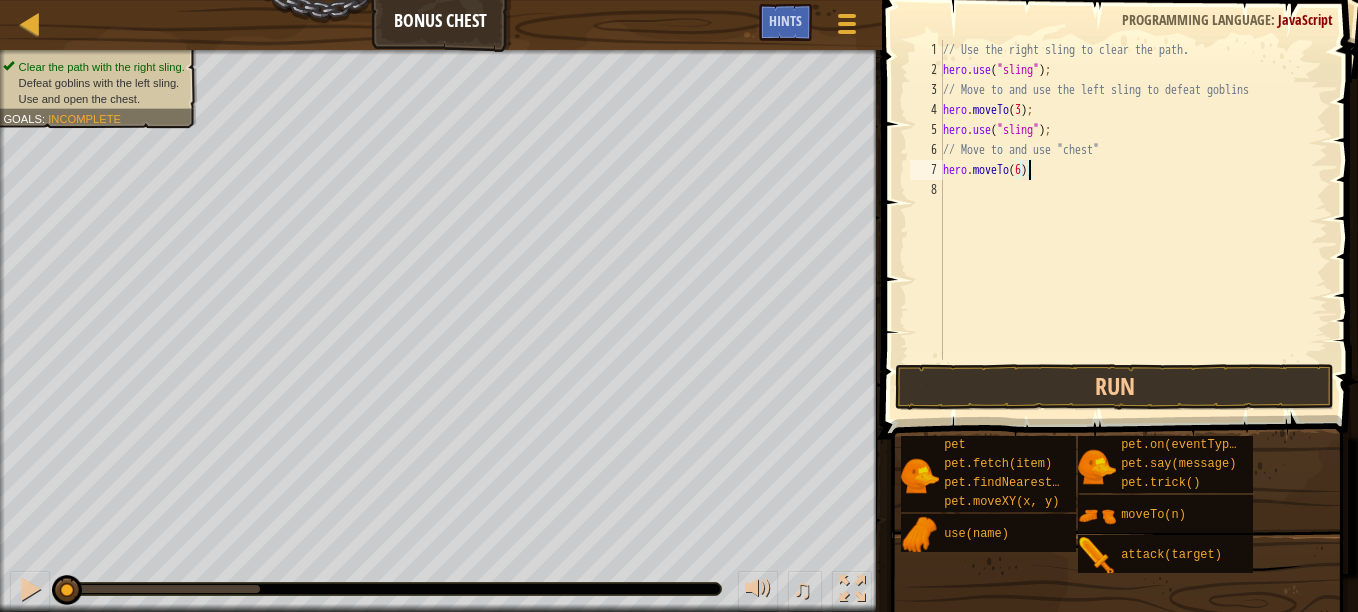 scroll, scrollTop: 9, scrollLeft: 0, axis: vertical 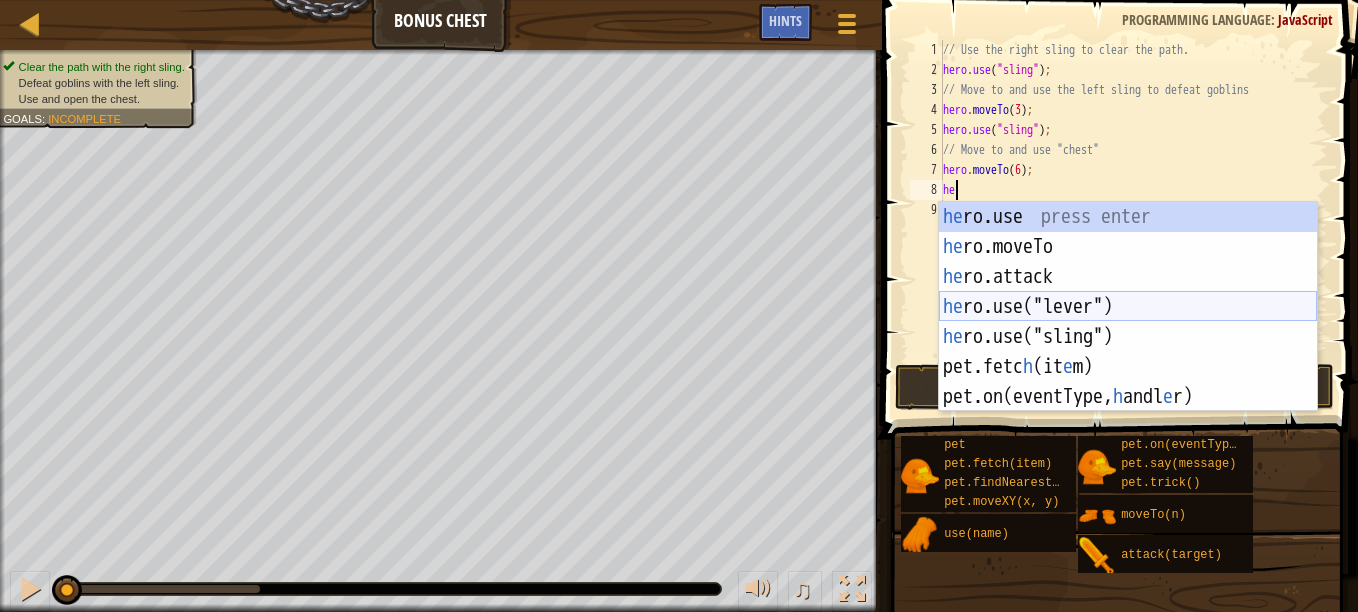 type on "h" 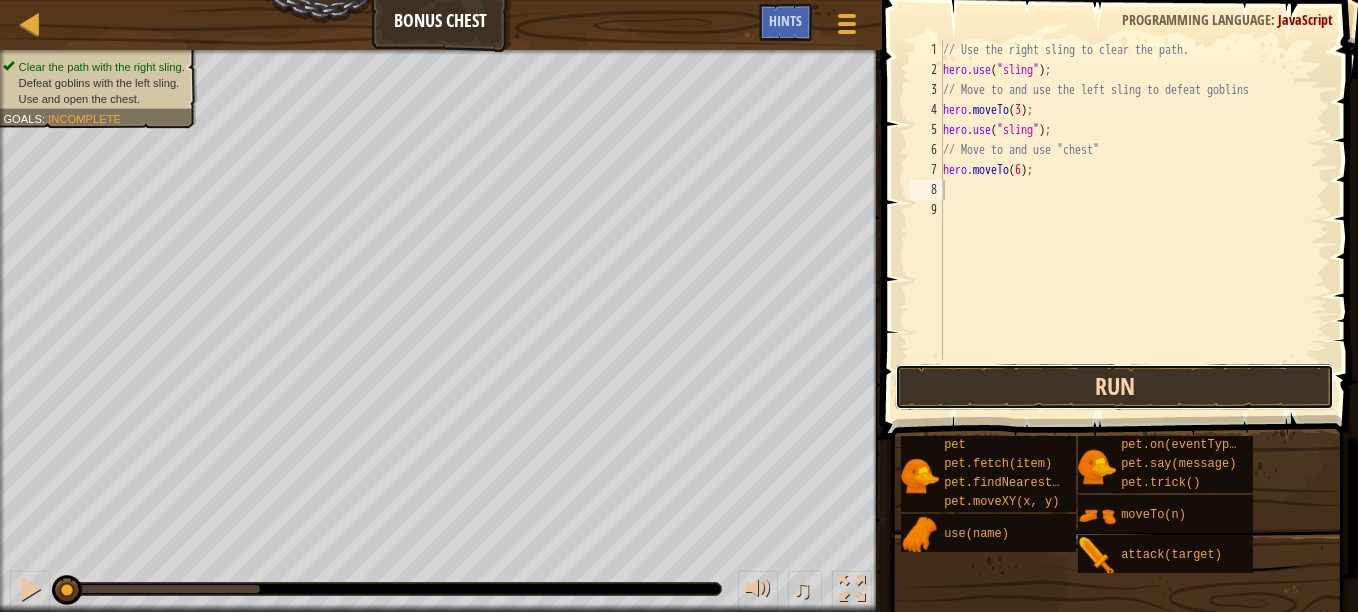 click on "Run" at bounding box center [1114, 387] 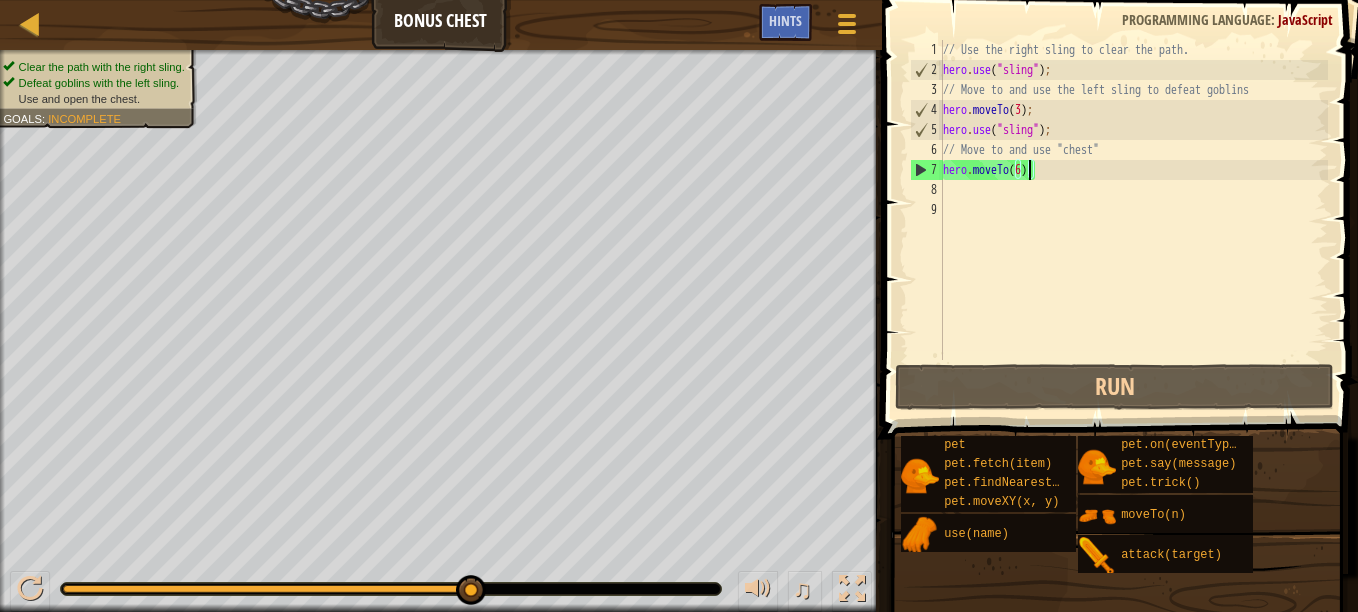 click on "// Use the right sling to clear the path. hero . use ( "sling" ) ; // Move to and use the left sling to defeat goblins hero . moveTo ( 3 ) ; hero . use ( "sling" ) ; // Move to and use "chest" hero . moveTo ( 6 ) ;" at bounding box center (1133, 220) 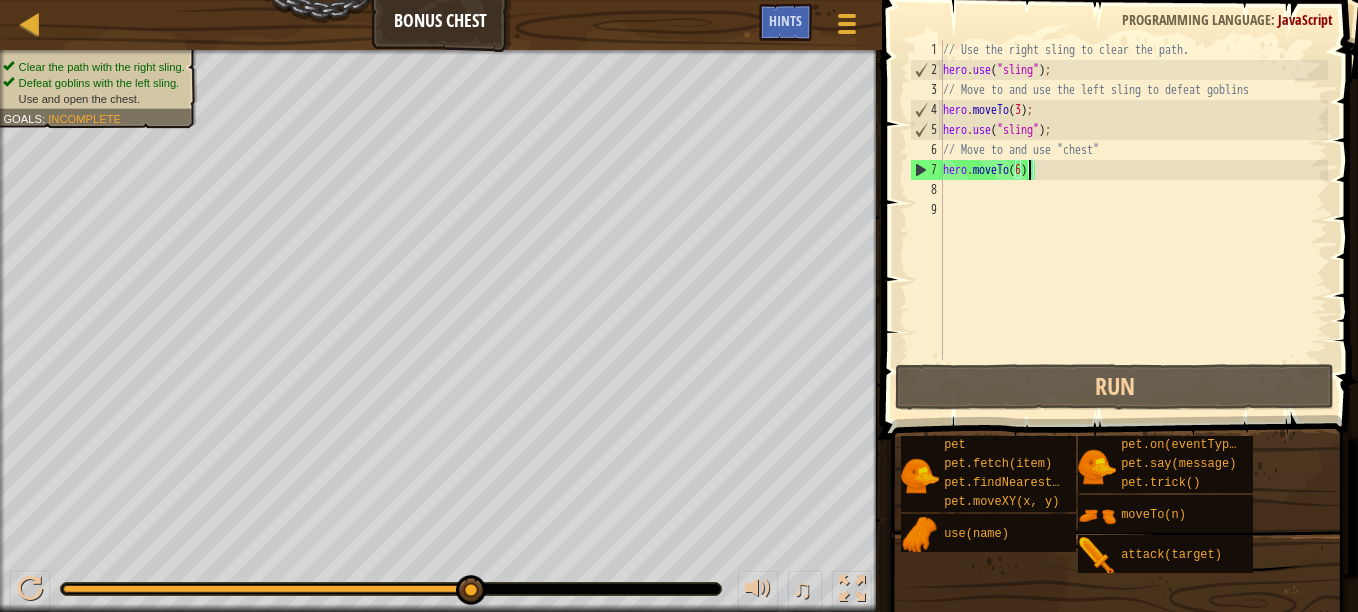 type on "hero.moveTo(6);" 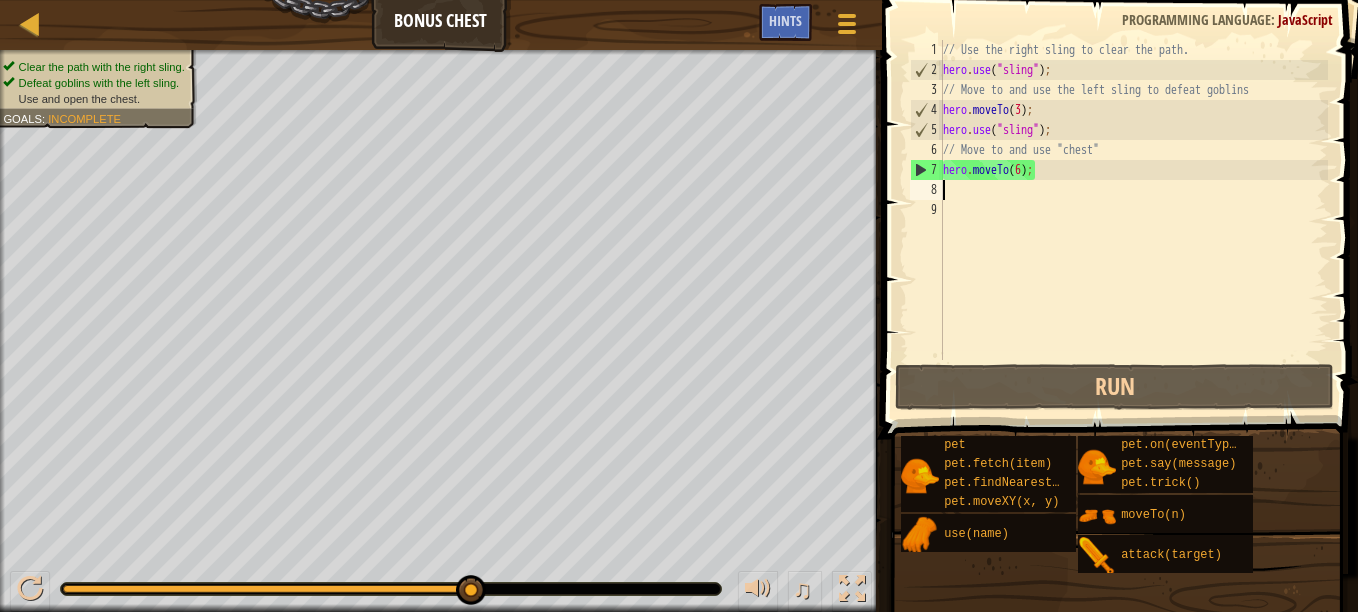 click on "// Use the right sling to clear the path. hero . use ( "sling" ) ; // Move to and use the left sling to defeat goblins hero . moveTo ( 3 ) ; hero . use ( "sling" ) ; // Move to and use "chest" hero . moveTo ( 6 ) ;" at bounding box center [1133, 220] 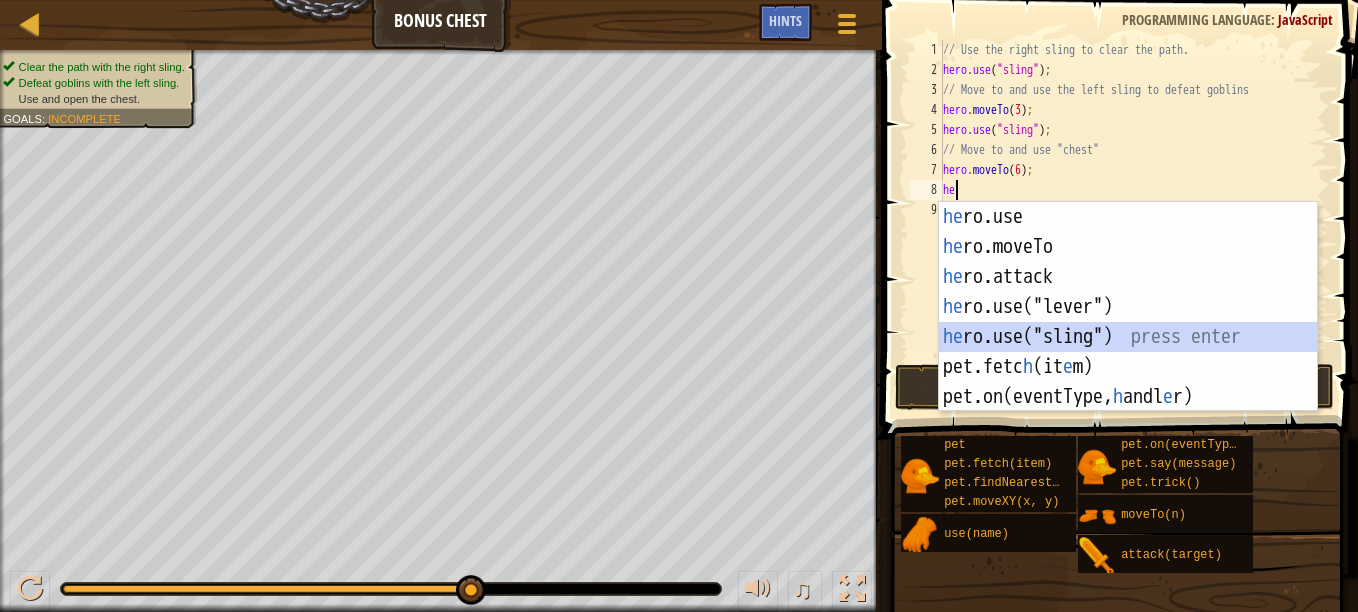 click on "he ro.use press enter he ro.moveTo press enter he ro.attack press enter he ro.use("lever") press enter he ro.use("sling") press enter pet.fetc h (it e m) press enter pet.on(eventType,  h andl e r) press enter" at bounding box center [1128, 337] 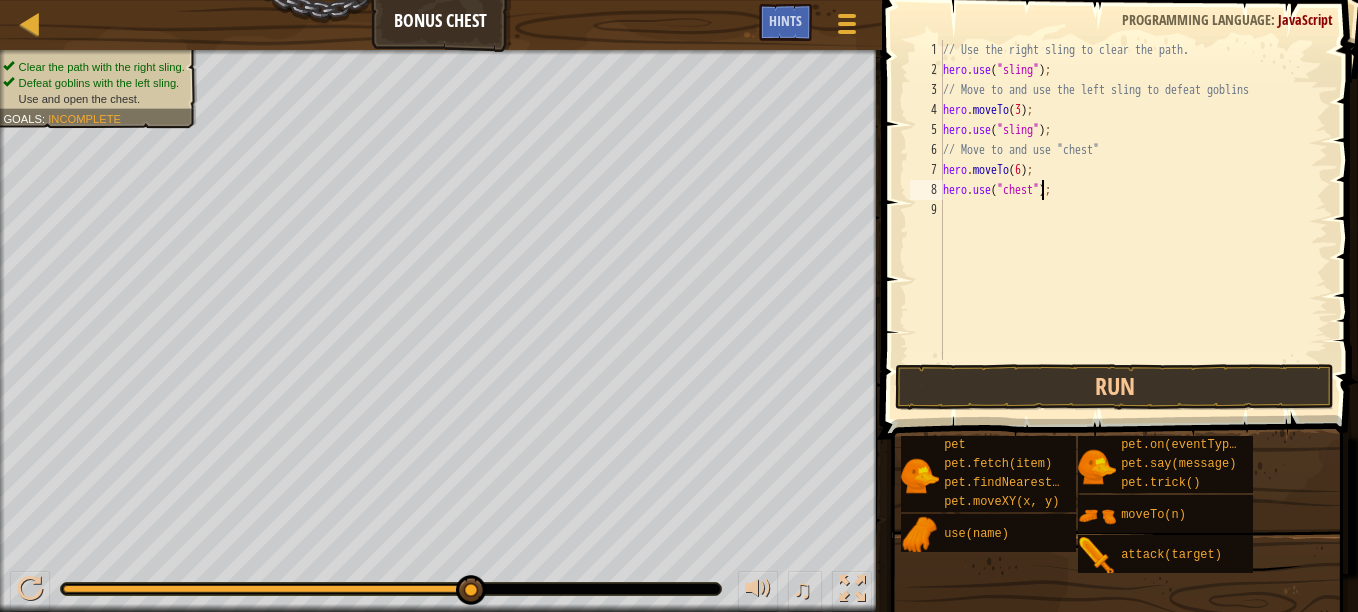 scroll, scrollTop: 9, scrollLeft: 8, axis: both 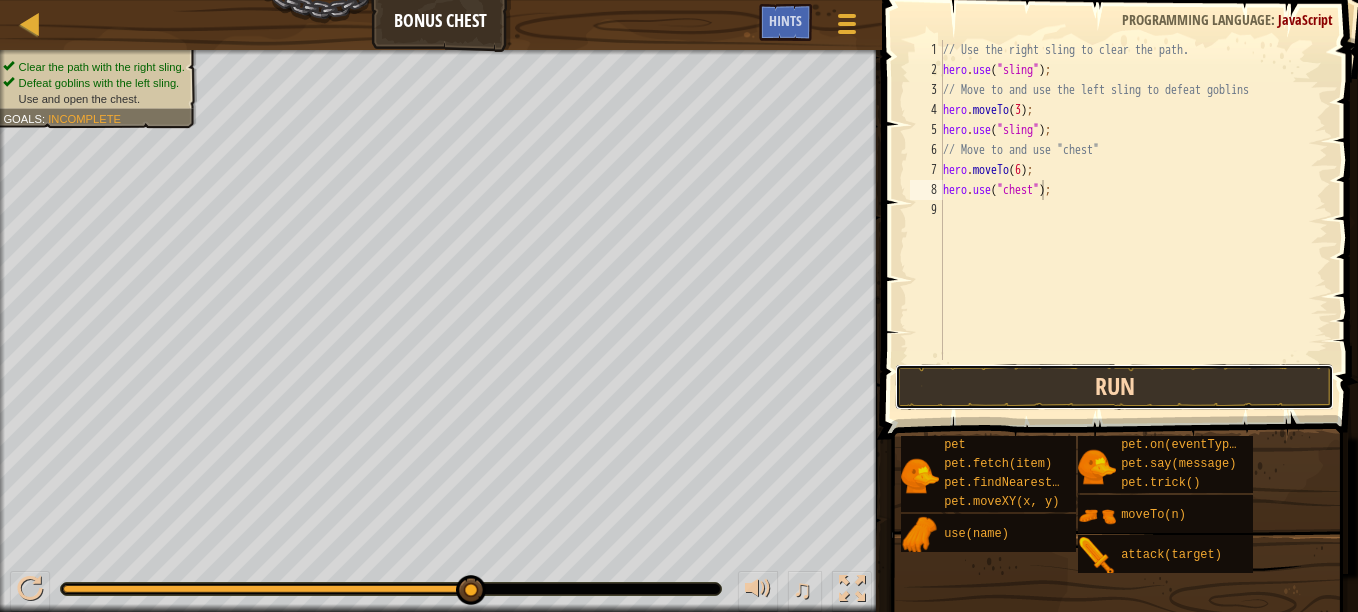 click on "Run" at bounding box center [1114, 387] 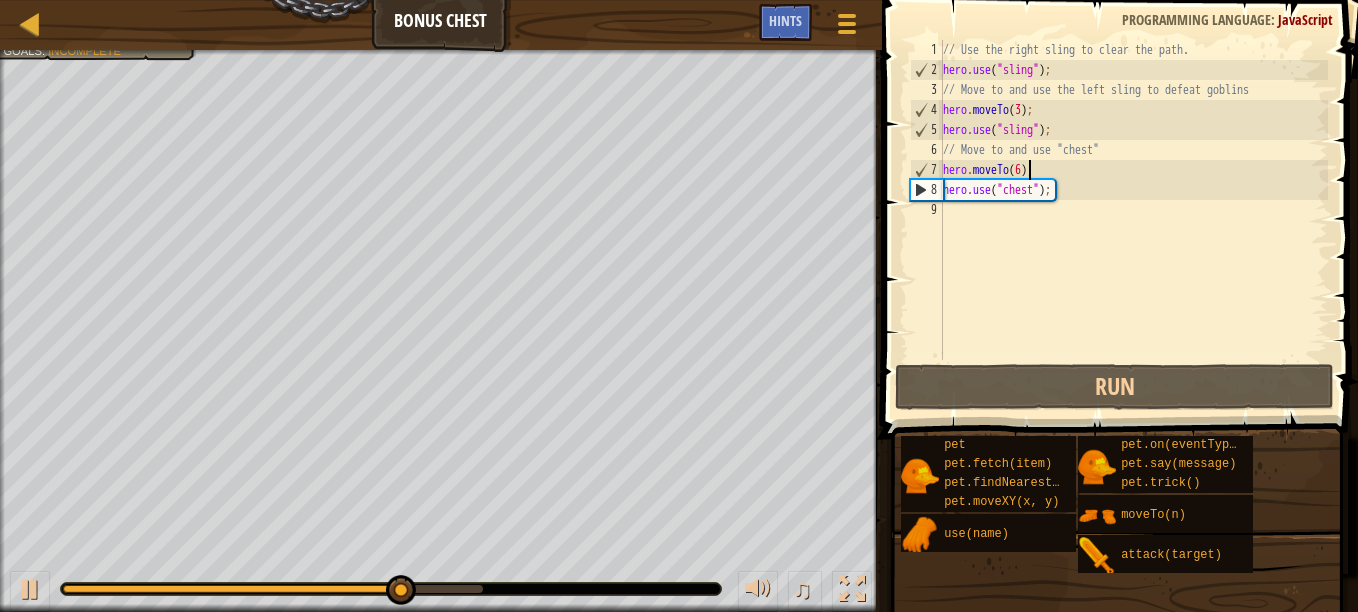click on "// Use the right sling to clear the path. hero . use ( "sling" ) ; // Move to and use the left sling to defeat goblins hero . moveTo ( 3 ) ; hero . use ( "sling" ) ; // Move to and use "chest" hero . moveTo ( 6 ) ; hero . use ( "chest" ) ;" at bounding box center (1133, 220) 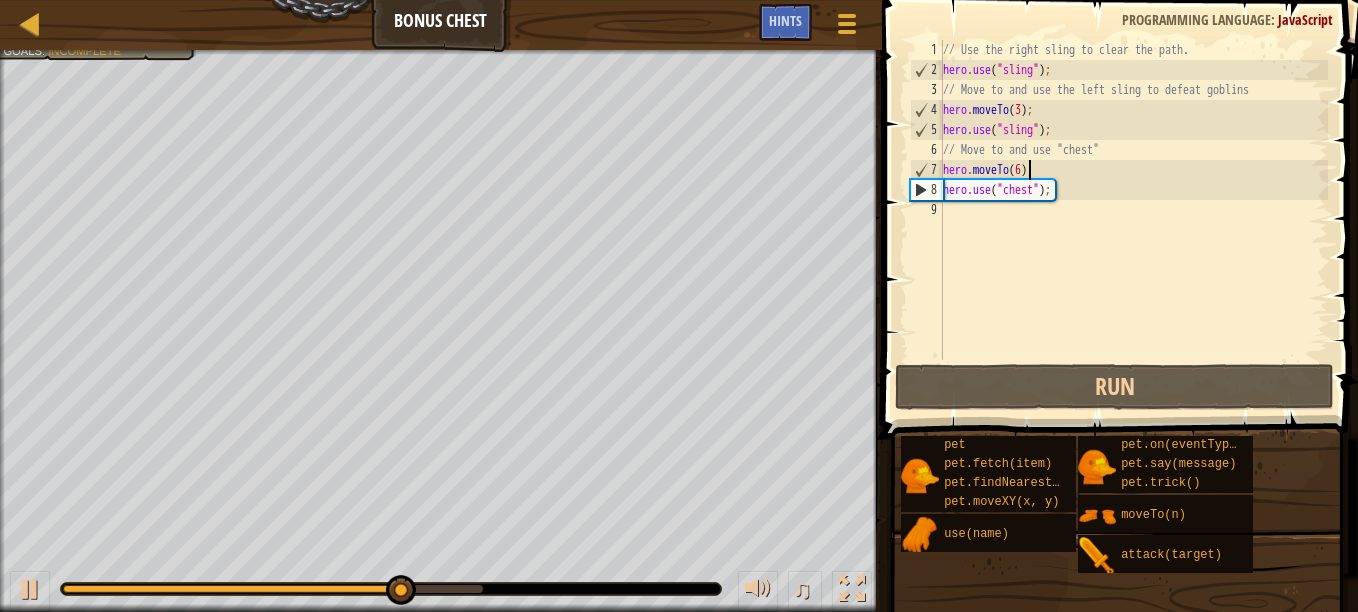 scroll, scrollTop: 9, scrollLeft: 7, axis: both 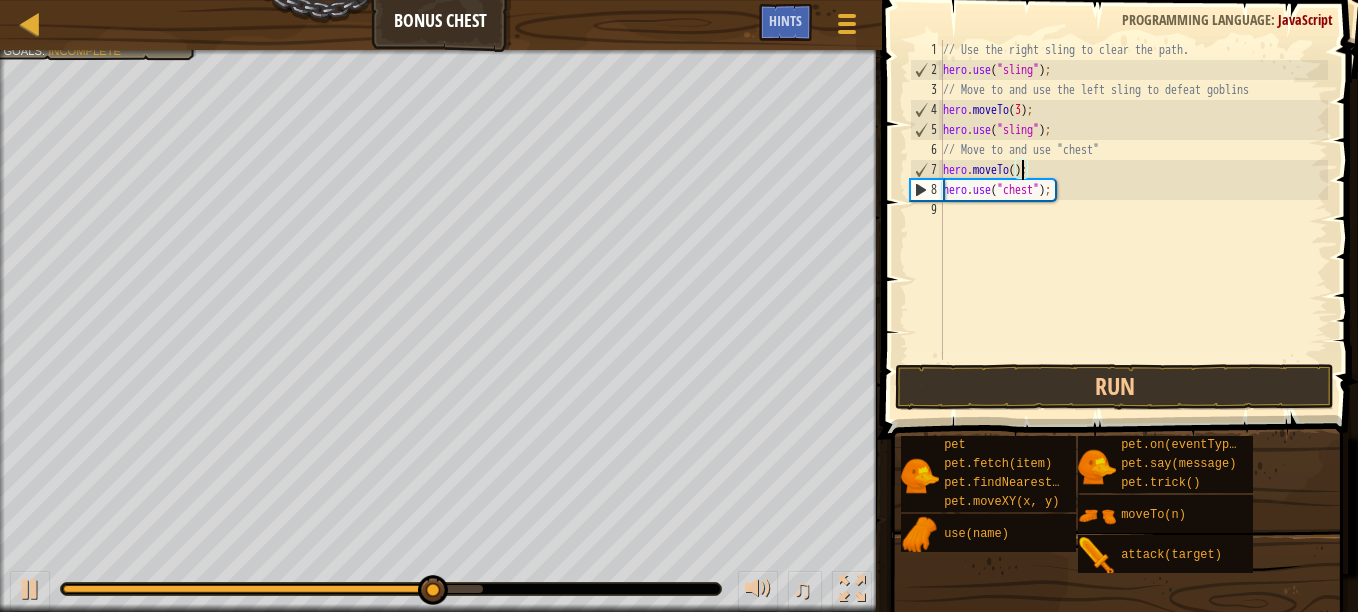 type on "hero.moveTo(4);" 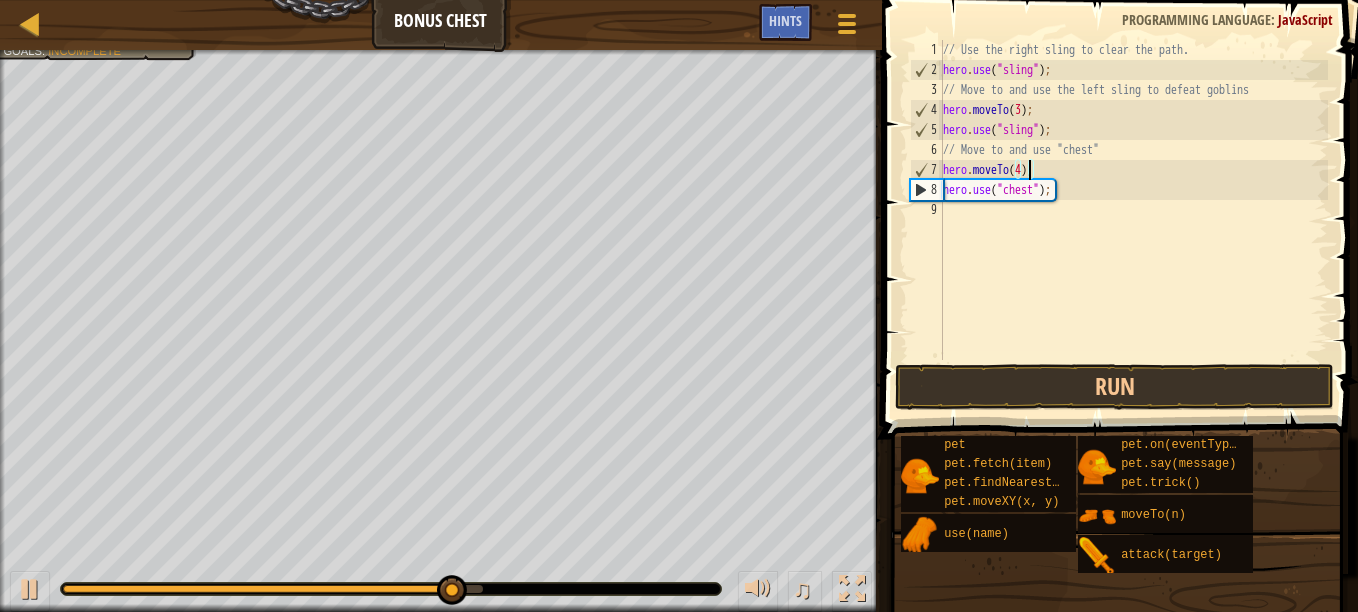 click on "// Use the right sling to clear the path. hero . use ( "sling" ) ; // Move to and use the left sling to defeat goblins hero . moveTo ( 3 ) ; hero . use ( "sling" ) ; // Move to and use "chest" hero . moveTo ( 4 ) ; hero . use ( "chest" ) ;" at bounding box center (1133, 220) 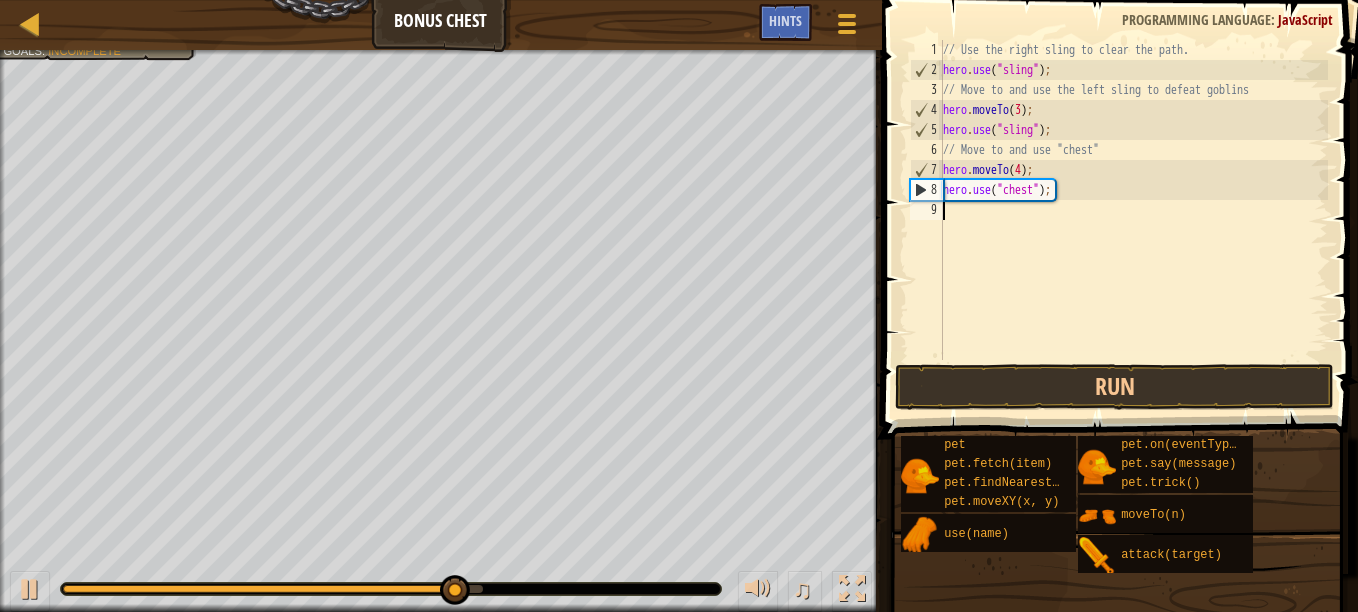 scroll, scrollTop: 9, scrollLeft: 0, axis: vertical 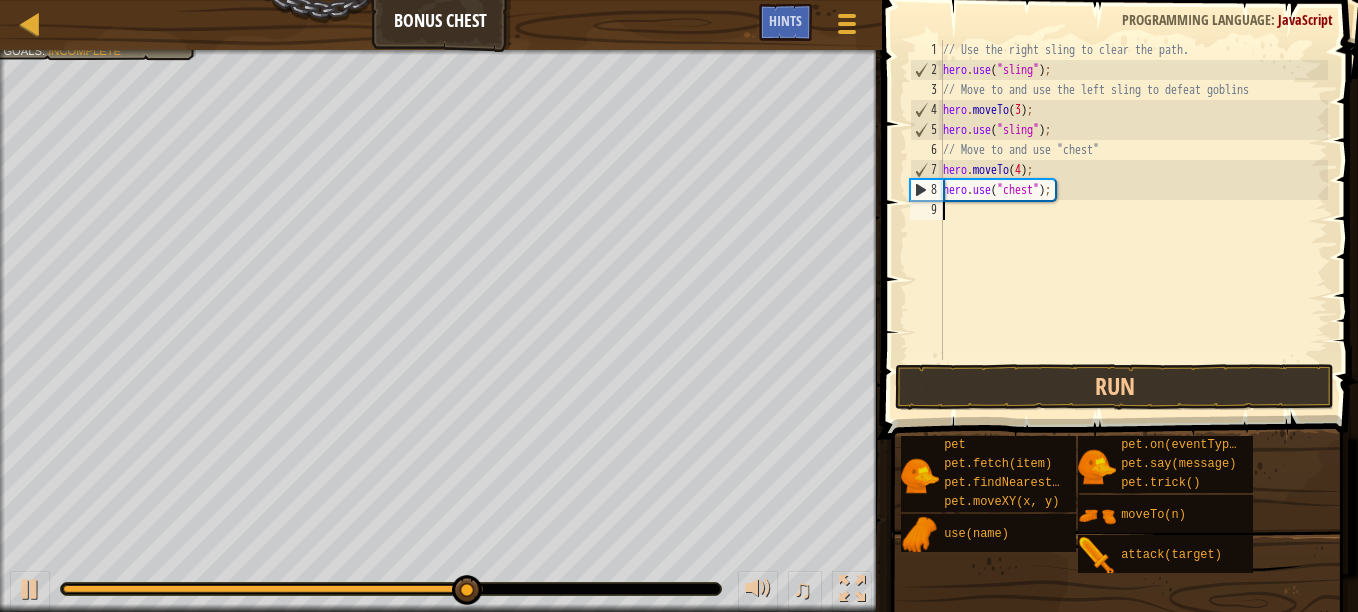 click on "// Use the right sling to clear the path. hero . use ( "sling" ) ; // Move to and use the left sling to defeat goblins hero . moveTo ( 3 ) ; hero . use ( "sling" ) ; // Move to and use "chest" hero . moveTo ( 4 ) ; hero . use ( "chest" ) ;" at bounding box center [1133, 220] 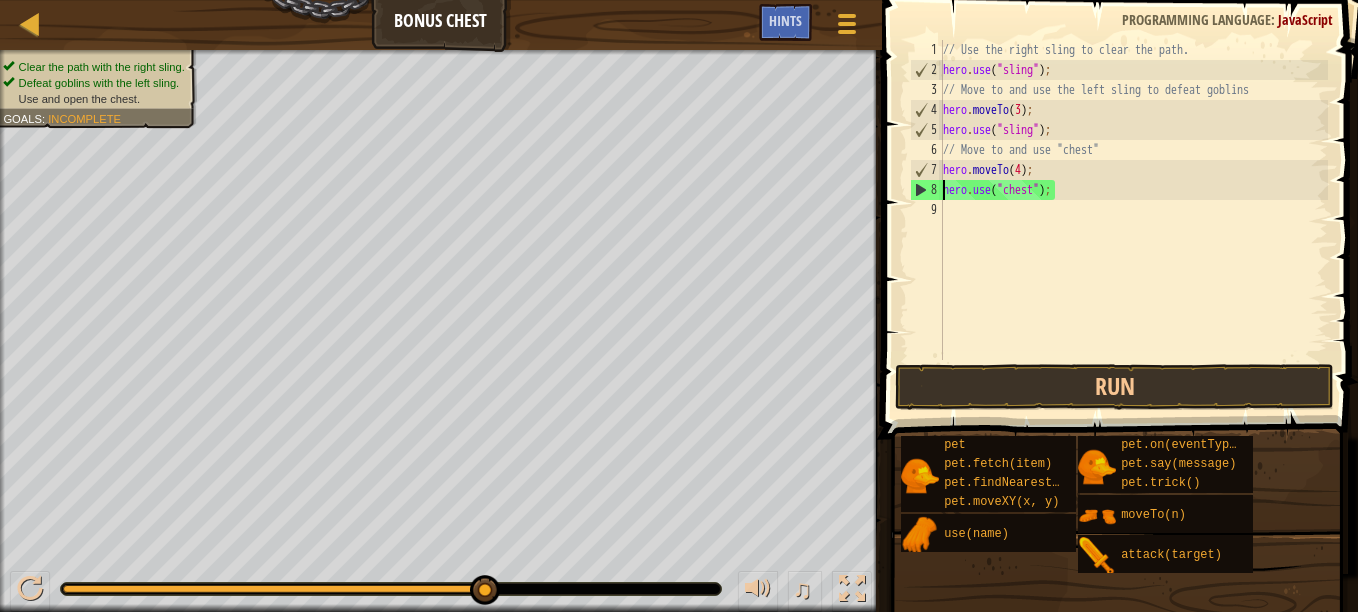 click on "// Use the right sling to clear the path. hero . use ( "sling" ) ; // Move to and use the left sling to defeat goblins hero . moveTo ( 3 ) ; hero . use ( "sling" ) ; // Move to and use "chest" hero . moveTo ( 4 ) ; hero . use ( "chest" ) ;" at bounding box center [1133, 220] 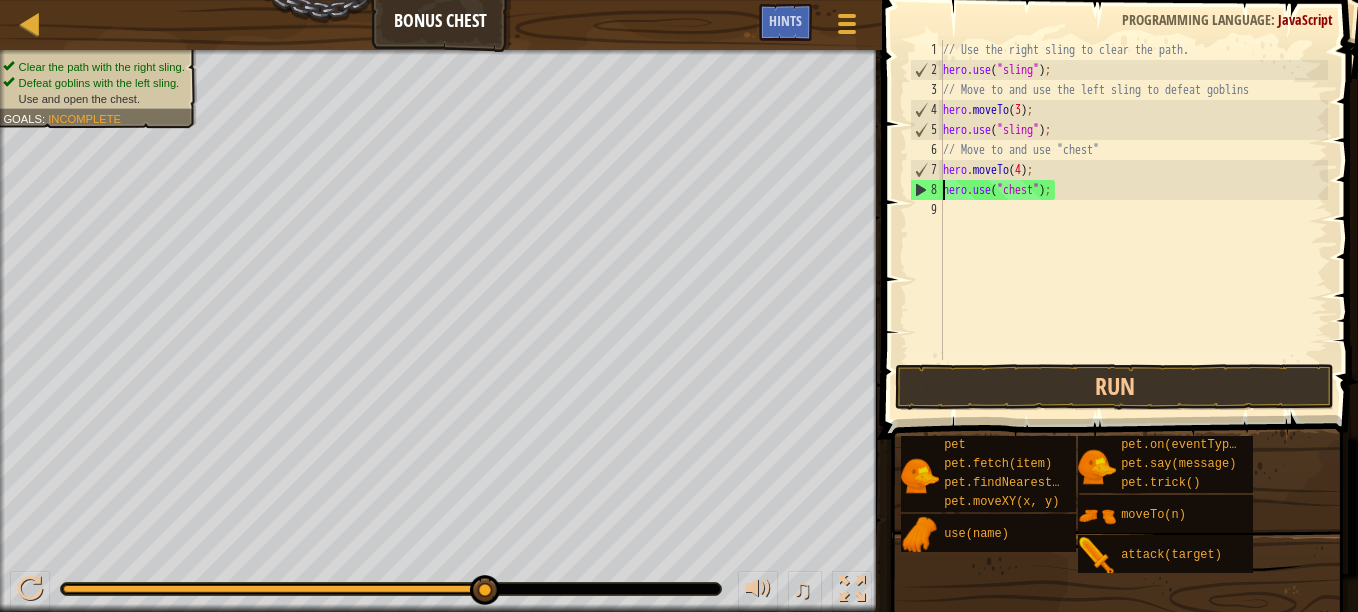 type on "hero.use("chest");" 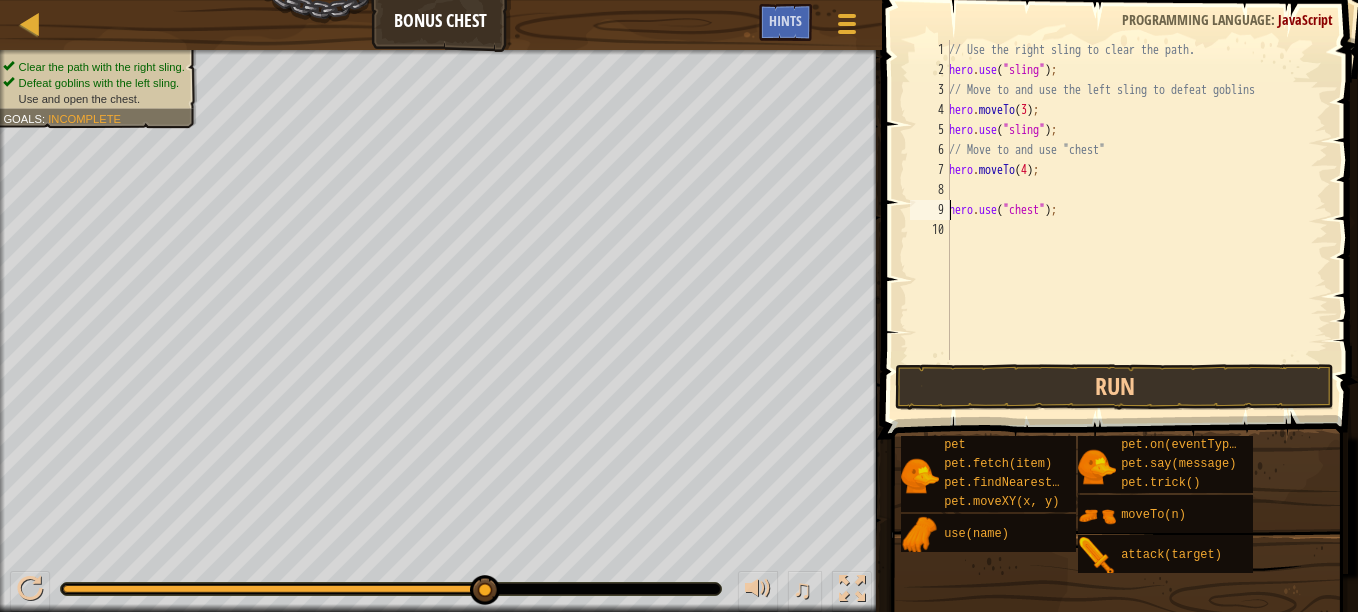 click on "// Use the right sling to clear the path. hero . use ( "sling" ) ; // Move to and use the left sling to defeat goblins hero . moveTo ( 3 ) ; hero . use ( "sling" ) ; // Move to and use "chest" hero . moveTo ( 4 ) ; hero . use ( "chest" ) ;" at bounding box center [1136, 220] 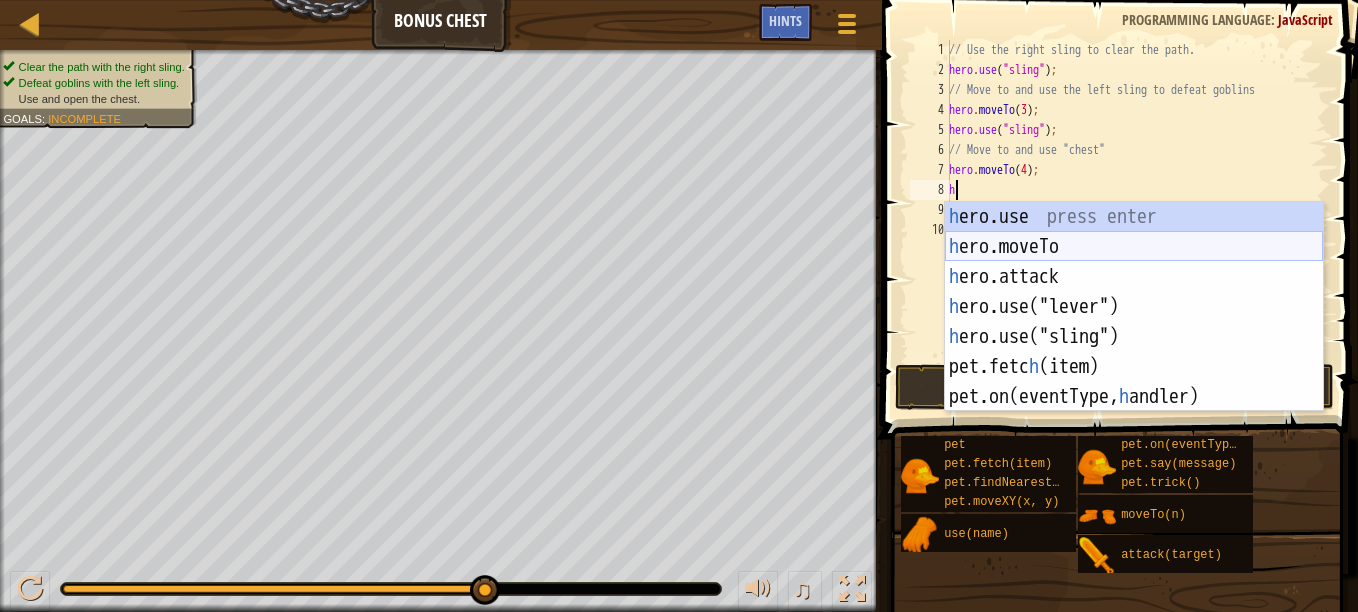 click on "h ero.use press enter h ero.moveTo press enter h ero.attack press enter h ero.use("lever") press enter h ero.use("sling") press enter pet.fetc h (item) press enter pet.on(eventType,  h andler) press enter" at bounding box center [1134, 337] 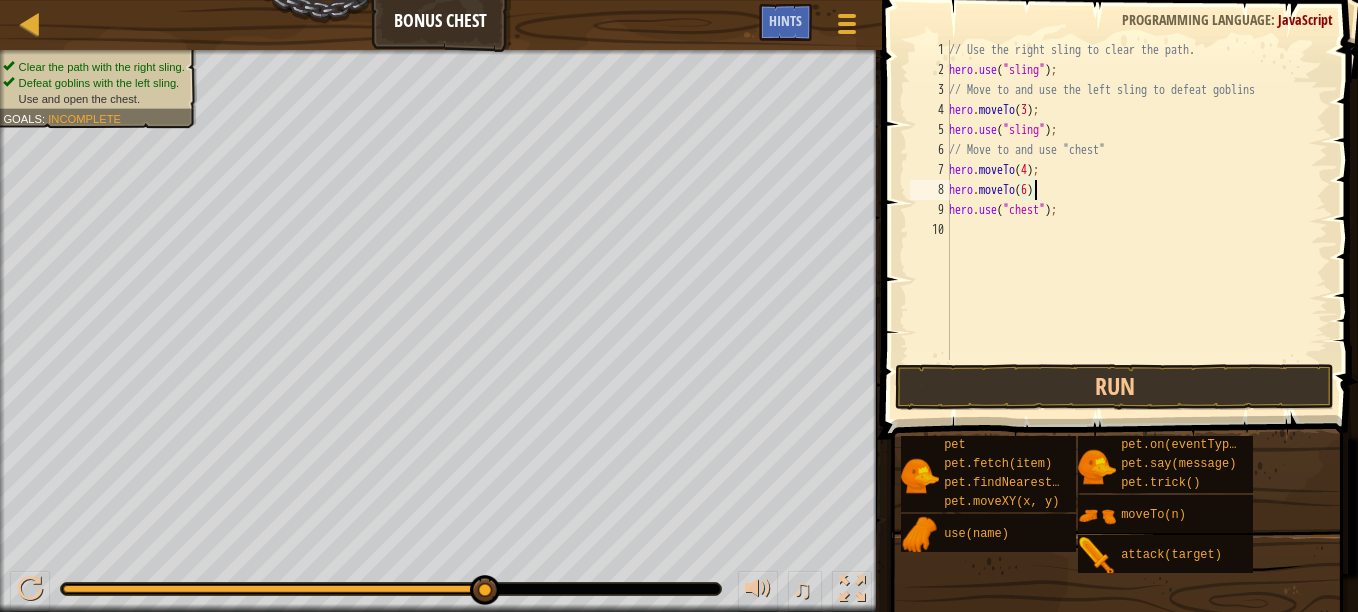 scroll, scrollTop: 9, scrollLeft: 7, axis: both 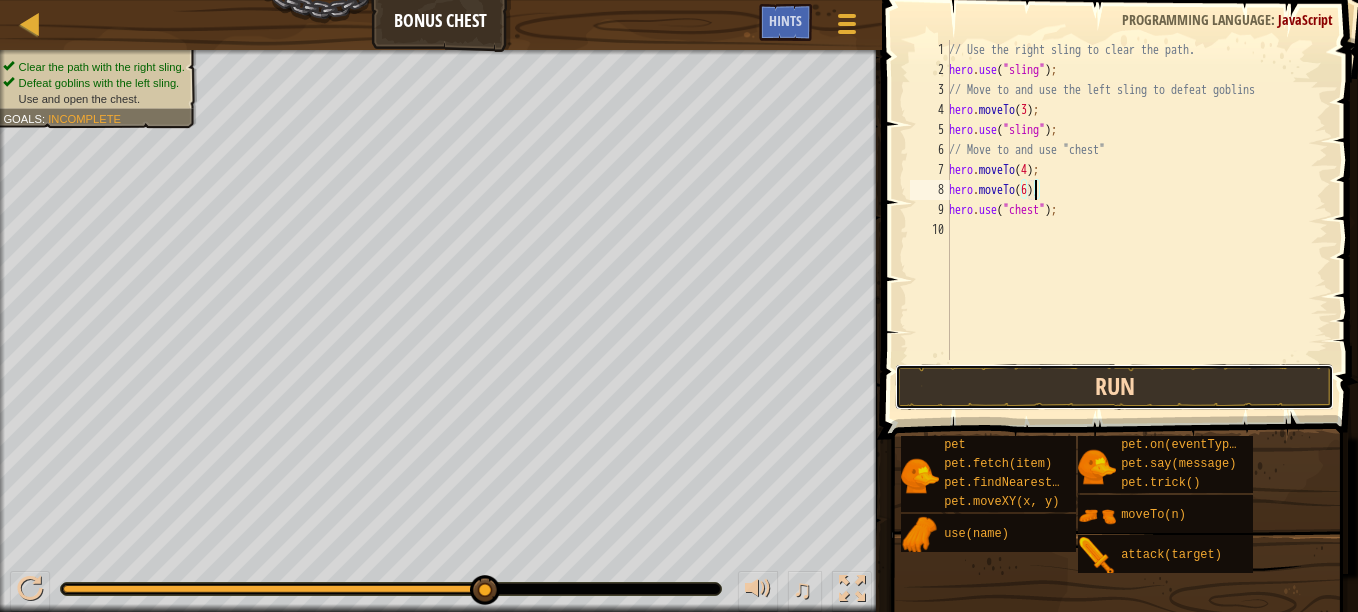 click on "Run" at bounding box center (1114, 387) 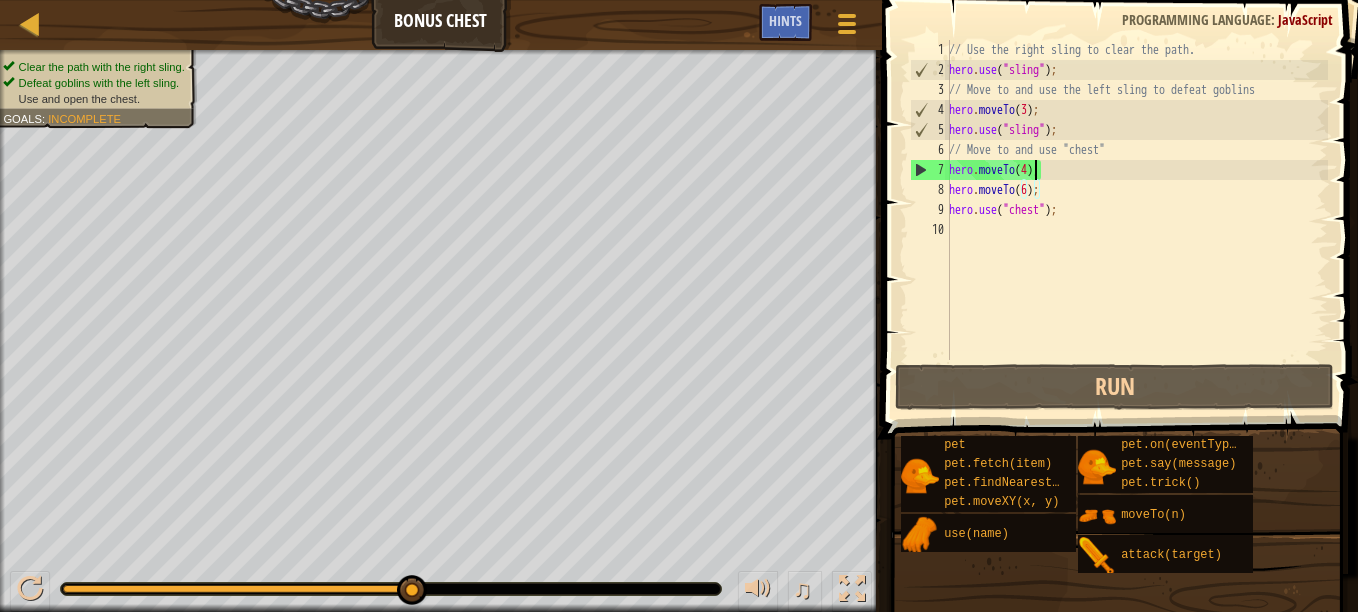 click on "// Use the right sling to clear the path. hero . use ( "sling" ) ; // Move to and use the left sling to defeat goblins hero . moveTo ( 3 ) ; hero . use ( "sling" ) ; // Move to and use "chest" hero . moveTo ( 4 ) ; hero . moveTo ( 6 ) ; hero . use ( "chest" ) ;" at bounding box center [1136, 220] 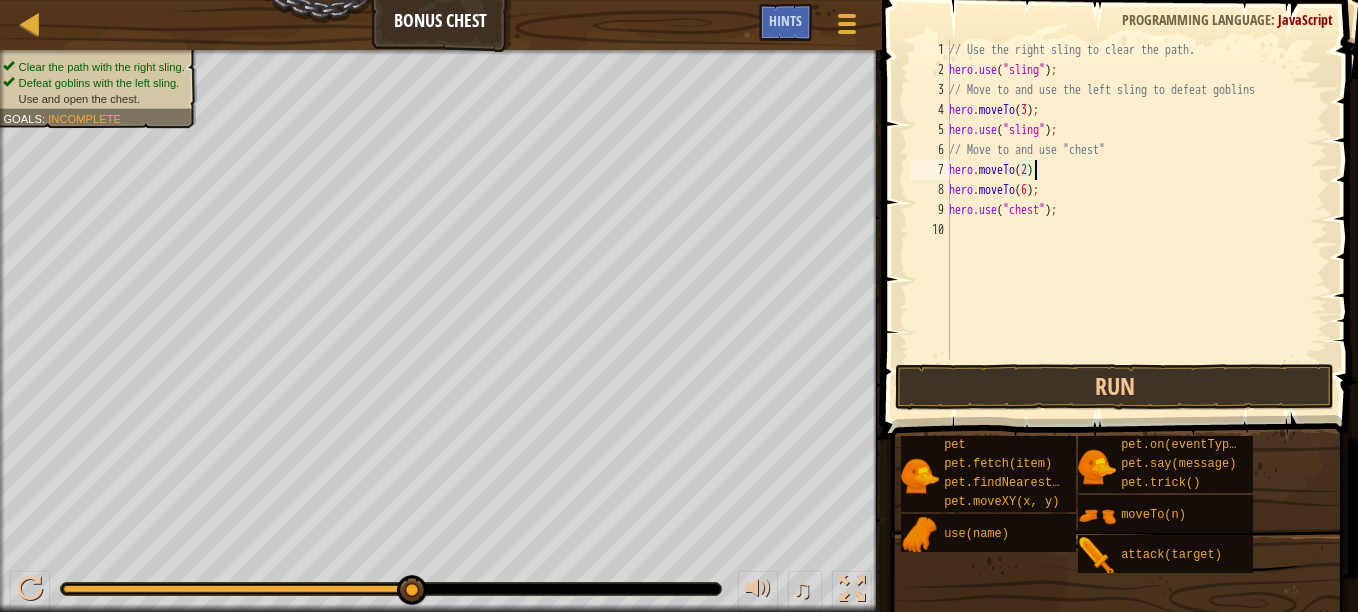 click on "// Use the right sling to clear the path. hero . use ( "sling" ) ; // Move to and use the left sling to defeat goblins hero . moveTo ( 3 ) ; hero . use ( "sling" ) ; // Move to and use "chest" hero . moveTo ( 2 ) ; hero . moveTo ( 6 ) ; hero . use ( "chest" ) ;" at bounding box center (1136, 220) 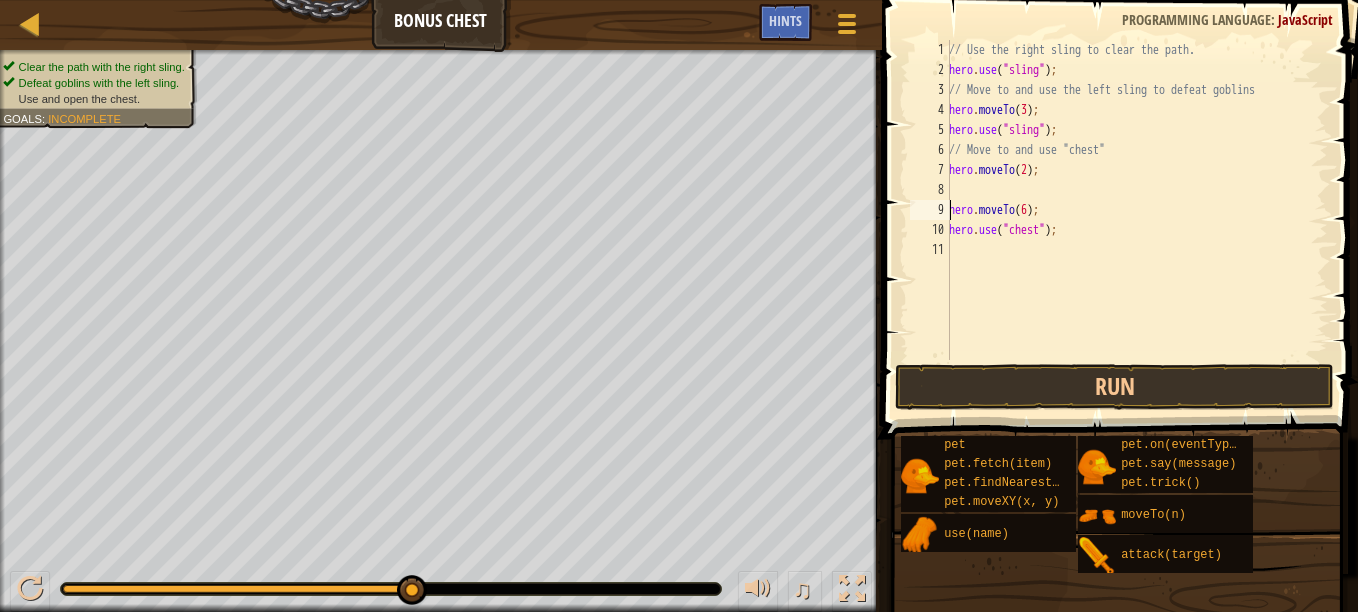click on "// Use the right sling to clear the path. hero . use ( "sling" ) ; // Move to and use the left sling to defeat goblins hero . moveTo ( 3 ) ; hero . use ( "sling" ) ; // Move to and use "chest" hero . moveTo ( 2 ) ; hero . moveTo ( 6 ) ; hero . use ( "chest" ) ;" at bounding box center [1136, 220] 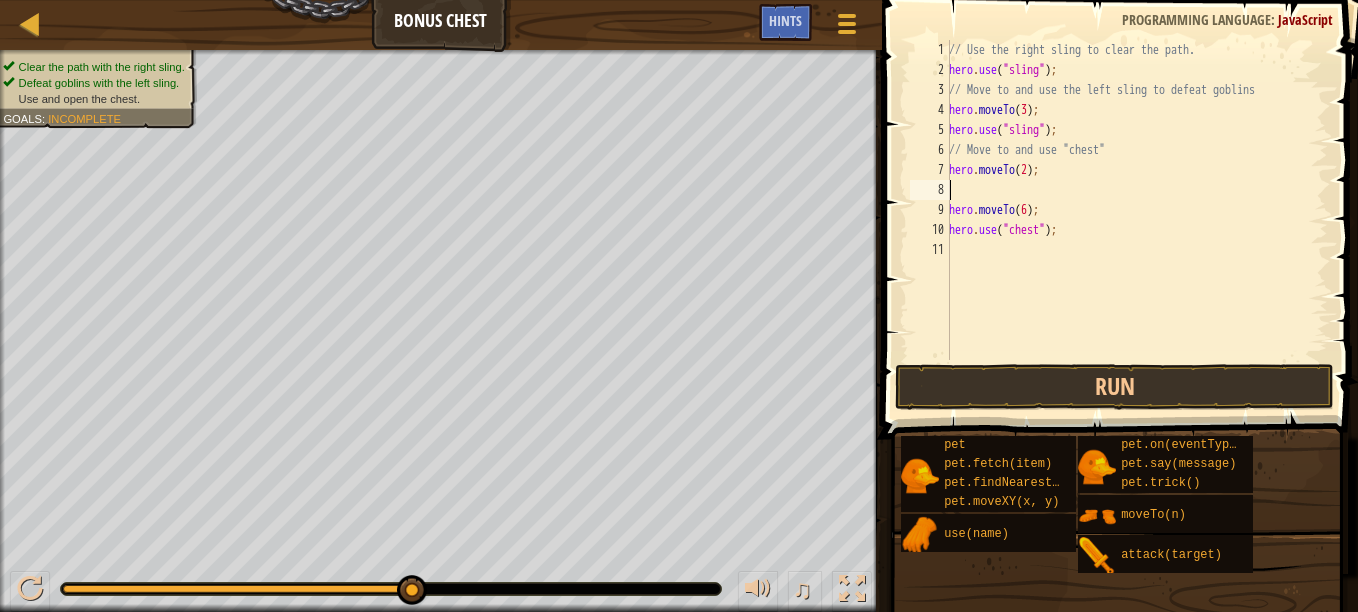 scroll, scrollTop: 9, scrollLeft: 0, axis: vertical 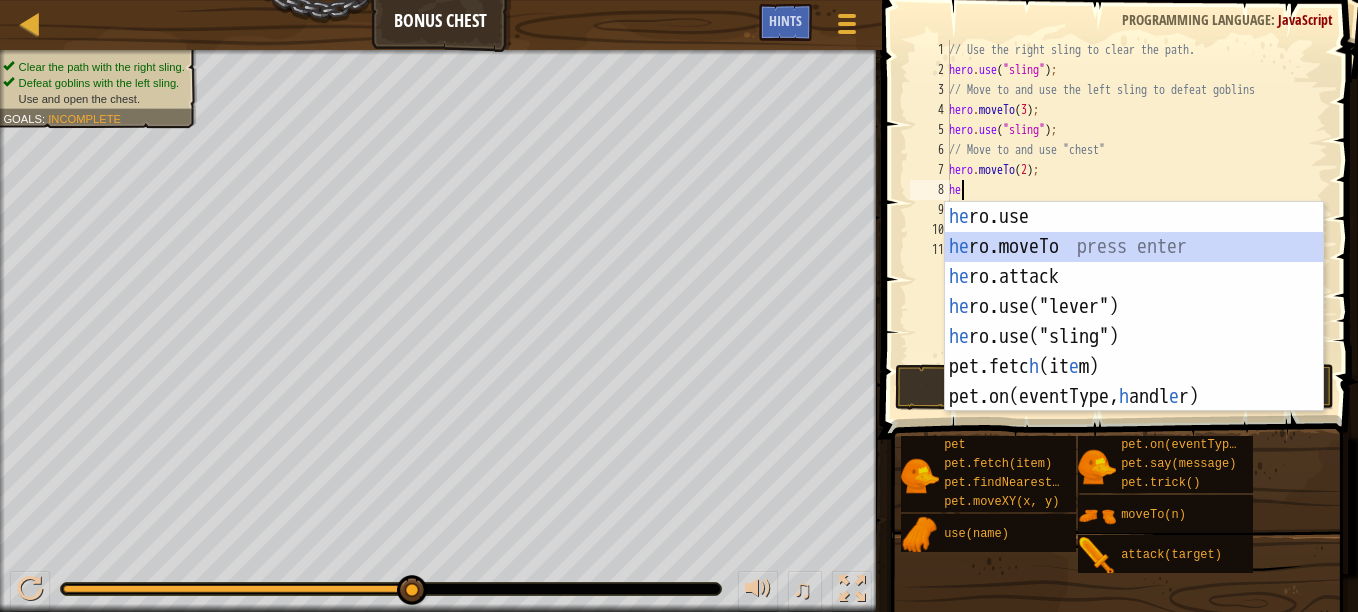 click on "he ro.use press enter he ro.moveTo press enter he ro.attack press enter he ro.use("lever") press enter he ro.use("sling") press enter pet.fetc h (it e m) press enter pet.on(eventType,  h andl e r) press enter" at bounding box center [1134, 337] 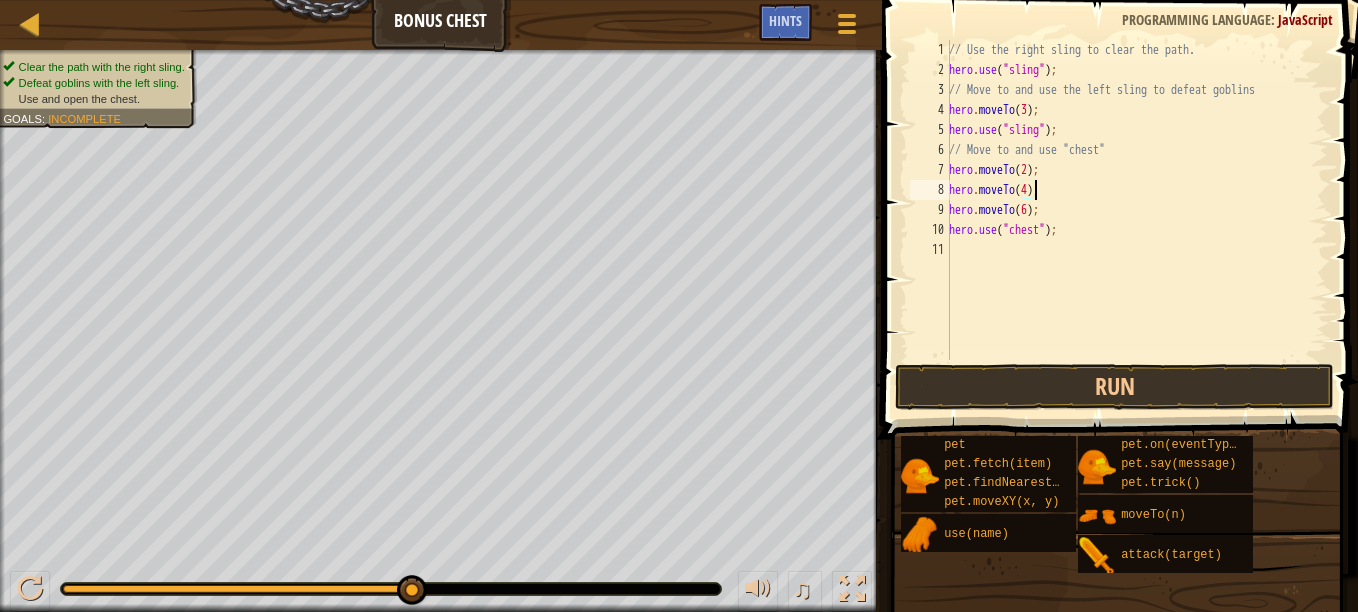 scroll, scrollTop: 9, scrollLeft: 7, axis: both 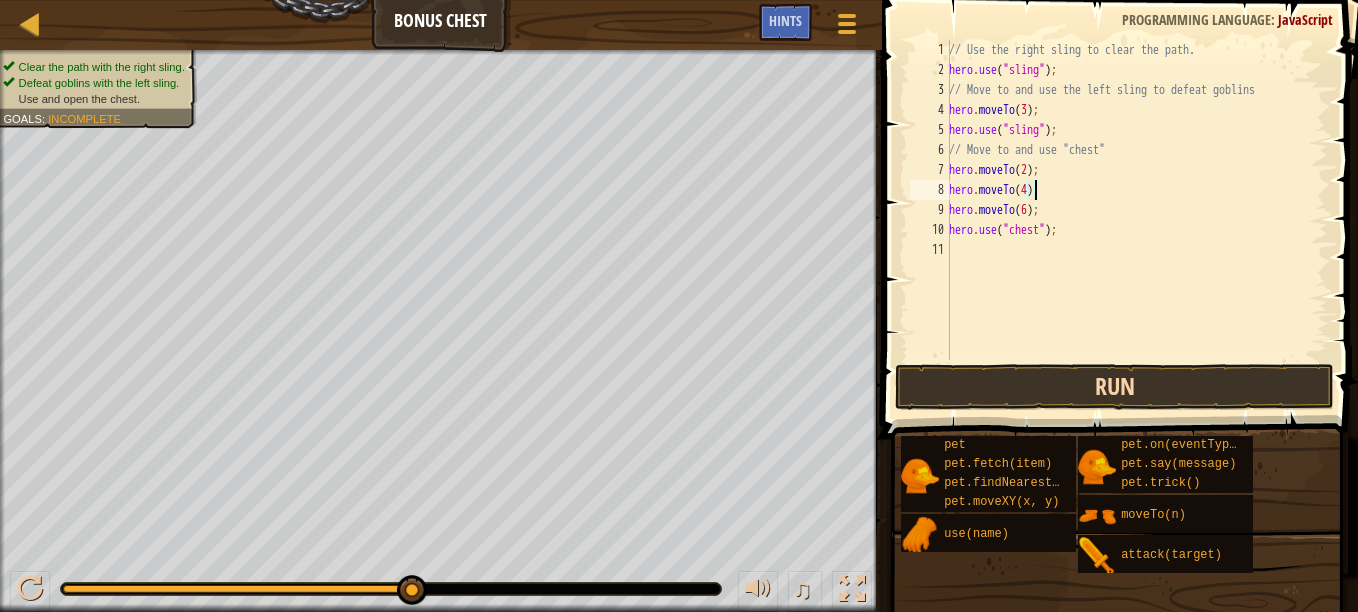 type on "hero.moveTo(4);" 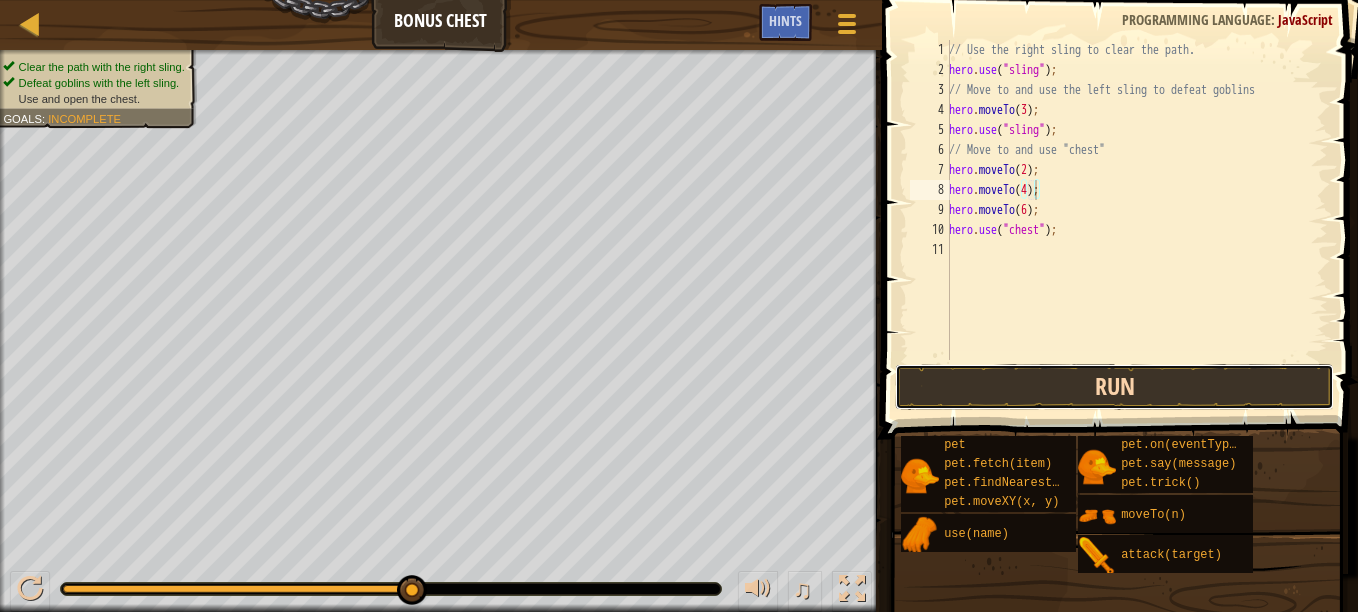 click on "Run" at bounding box center [1114, 387] 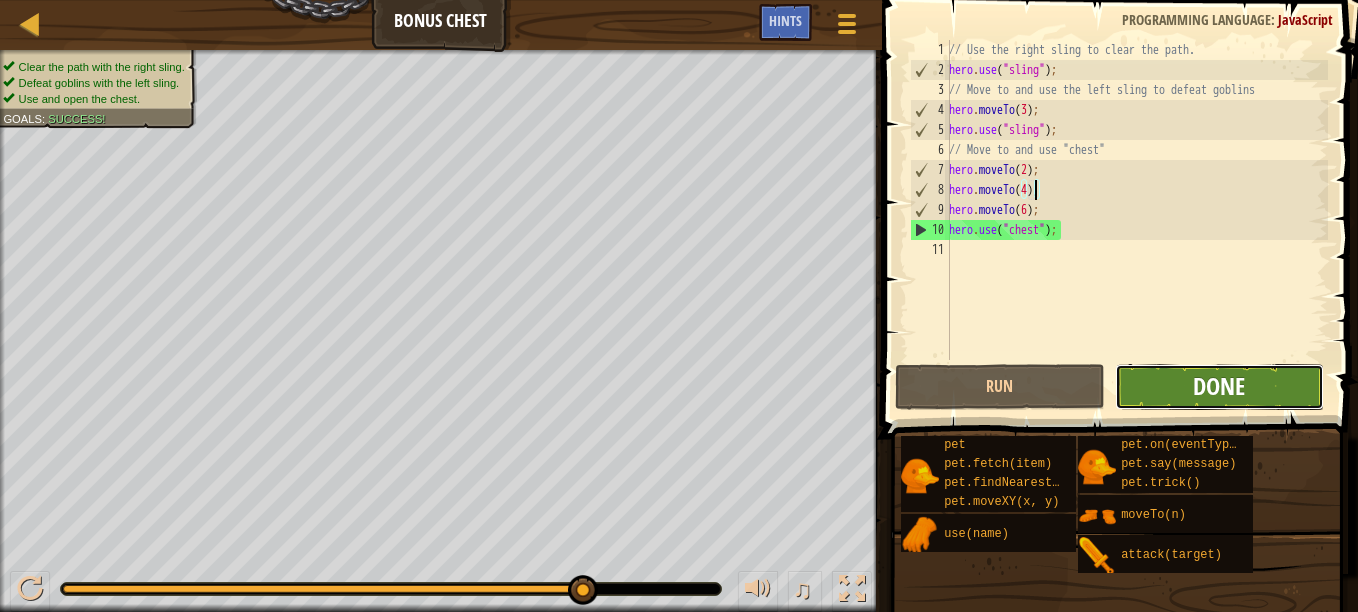 click on "Done" at bounding box center [1219, 386] 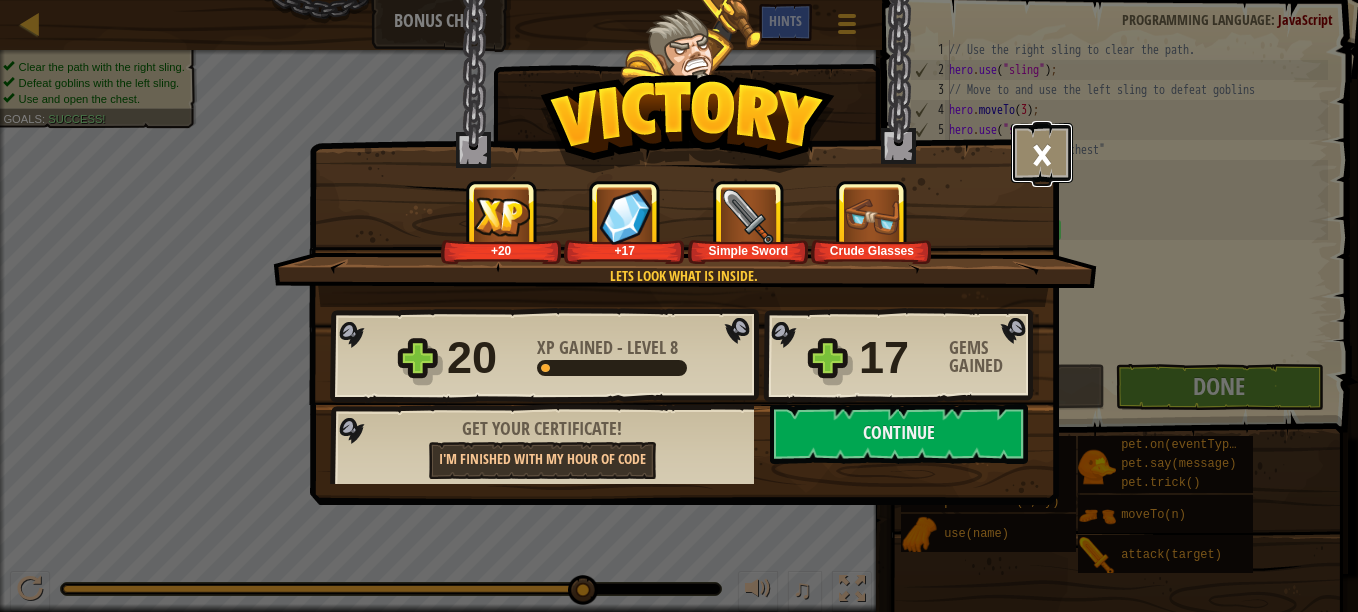 click on "×" at bounding box center (1042, 153) 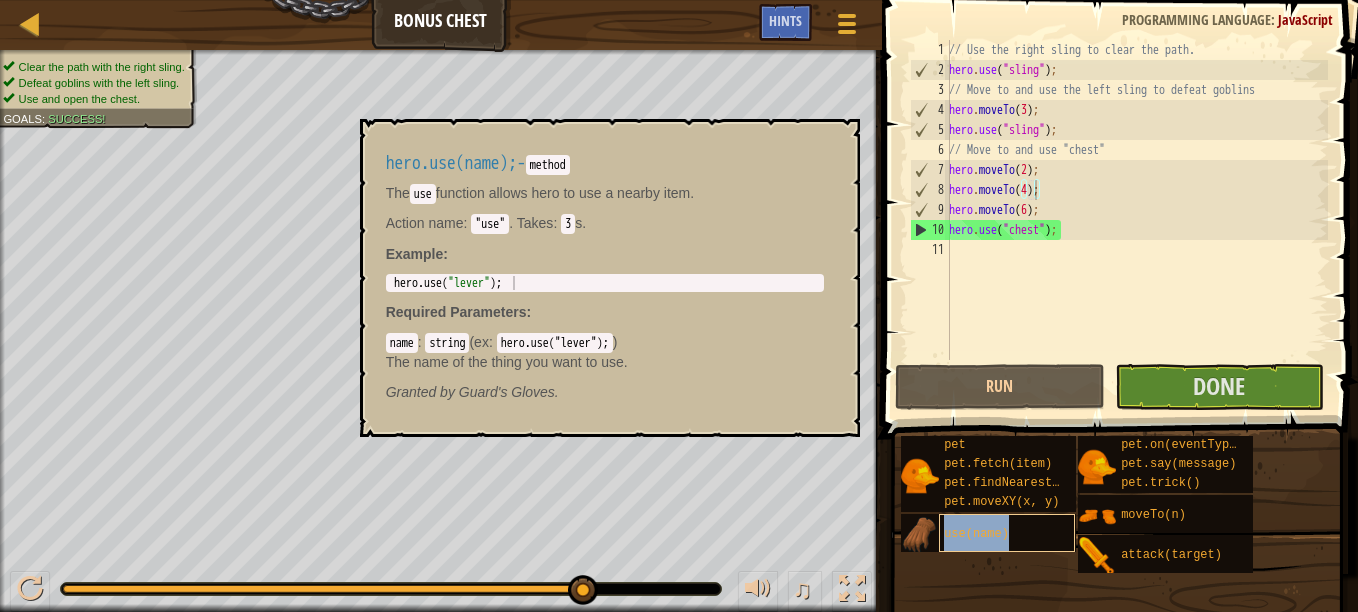 click on "use(name)" at bounding box center [1007, 533] 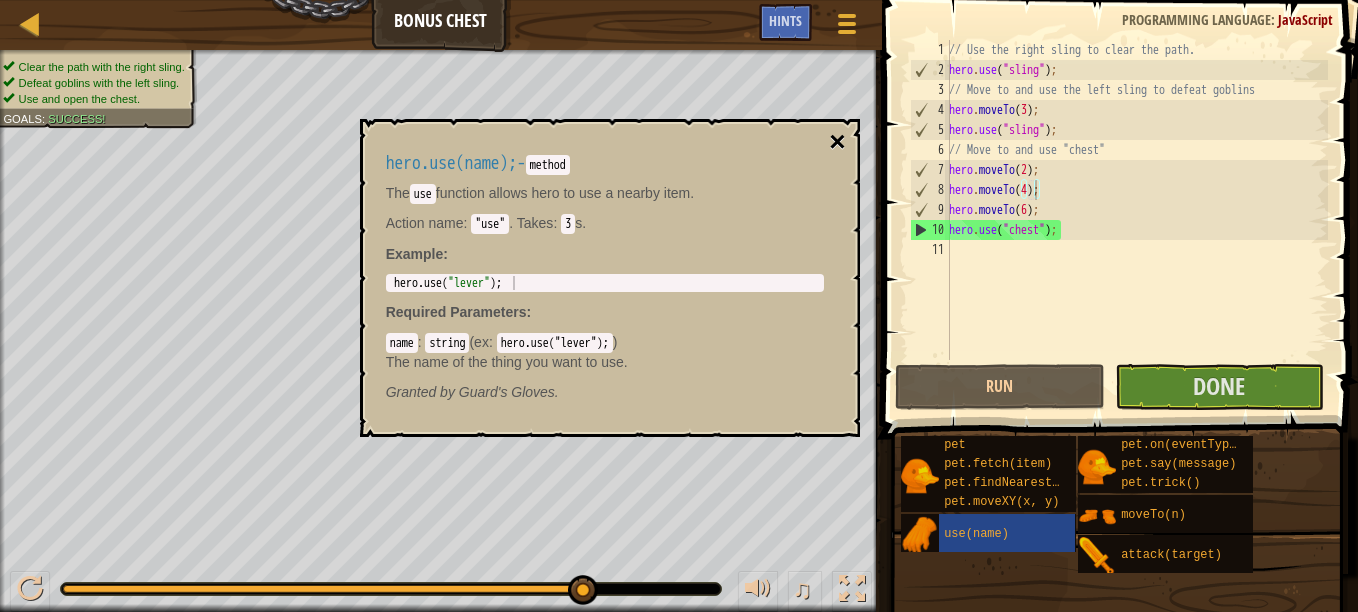 click on "×" at bounding box center (837, 142) 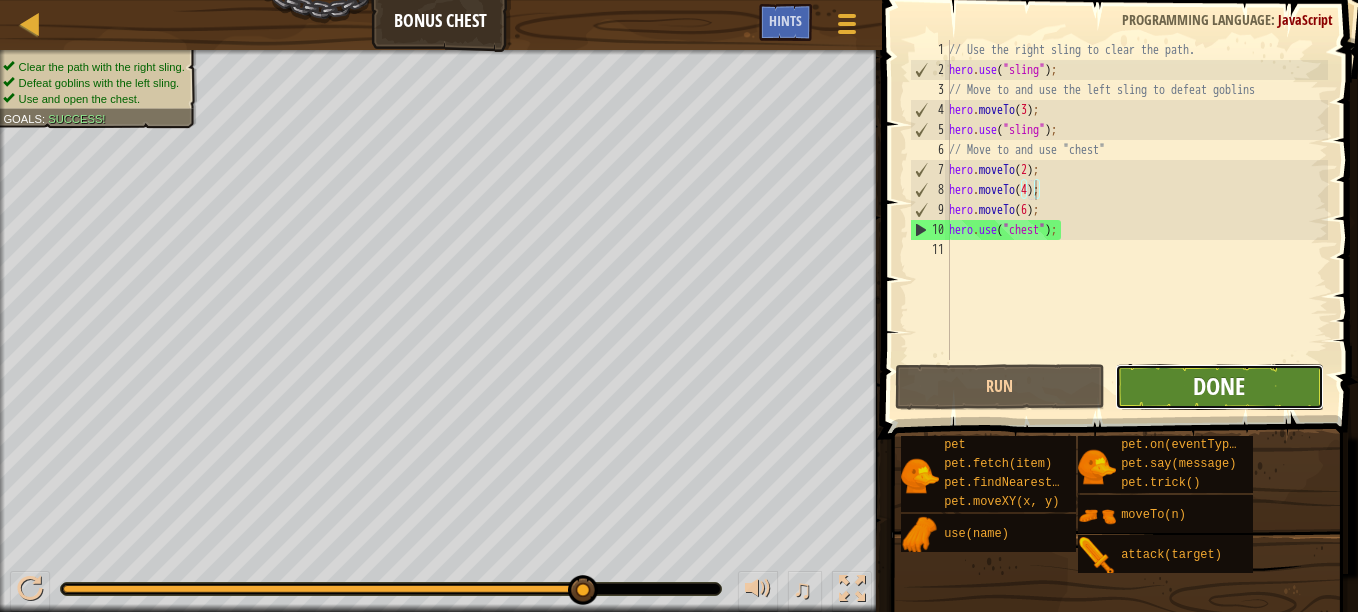 click on "Done" at bounding box center [1219, 386] 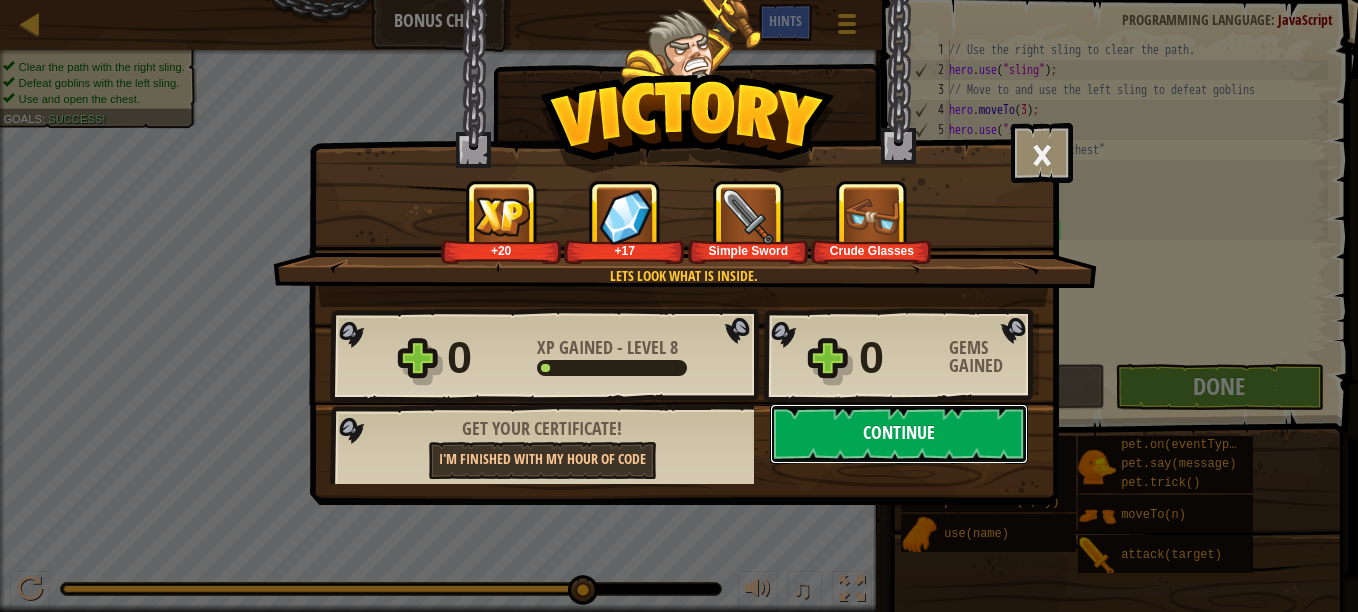 click on "Continue" at bounding box center [899, 434] 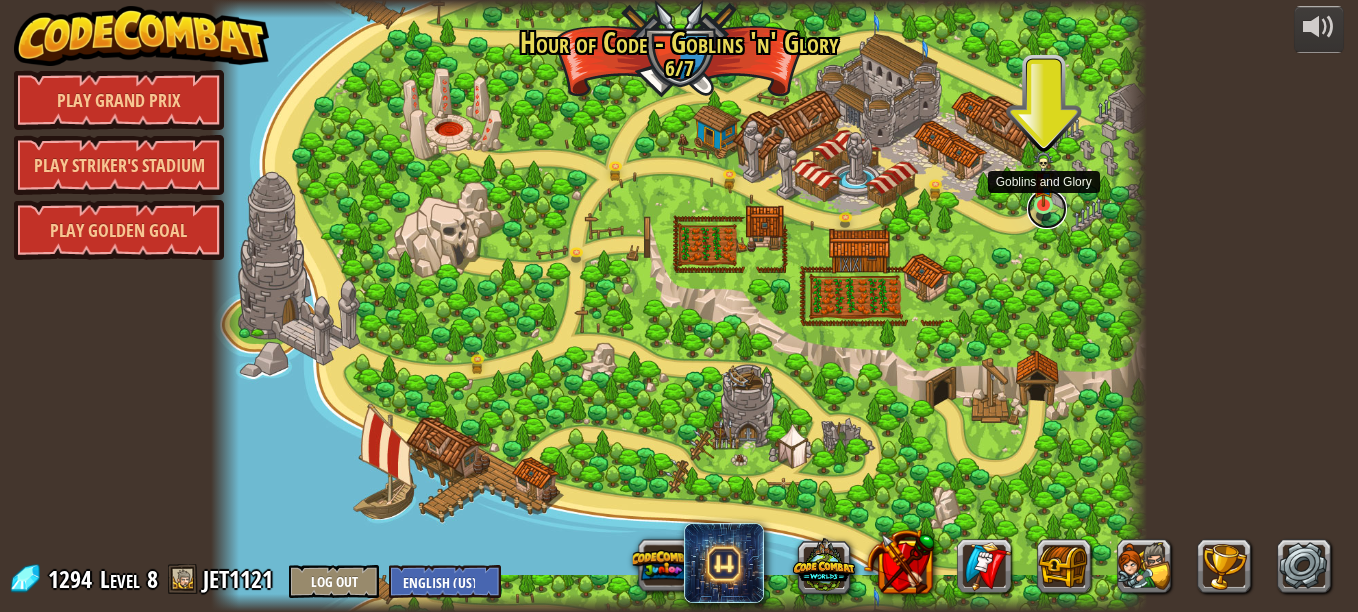 click at bounding box center (1047, 209) 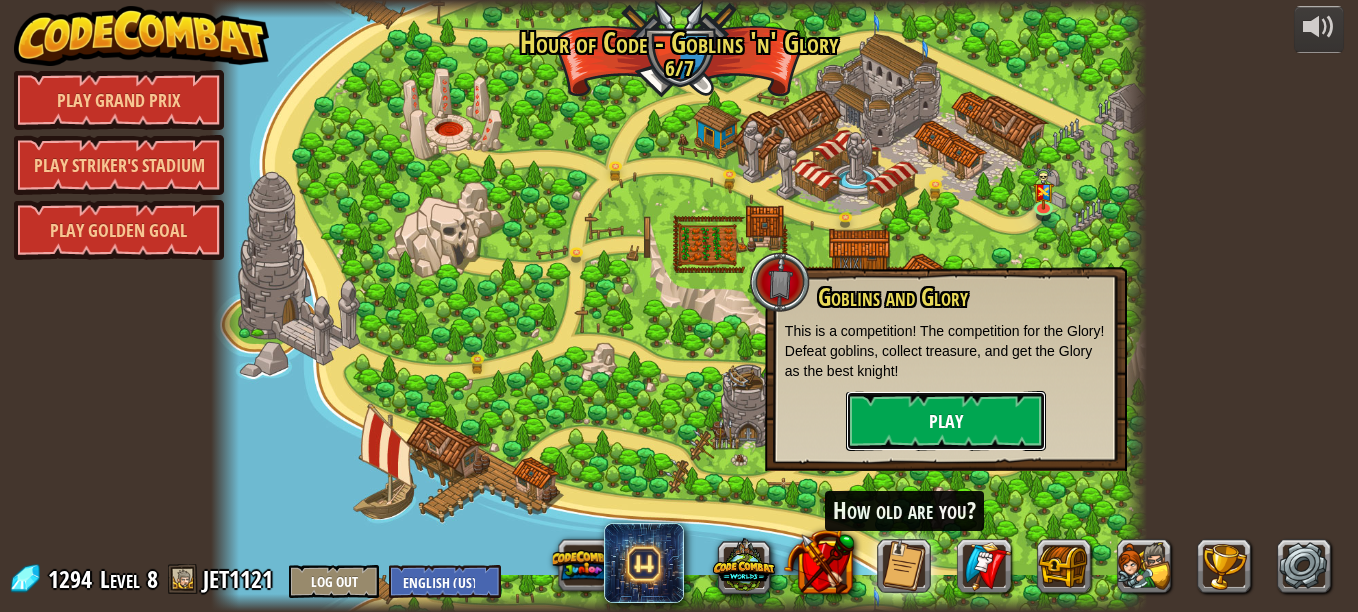 click on "Play" at bounding box center (946, 421) 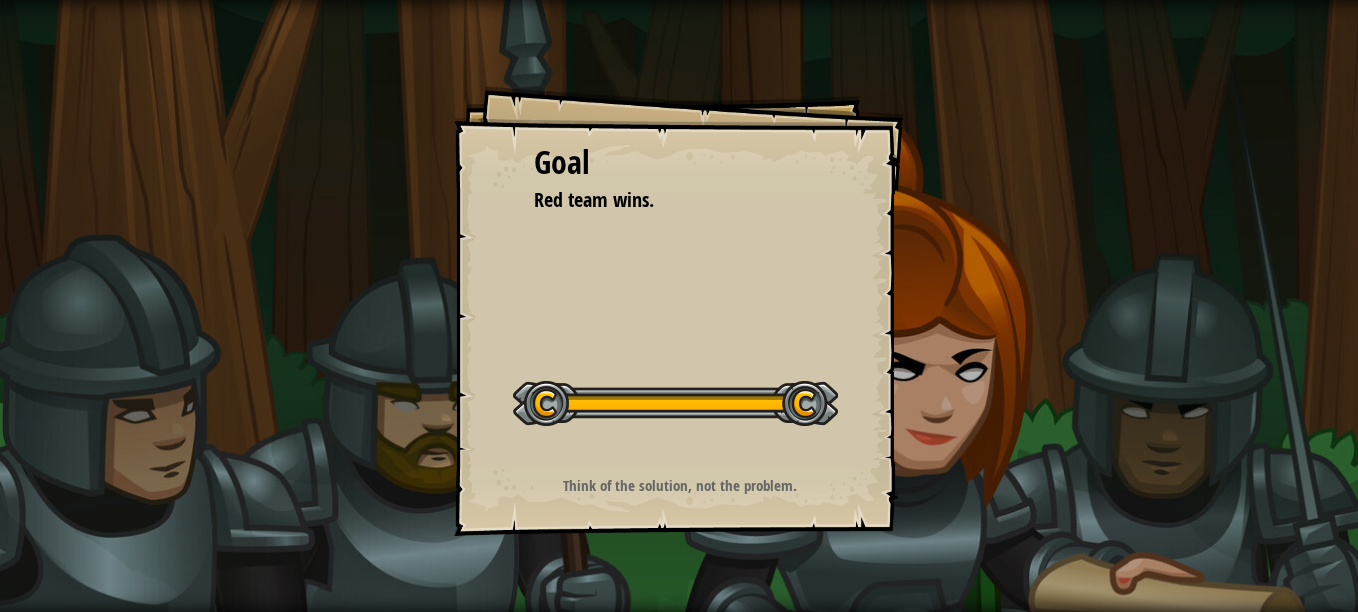 click on "Start Level" at bounding box center (675, 401) 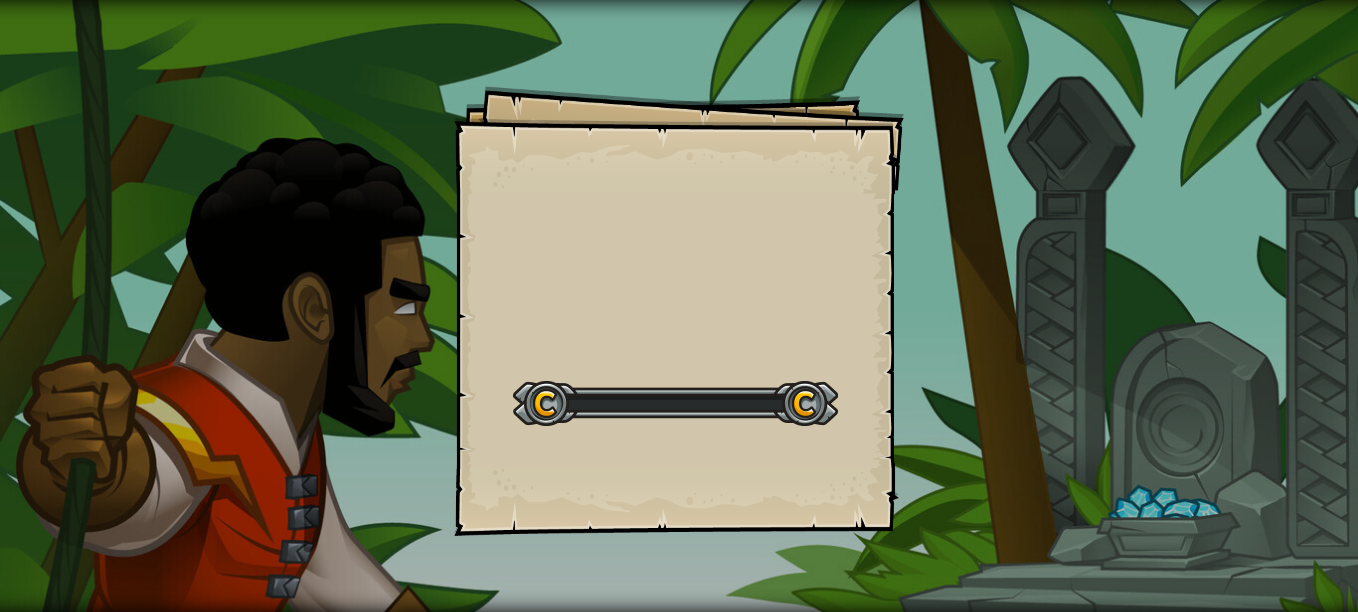 scroll, scrollTop: 0, scrollLeft: 0, axis: both 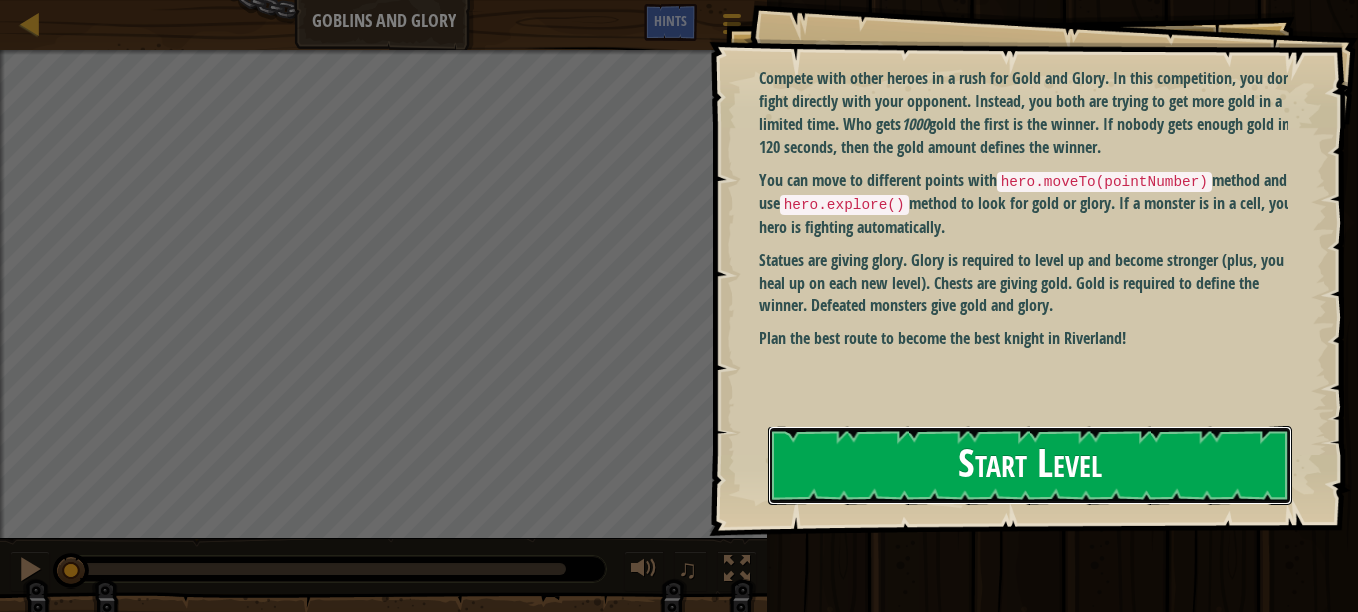 click on "Start Level" at bounding box center (1030, 465) 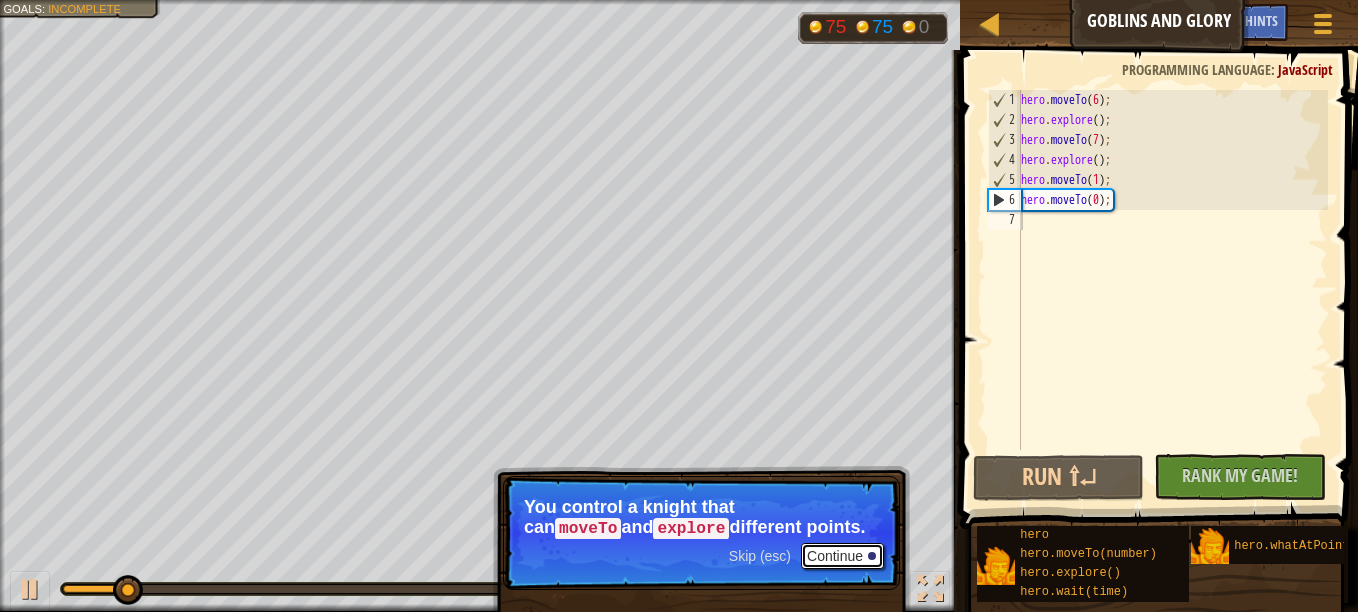 click on "Continue" at bounding box center (842, 556) 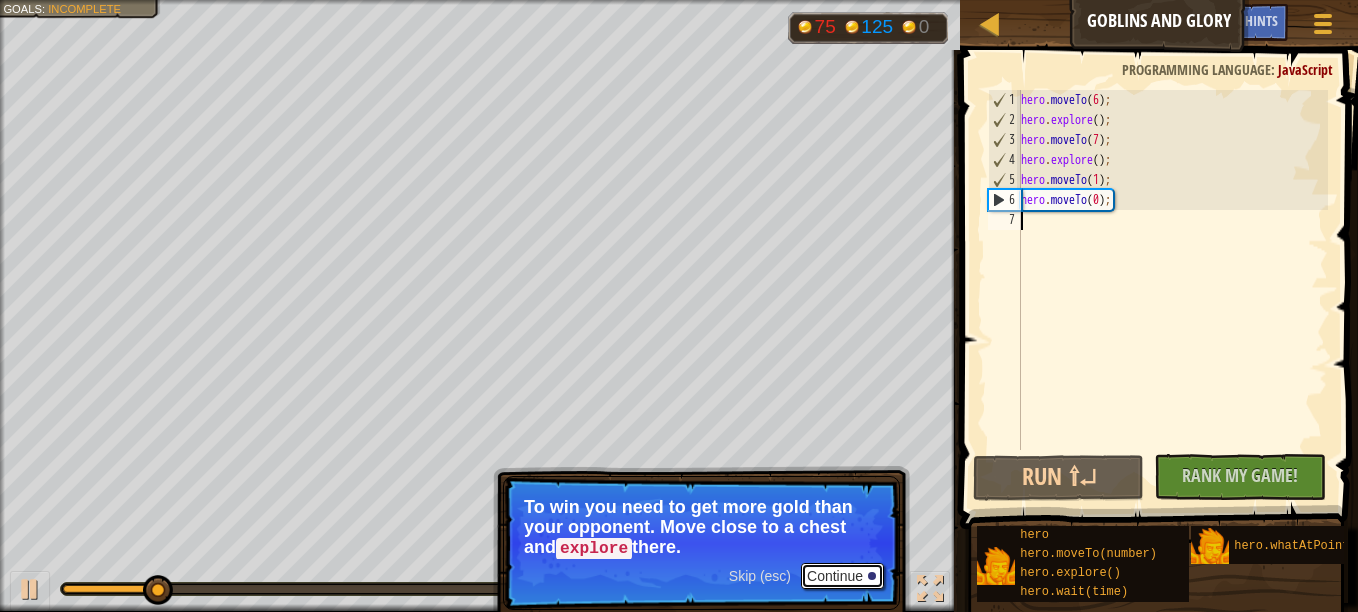 click on "Continue" at bounding box center [842, 576] 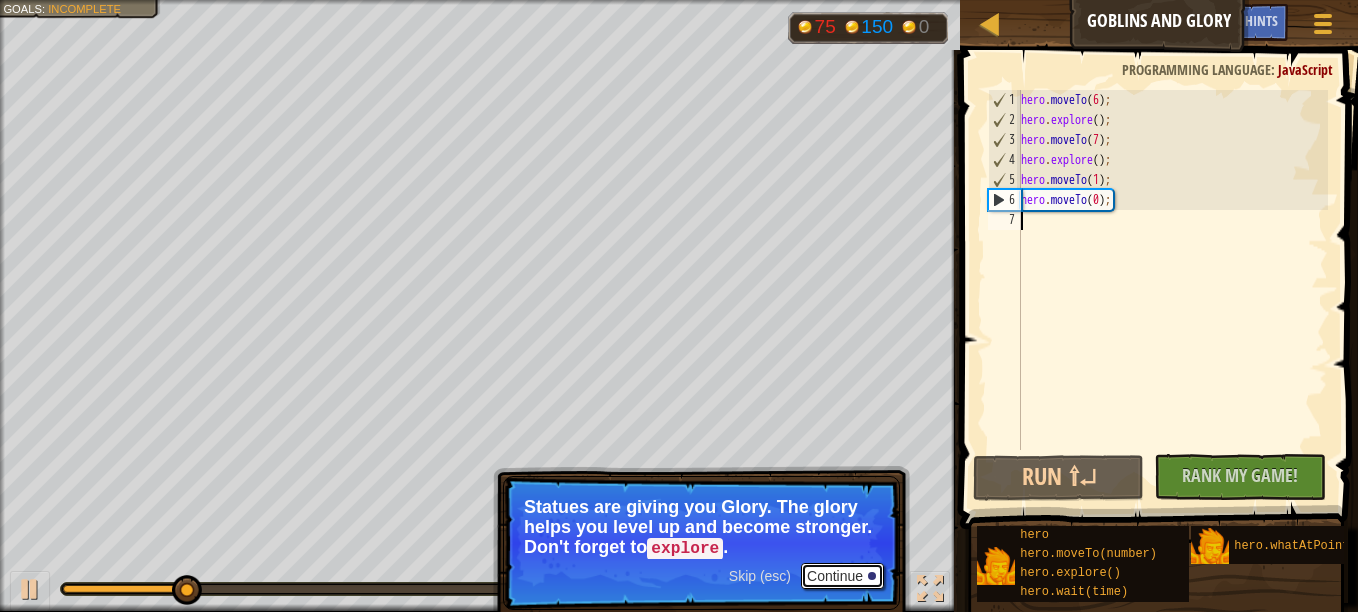 click on "Continue" at bounding box center (842, 576) 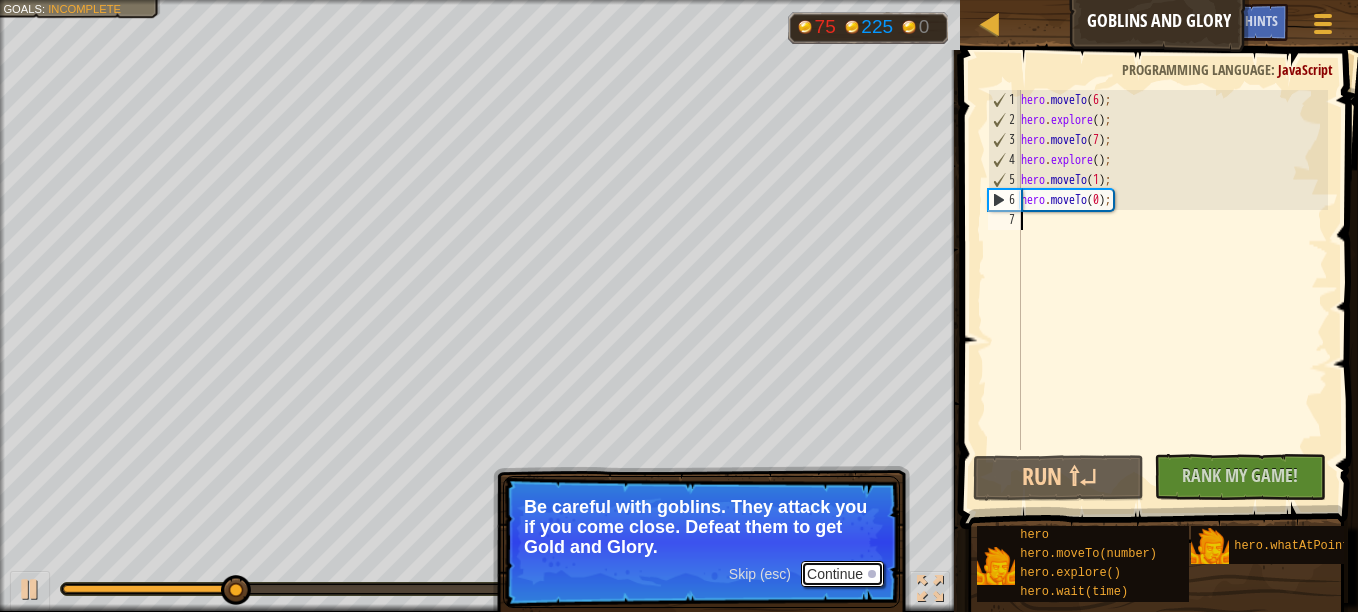click on "Continue" at bounding box center [842, 574] 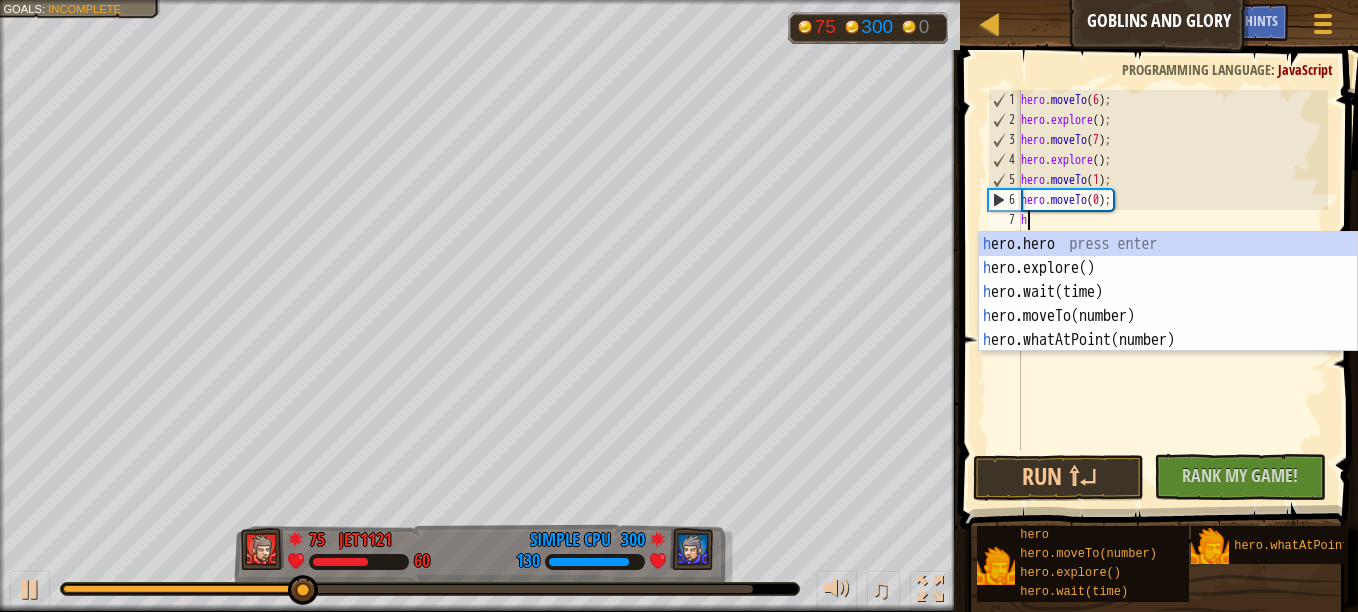 scroll, scrollTop: 9, scrollLeft: 0, axis: vertical 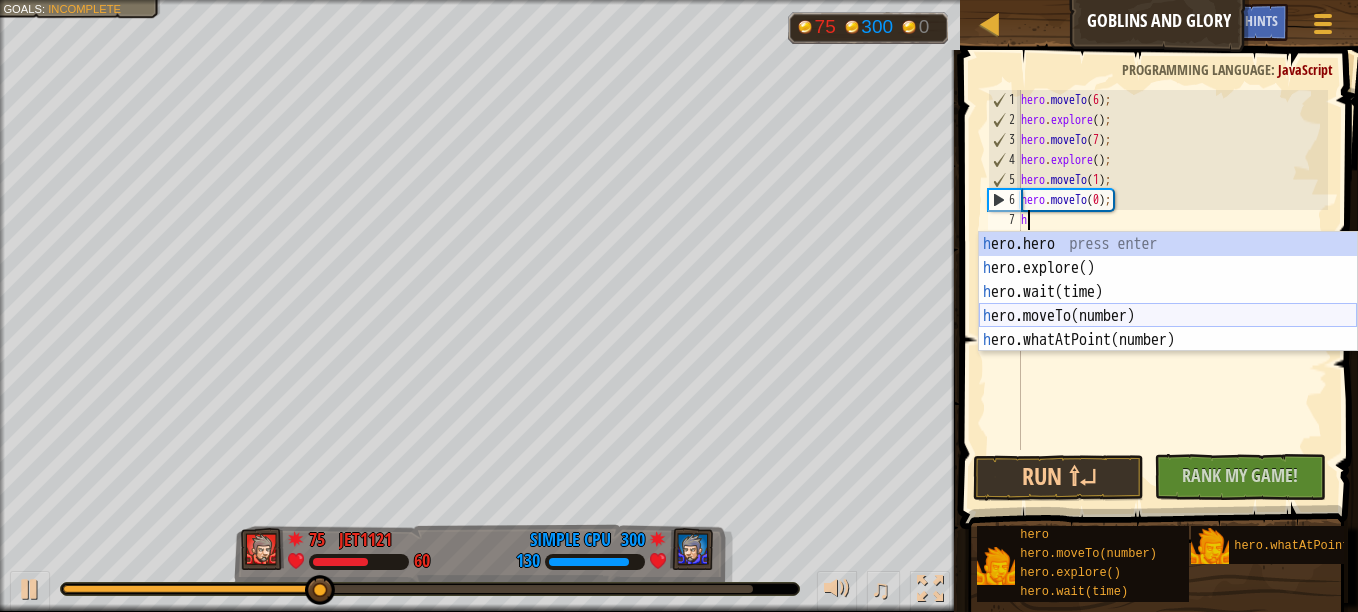 click on "h ero.hero press enter h ero.explore() press enter h ero.wait(time) press enter h ero.moveTo(number) press enter h ero.whatAtPoint(number) press enter" at bounding box center (1168, 316) 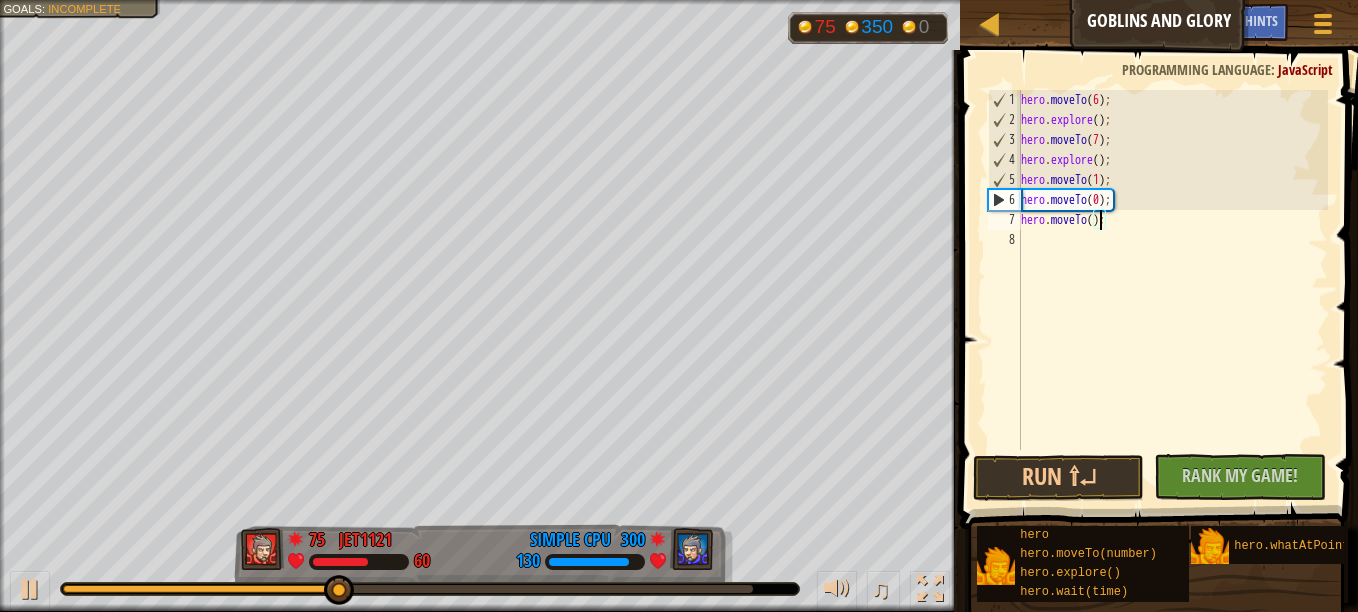 scroll, scrollTop: 9, scrollLeft: 7, axis: both 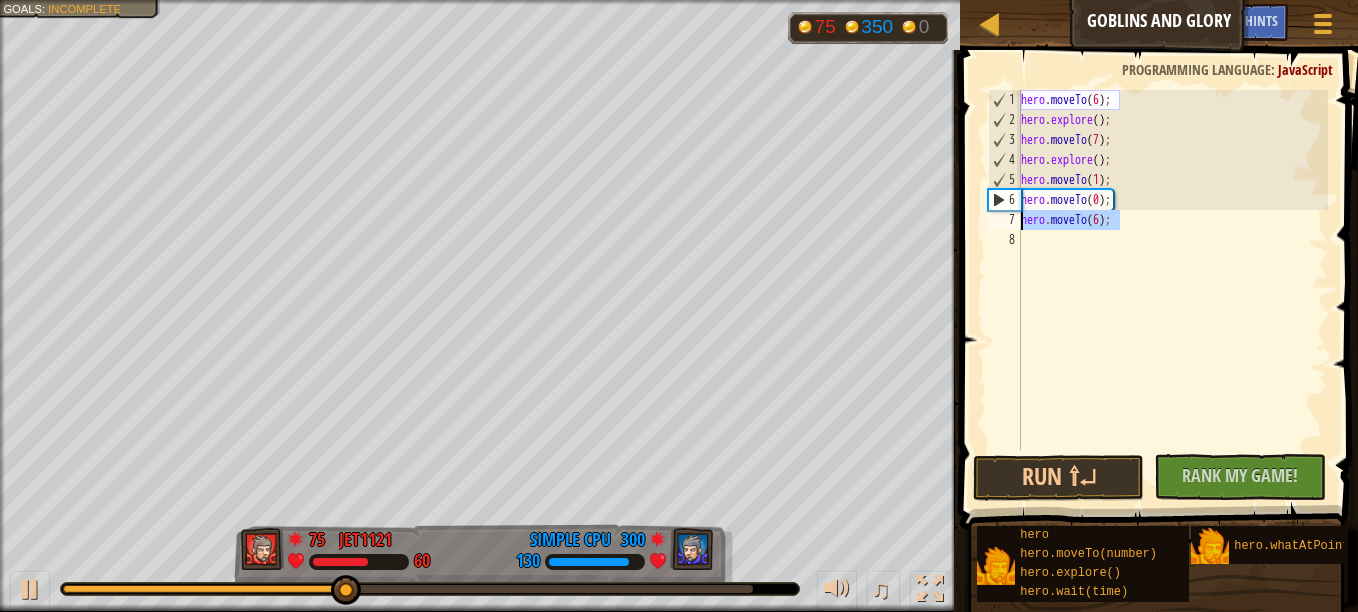 drag, startPoint x: 1142, startPoint y: 223, endPoint x: 981, endPoint y: 230, distance: 161.1521 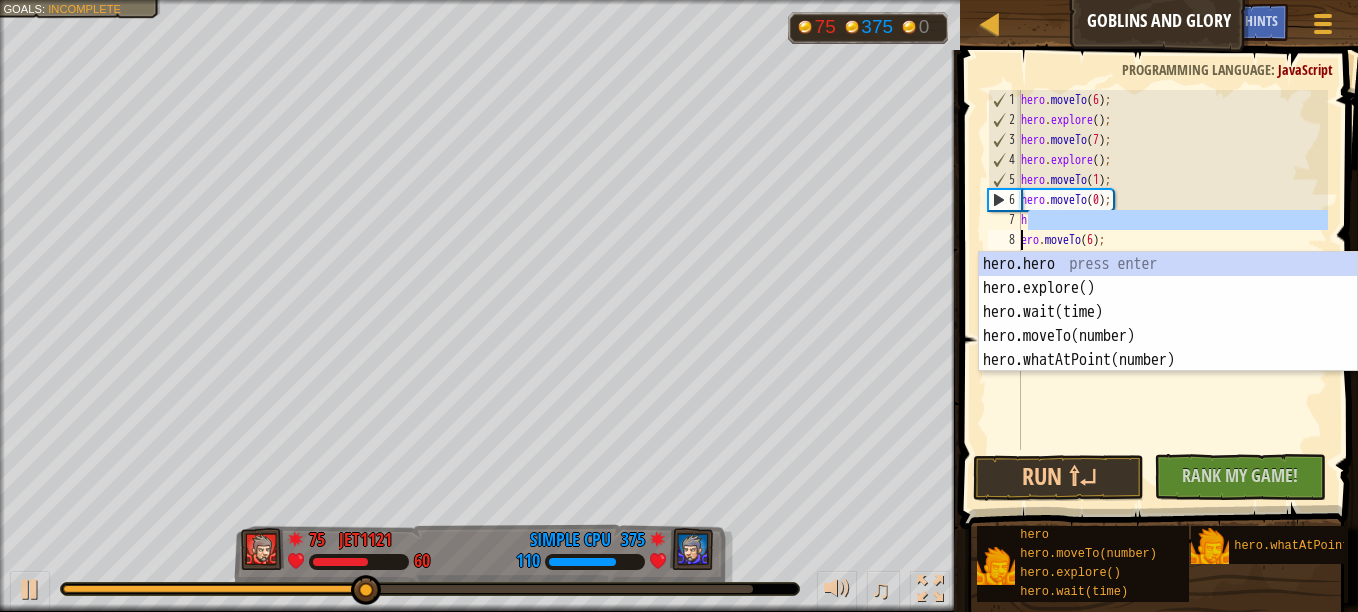 click on "hero.hero press enter hero.explore() press enter hero.wait(time) press enter hero.moveTo(number) press enter hero.whatAtPoint(number) press enter" at bounding box center (1168, 336) 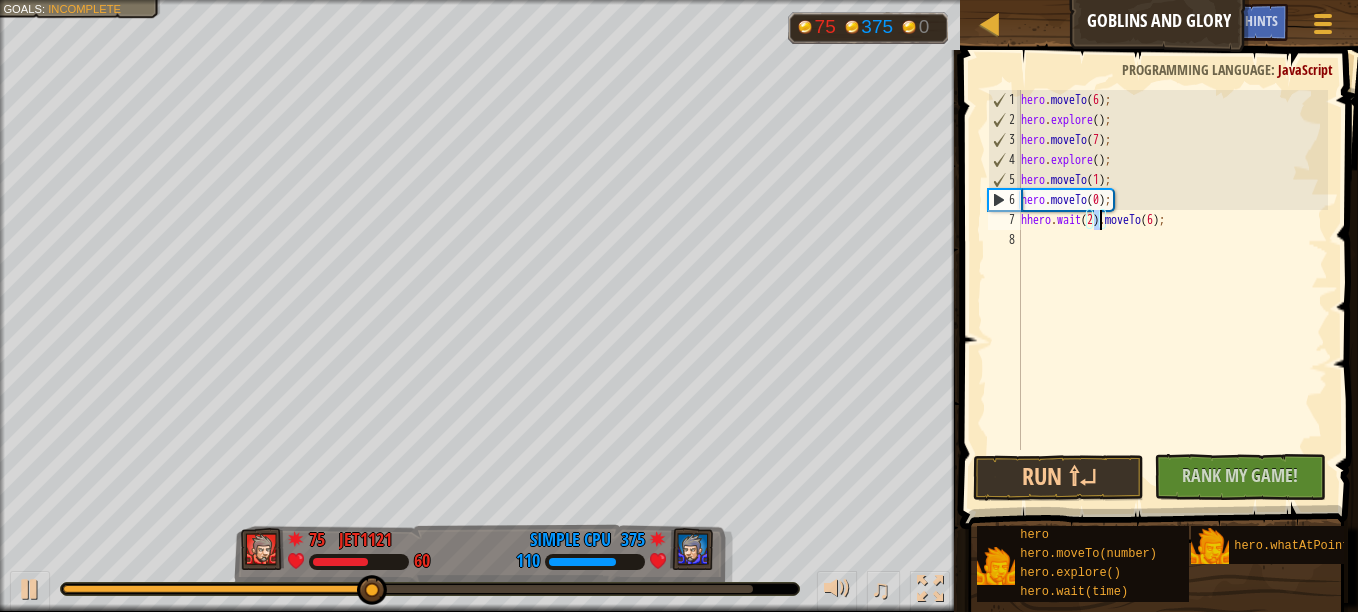 click on "hero . moveTo ( 6 ) ; hero . explore ( ) ; hero . moveTo ( 7 ) ; hero . explore ( ) ; hero . moveTo ( 1 ) ; hero . moveTo ( 0 ) ; hhero . wait ( 2 ) . moveTo ( 6 ) ;" at bounding box center (1172, 290) 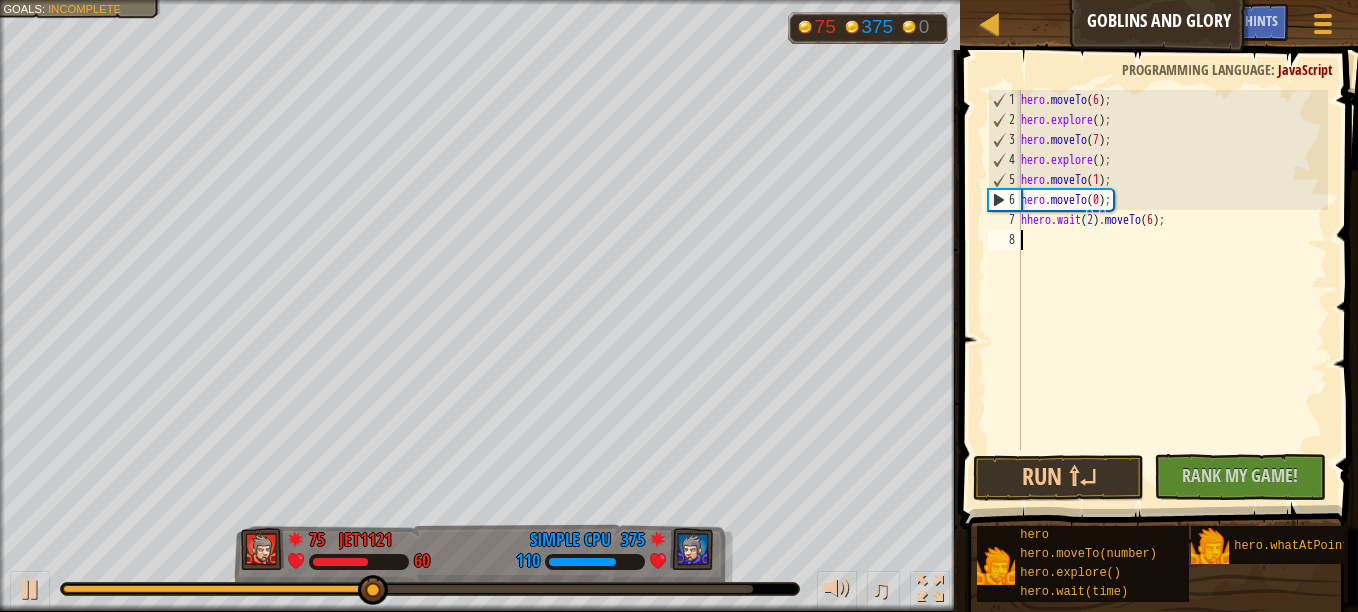 scroll, scrollTop: 9, scrollLeft: 0, axis: vertical 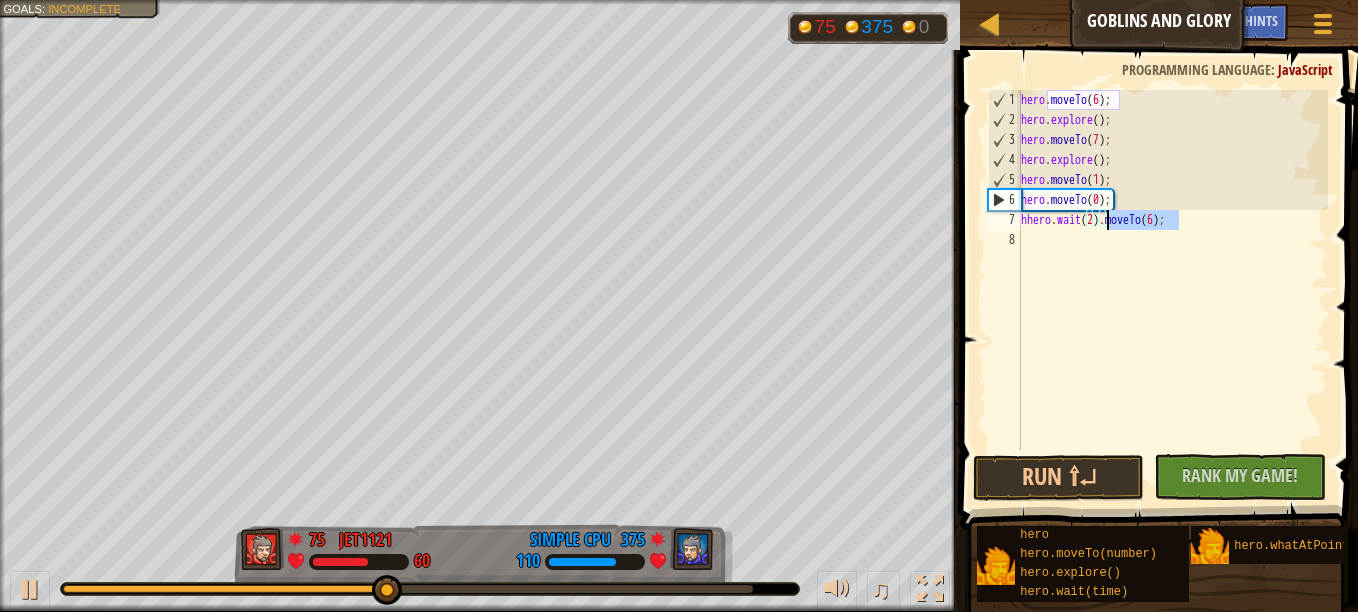 drag, startPoint x: 1207, startPoint y: 229, endPoint x: 1110, endPoint y: 226, distance: 97.04638 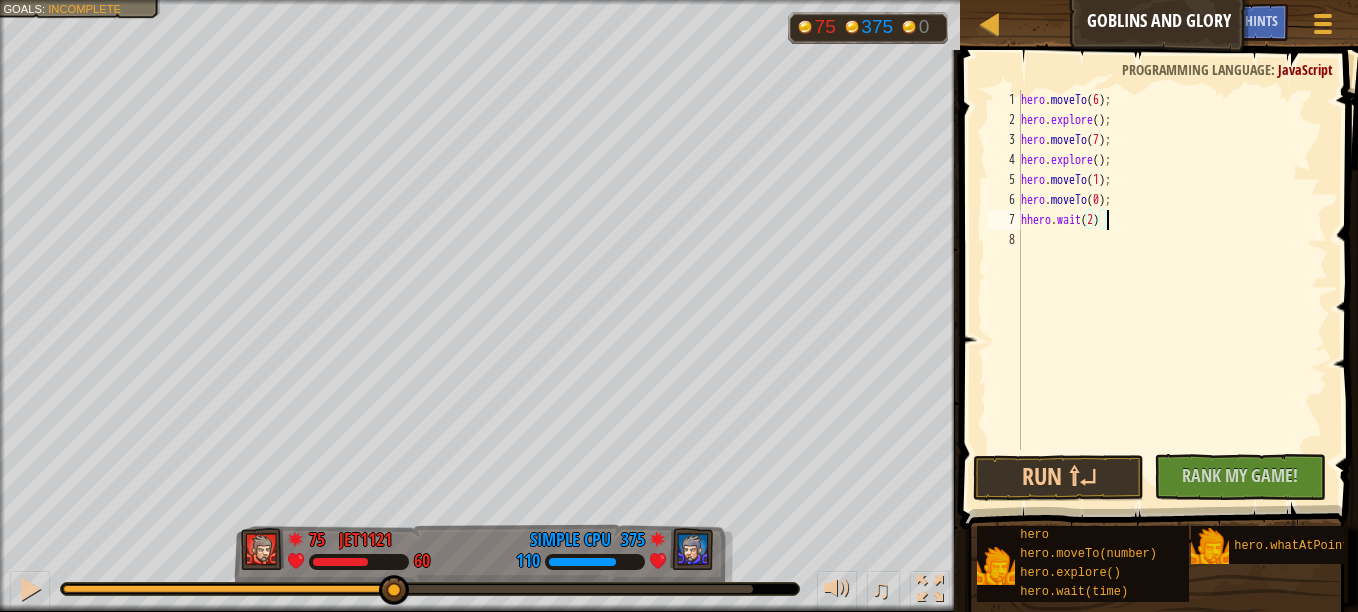 scroll, scrollTop: 9, scrollLeft: 7, axis: both 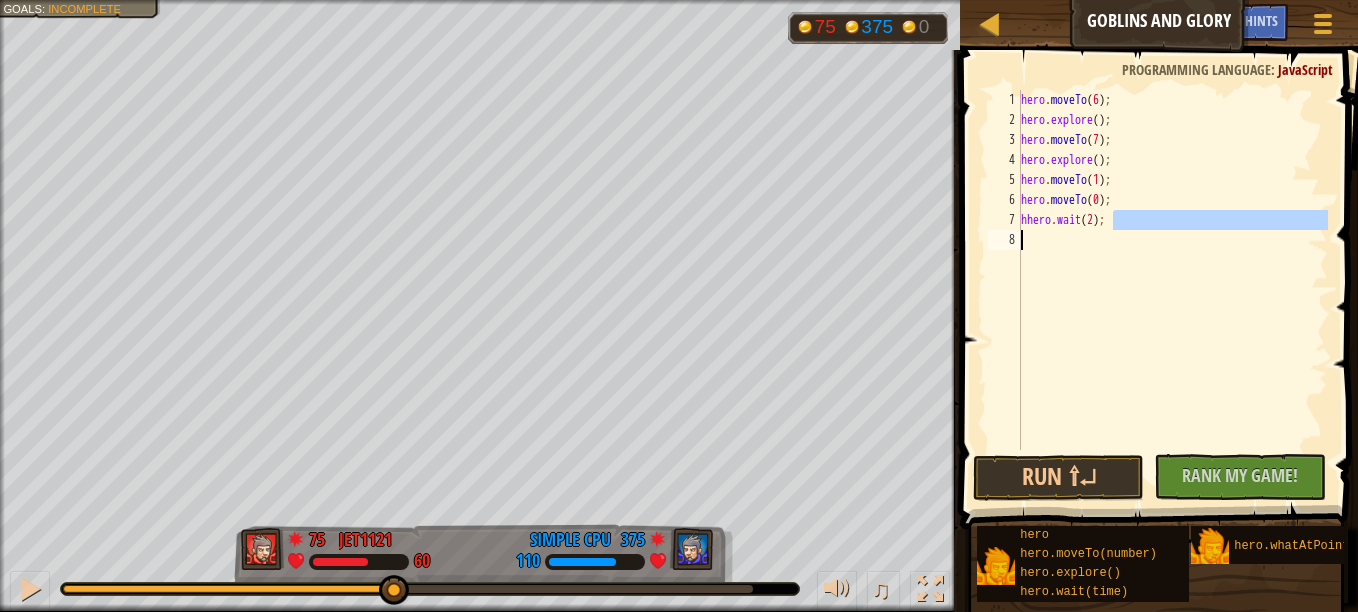 drag, startPoint x: 1125, startPoint y: 225, endPoint x: 1153, endPoint y: 253, distance: 39.59798 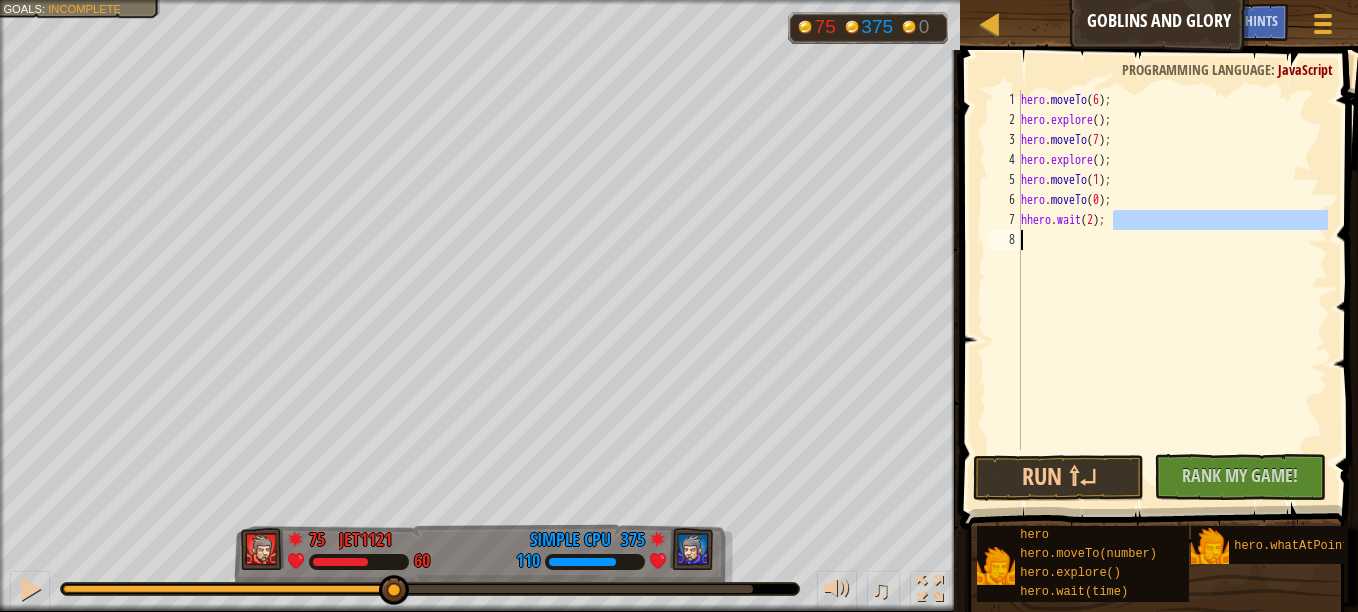 click on "hero . moveTo ( 6 ) ; hero . explore ( ) ; hero . moveTo ( 7 ) ; hero . explore ( ) ; hero . moveTo ( 1 ) ; hero . moveTo ( 0 ) ; hhero . wait ( 2 ) ;" at bounding box center (1172, 270) 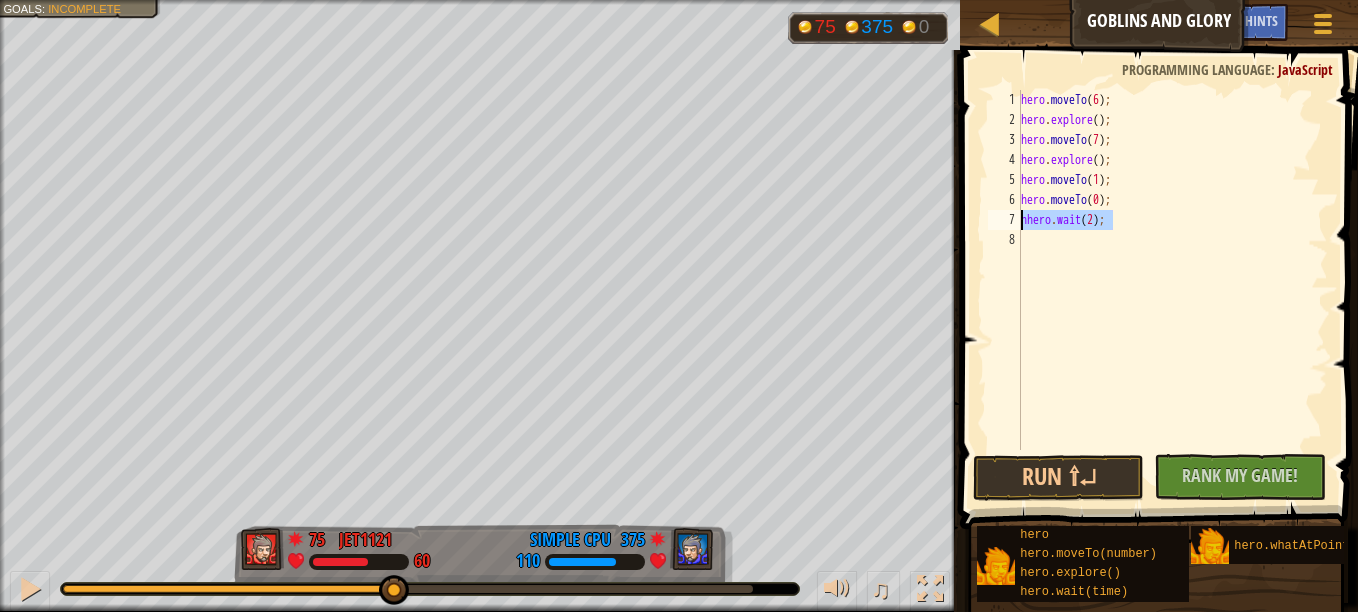 drag, startPoint x: 1137, startPoint y: 217, endPoint x: 1008, endPoint y: 226, distance: 129.31357 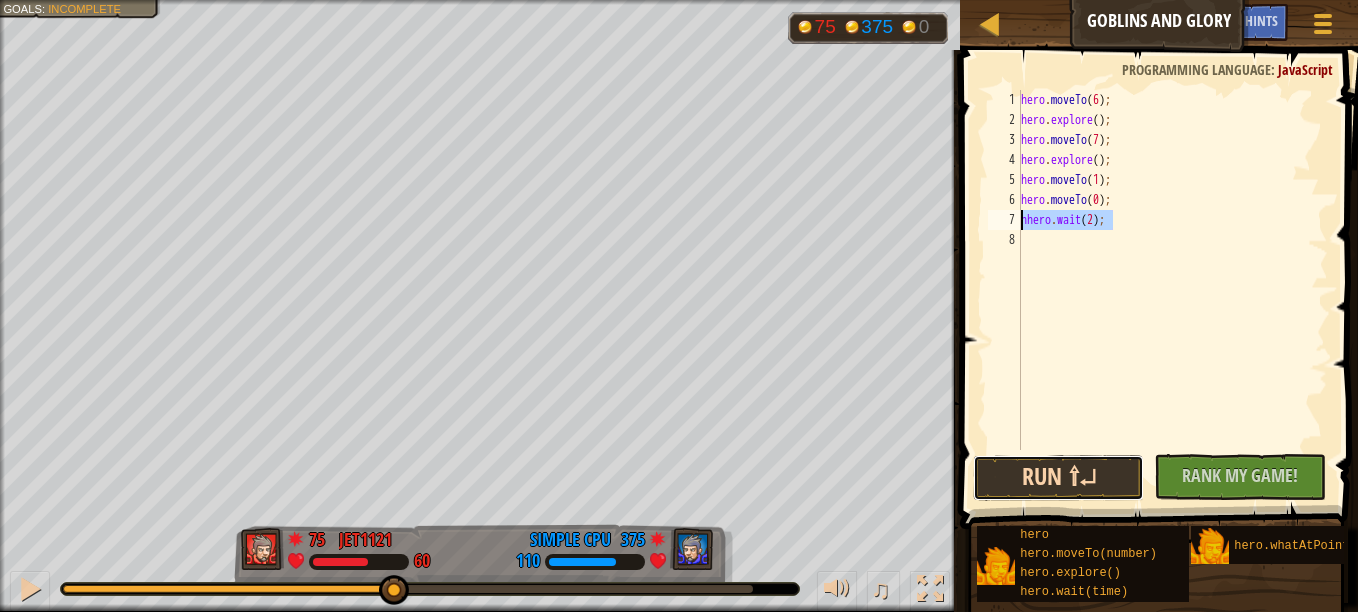 click on "Run ⇧↵" at bounding box center (1058, 478) 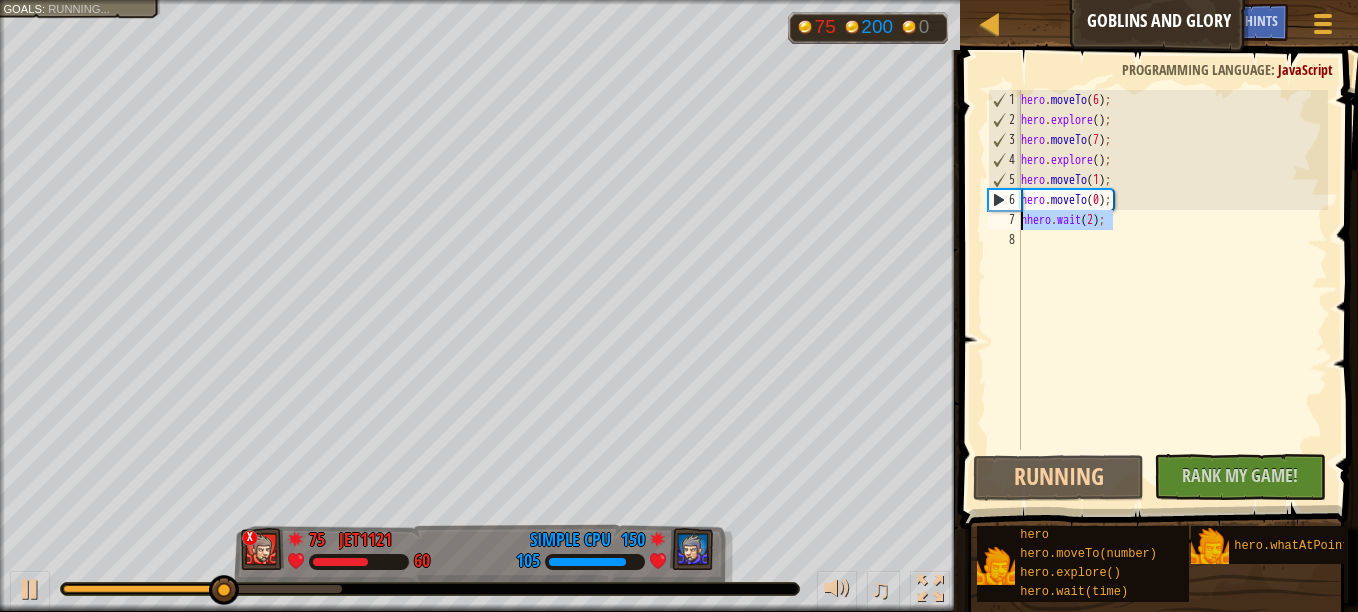 drag, startPoint x: 1114, startPoint y: 222, endPoint x: 989, endPoint y: 226, distance: 125.06398 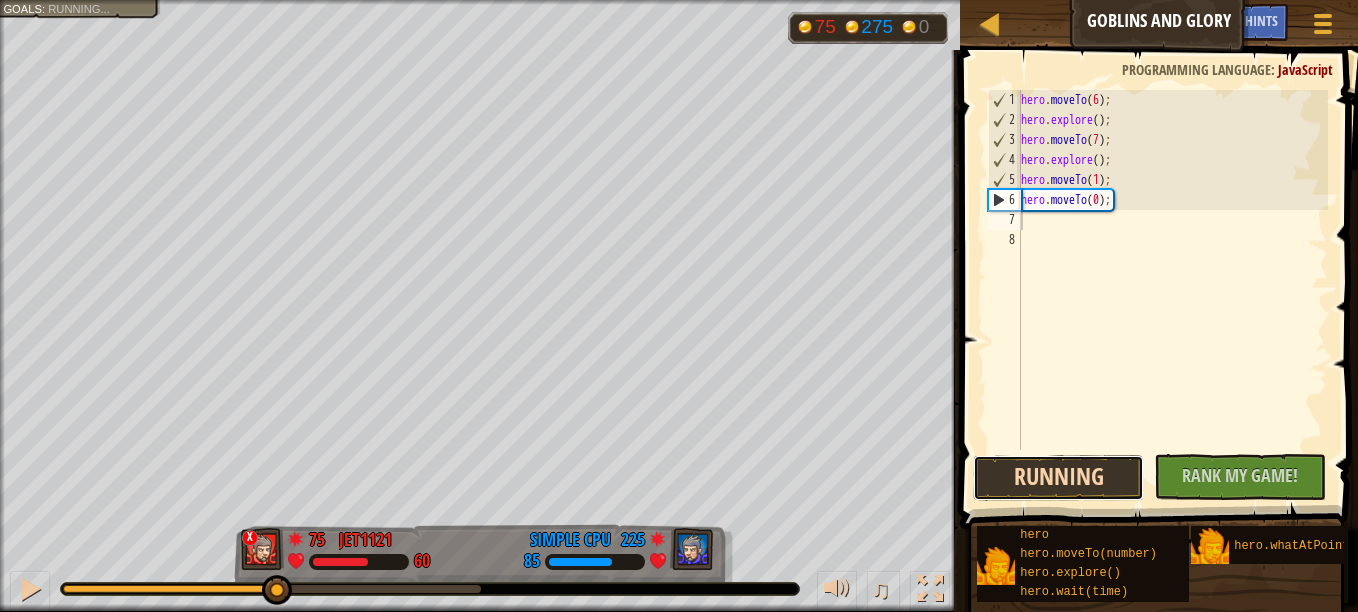 click on "Running" at bounding box center [1058, 478] 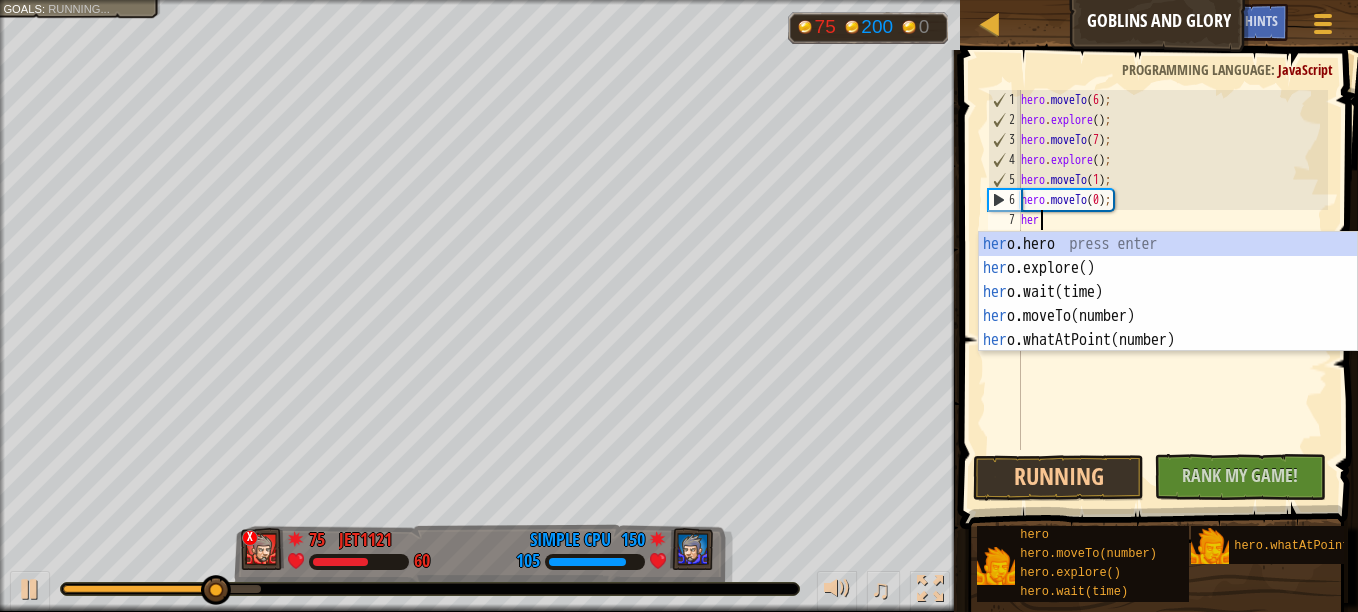 scroll, scrollTop: 9, scrollLeft: 1, axis: both 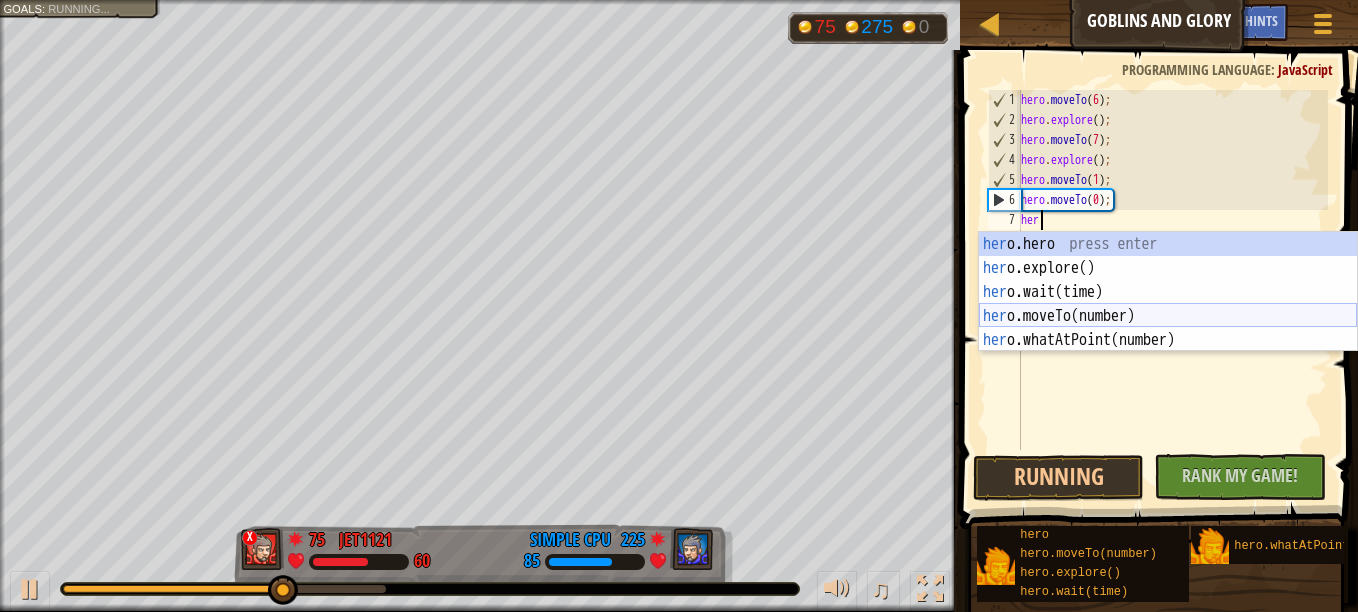 click on "her o.hero press enter her o.explore() press enter her o.wait(time) press enter her o.moveTo(number) press enter her o.whatAtPoint(number) press enter" at bounding box center (1168, 316) 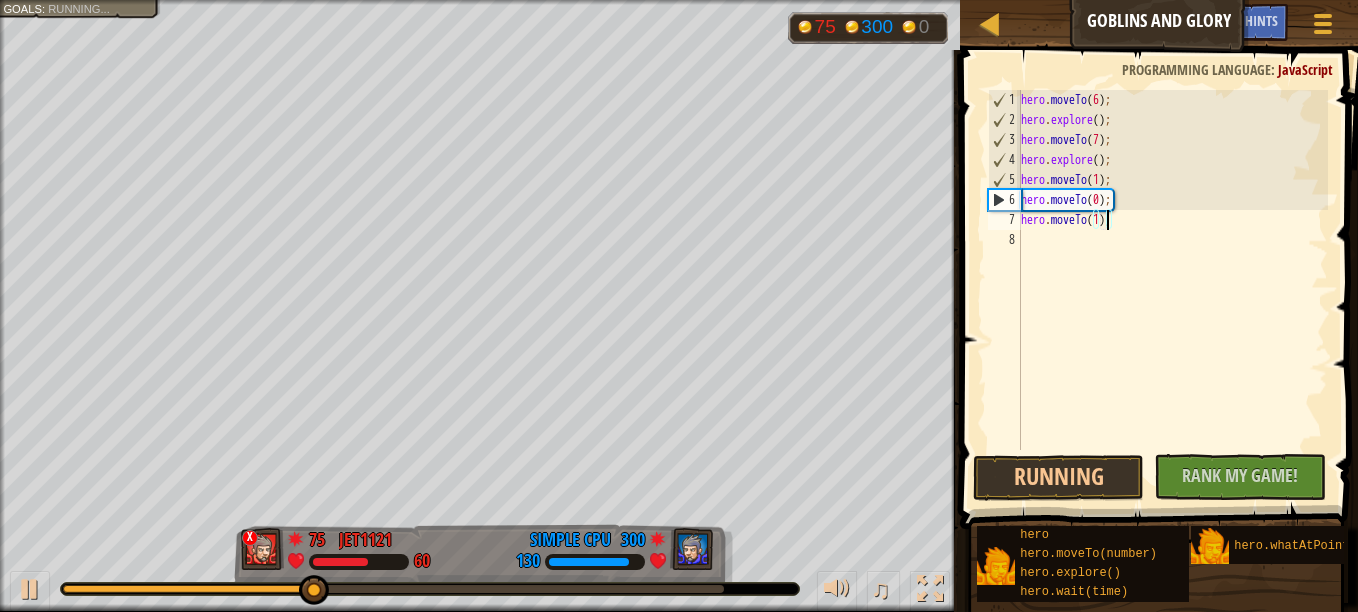 scroll, scrollTop: 9, scrollLeft: 8, axis: both 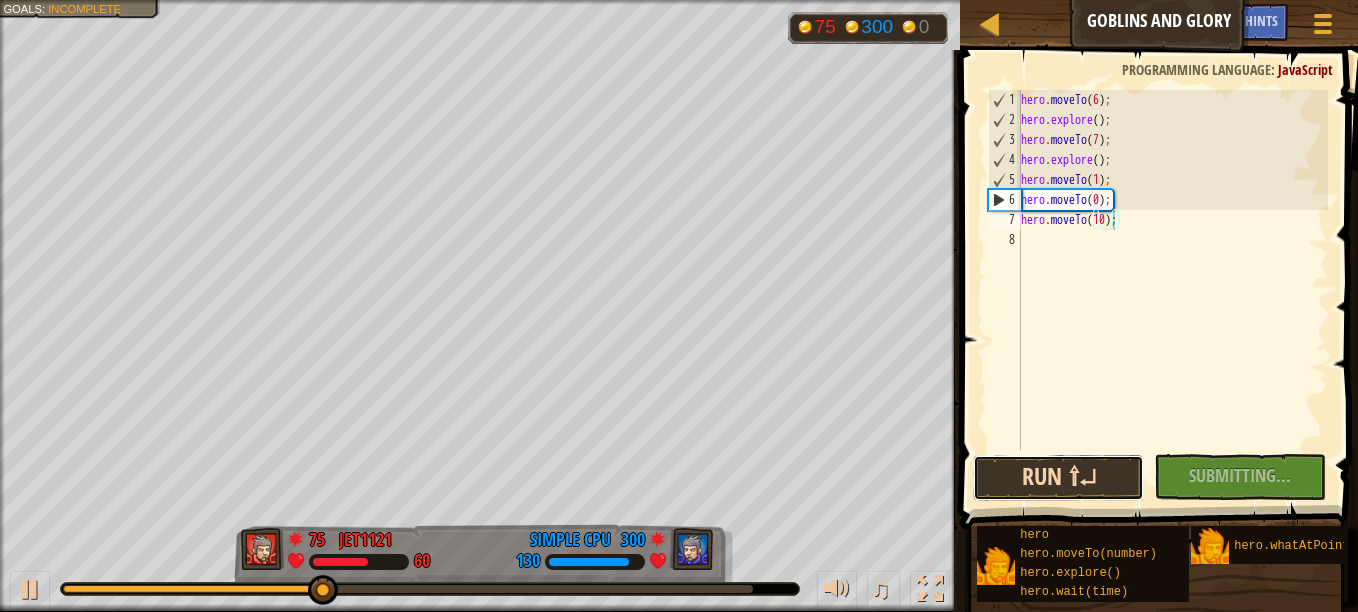 click on "Run ⇧↵" at bounding box center (1058, 478) 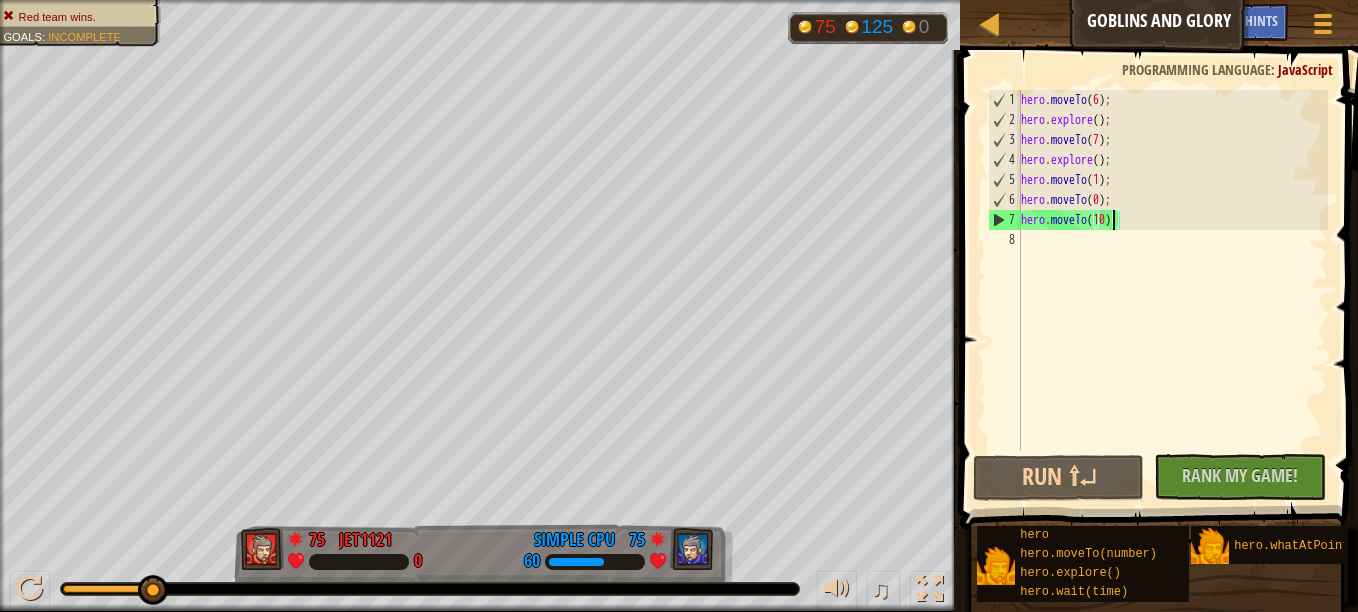 scroll, scrollTop: 9, scrollLeft: 7, axis: both 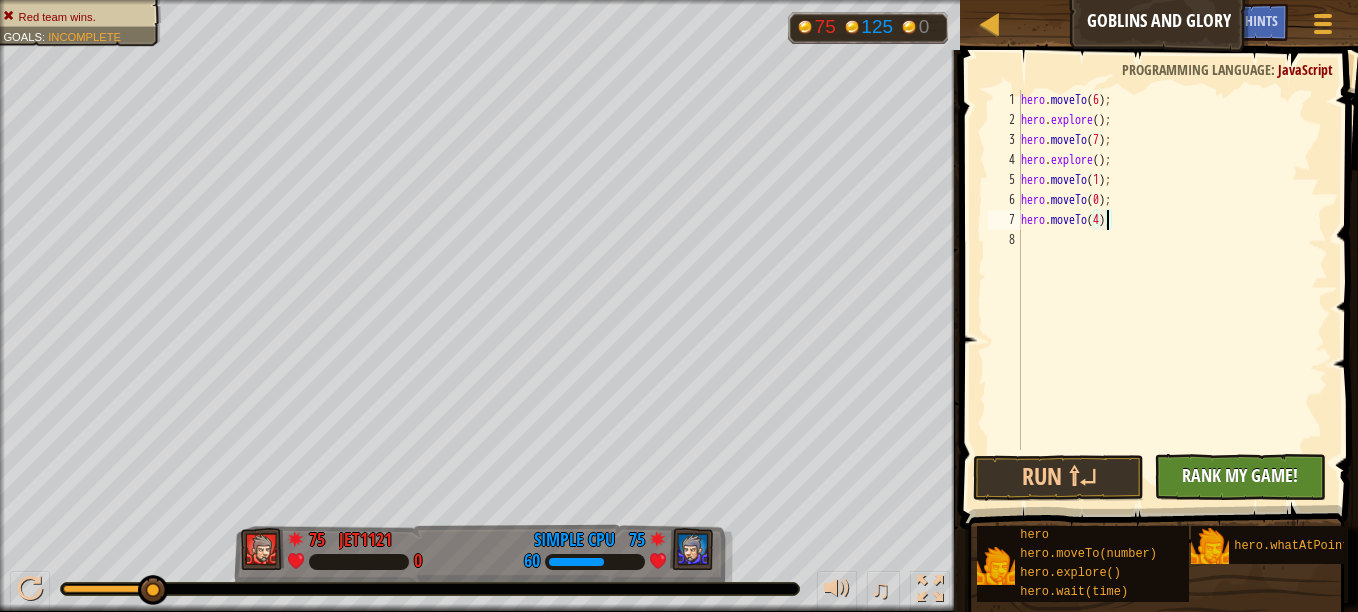 type on "hero.moveTo(4);" 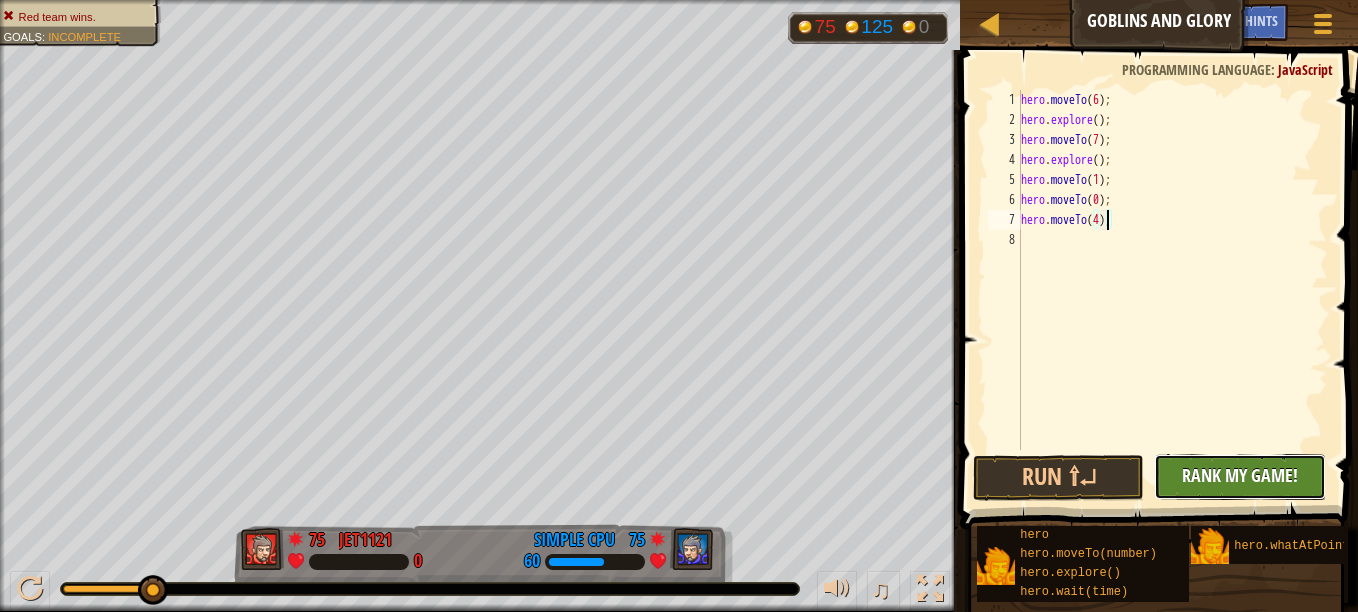 click on "Rank My Game!" at bounding box center (1240, 475) 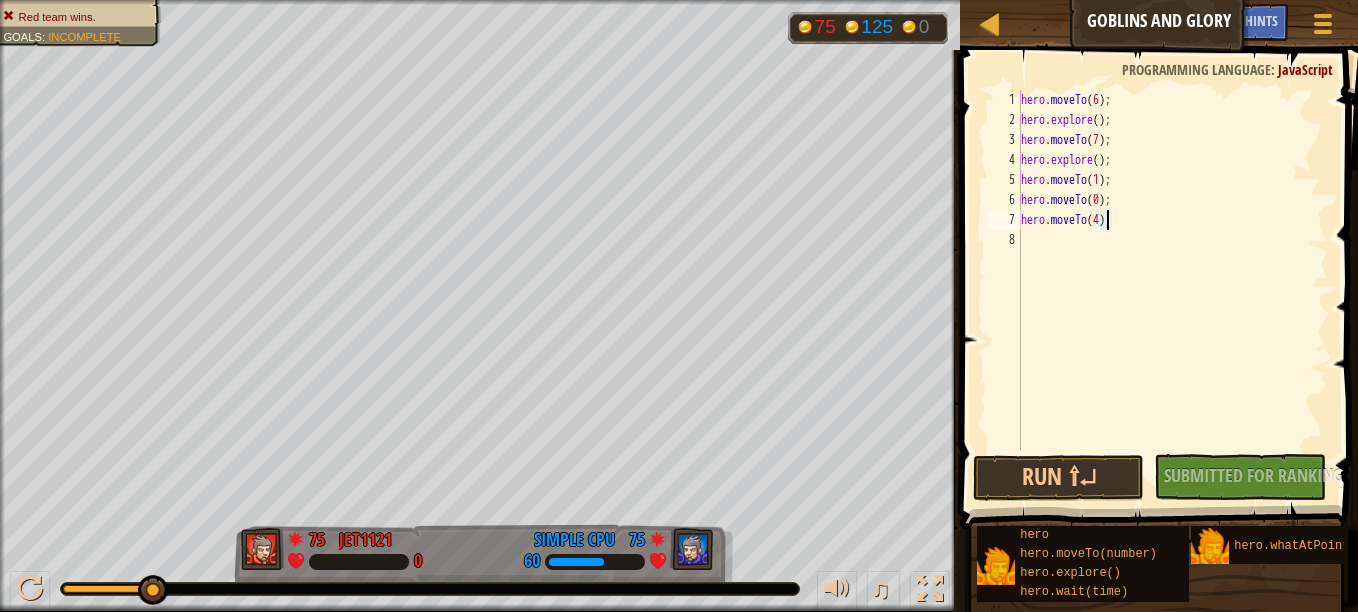 click on "No New Code to Rank Rank My Game! Submitting... Submitted for Ranking Failed to Rank Game Being Ranked" at bounding box center [1229, 477] 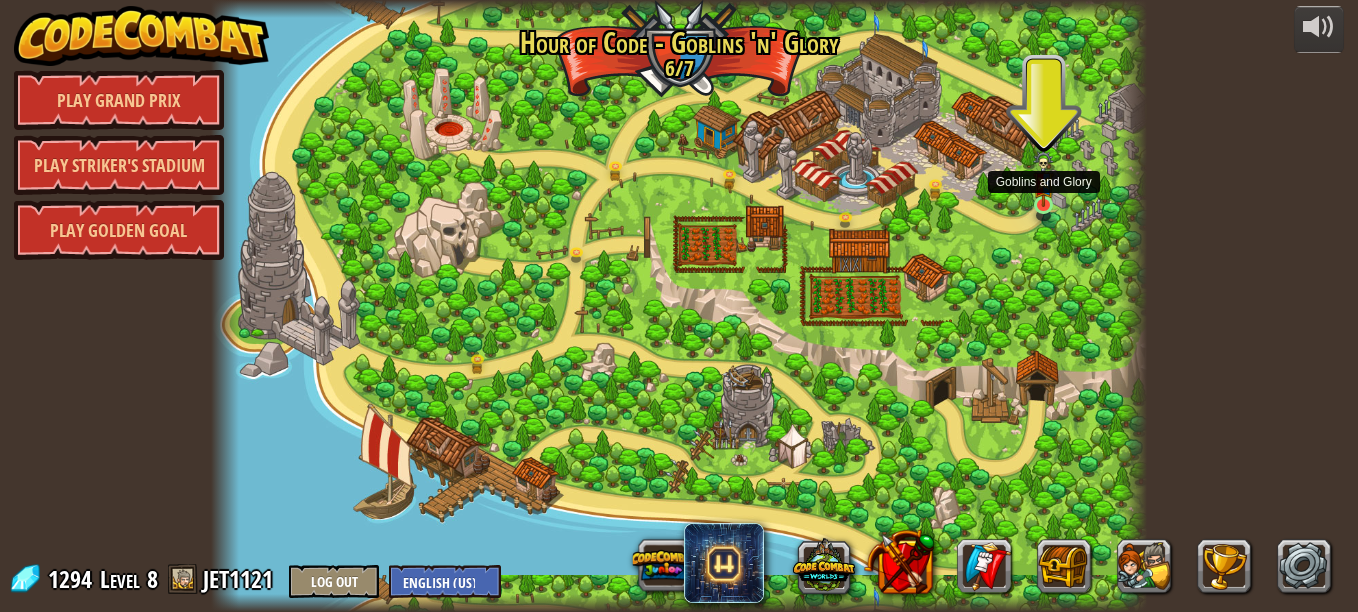 click at bounding box center (1044, 178) 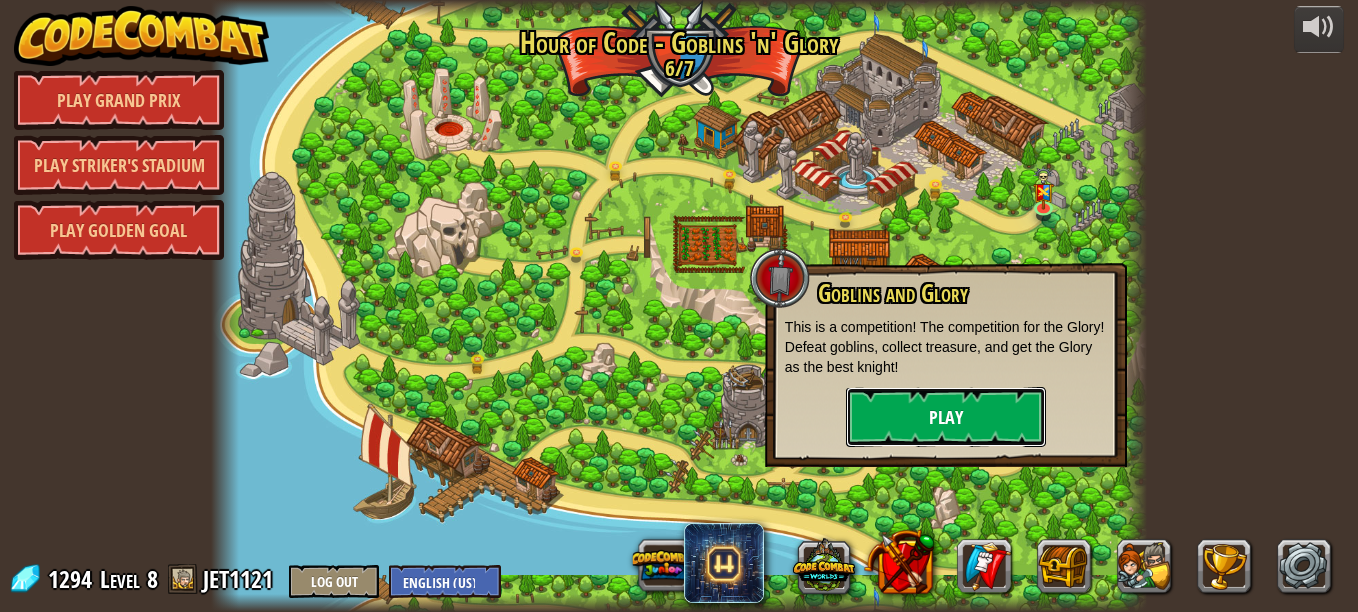 click on "Play" at bounding box center [946, 417] 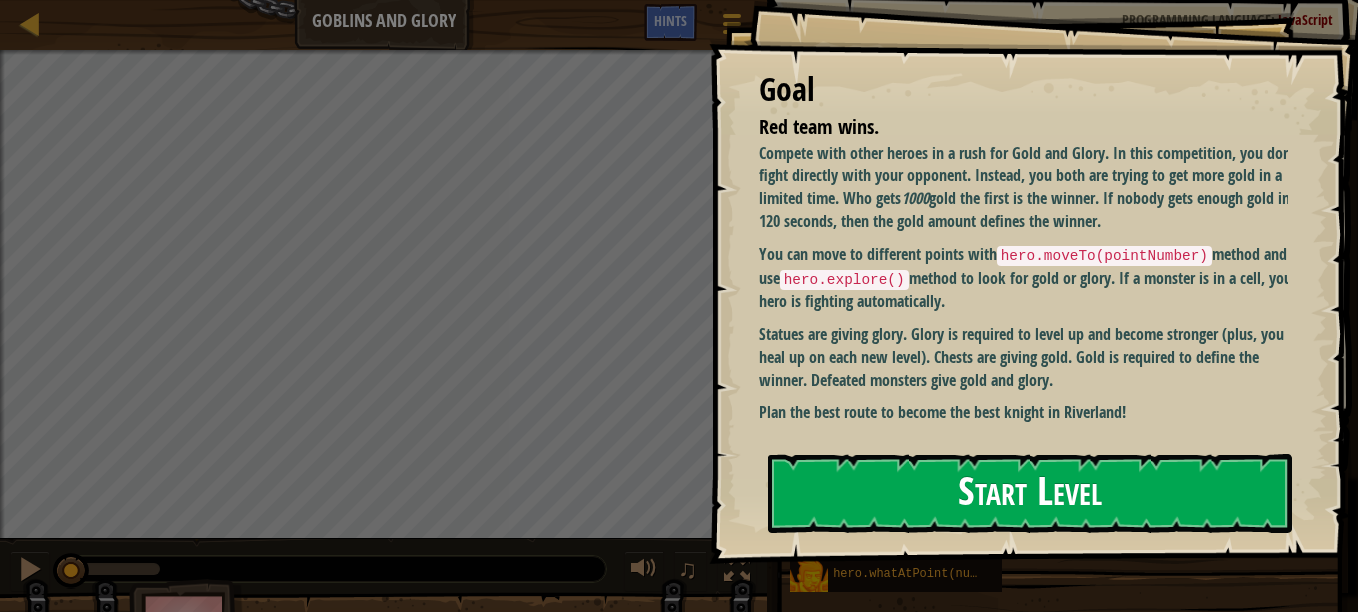 click on "Start Level" at bounding box center [1030, 493] 